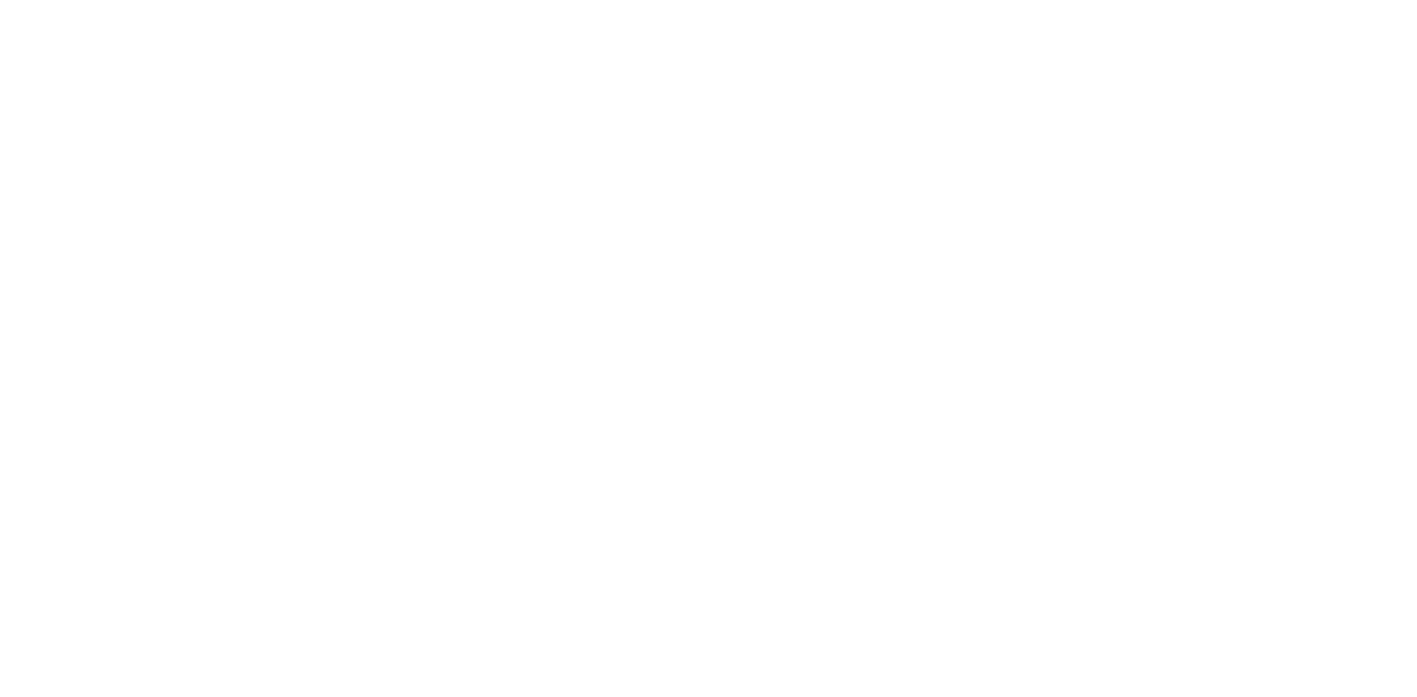 scroll, scrollTop: 0, scrollLeft: 0, axis: both 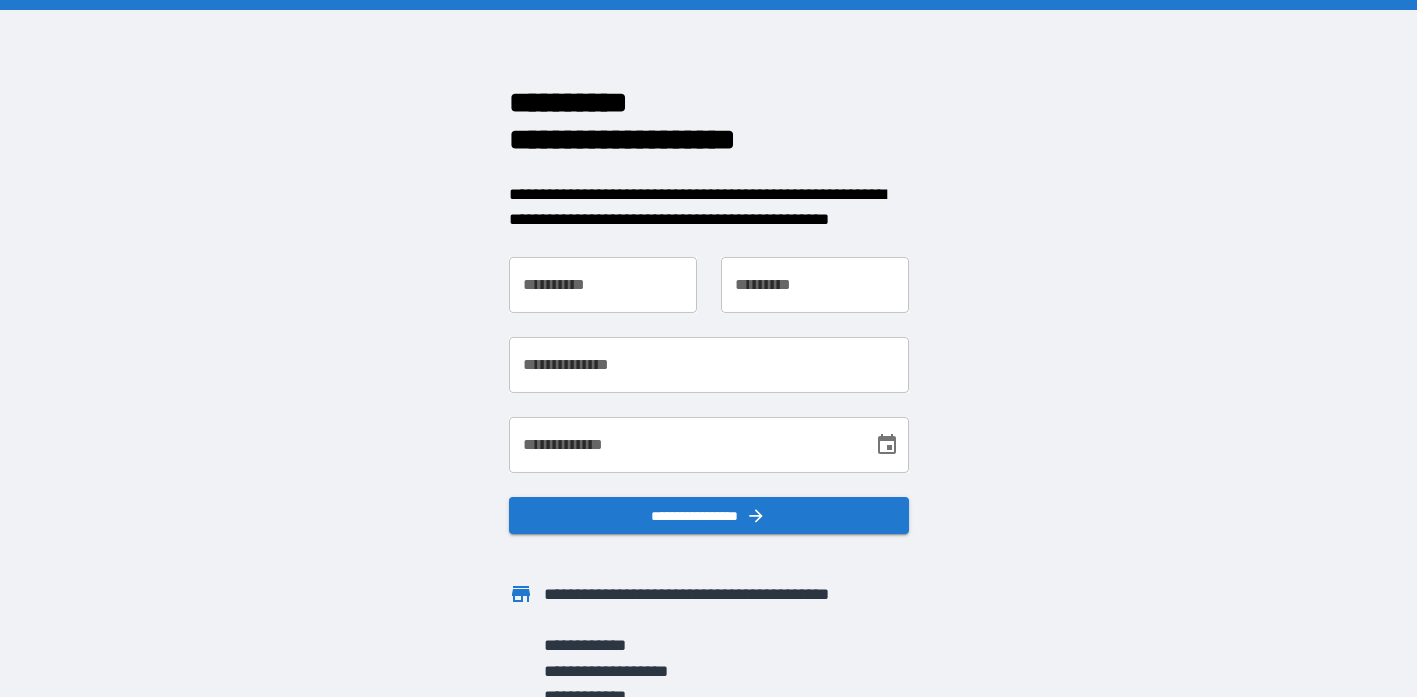 click on "**********" at bounding box center [603, 285] 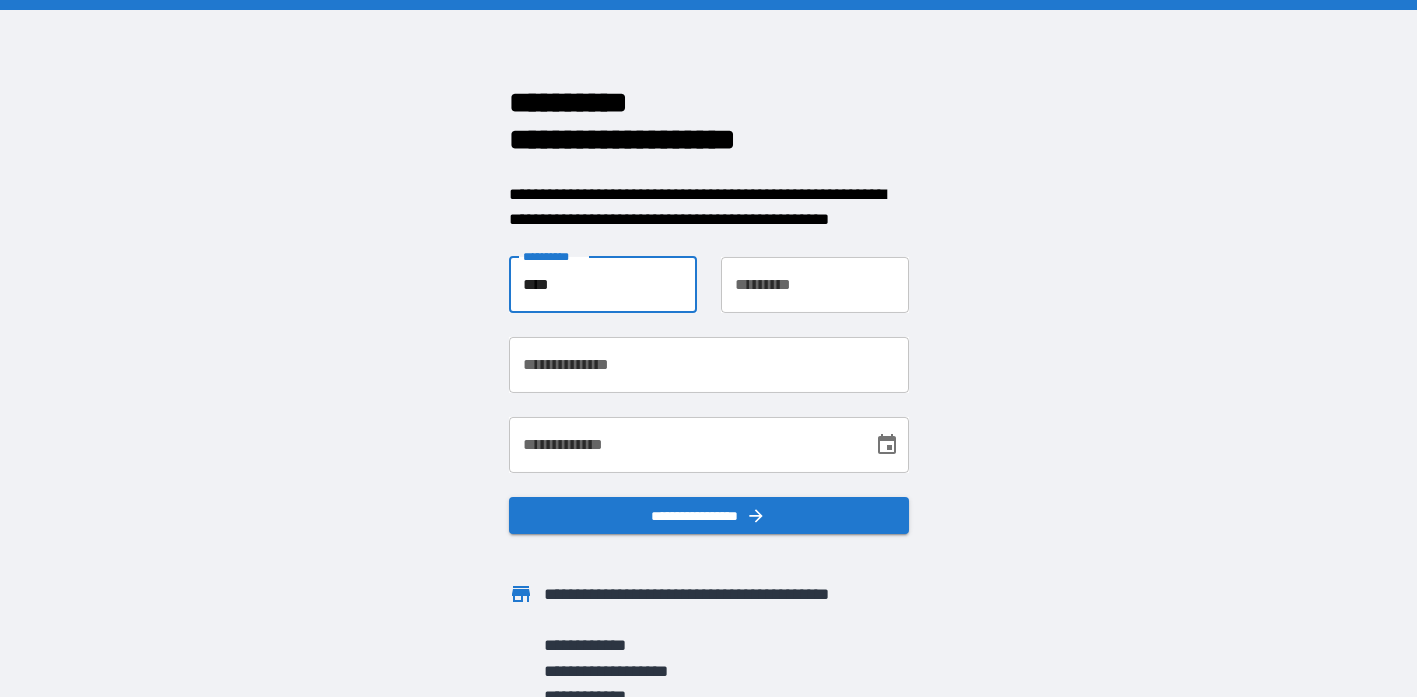 type on "****" 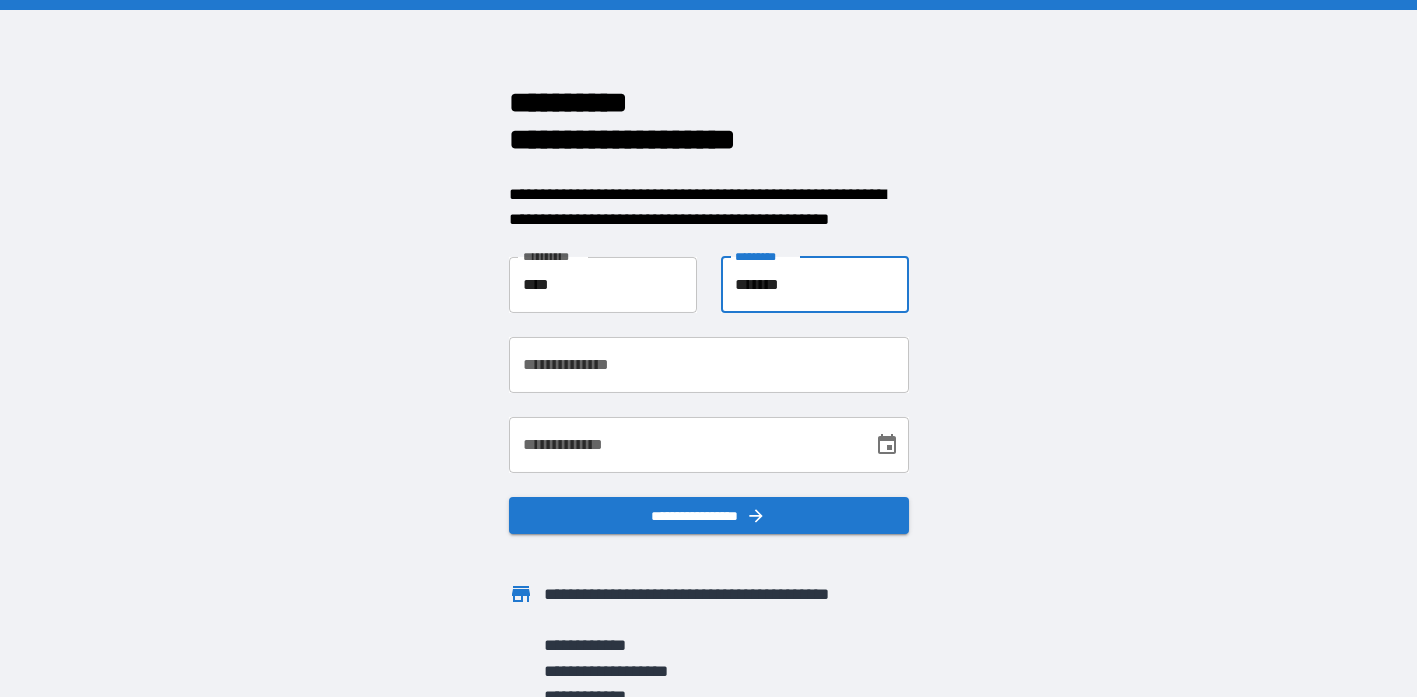 type on "*******" 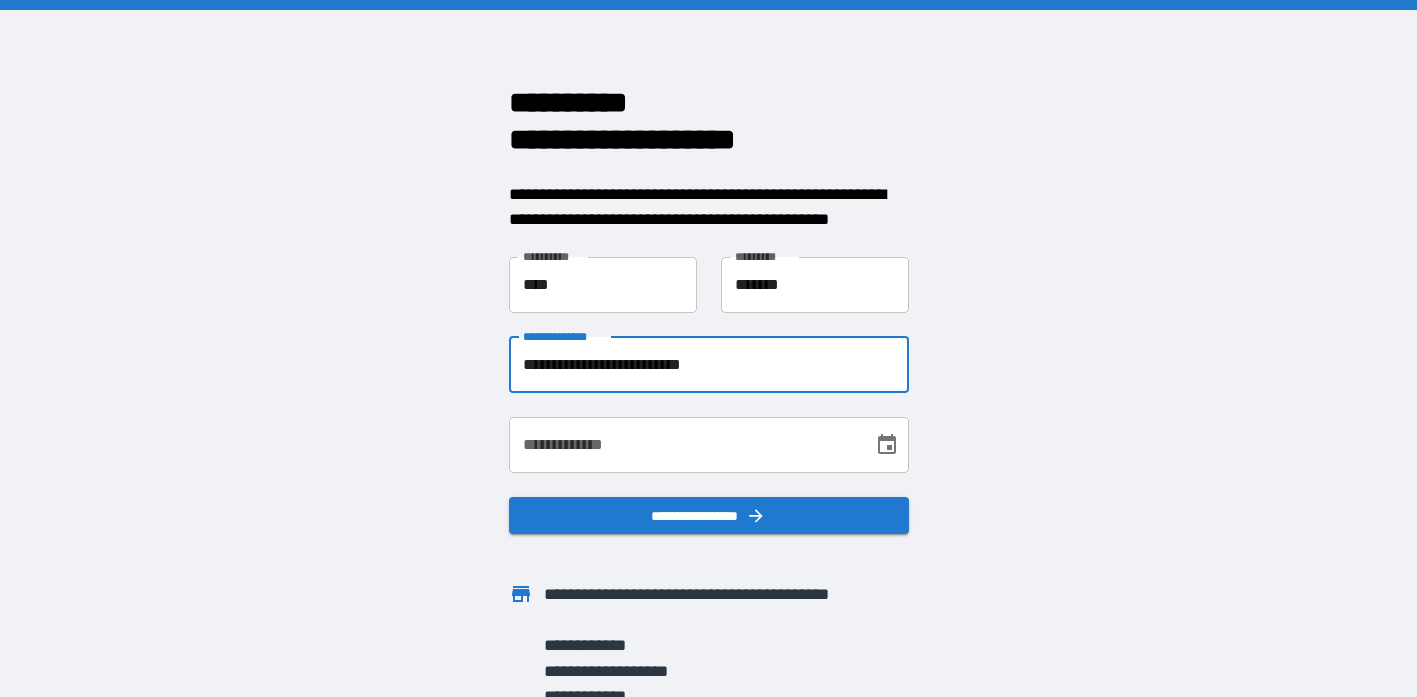 type on "**********" 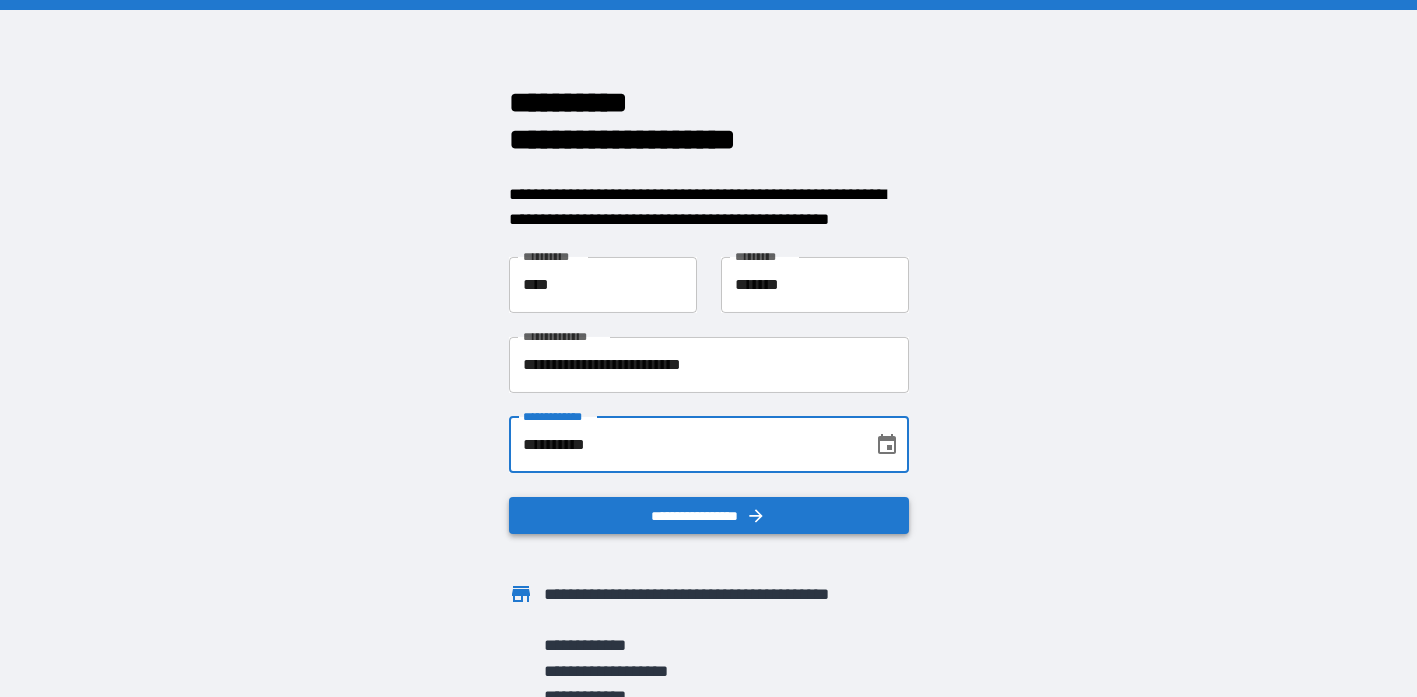 type on "**********" 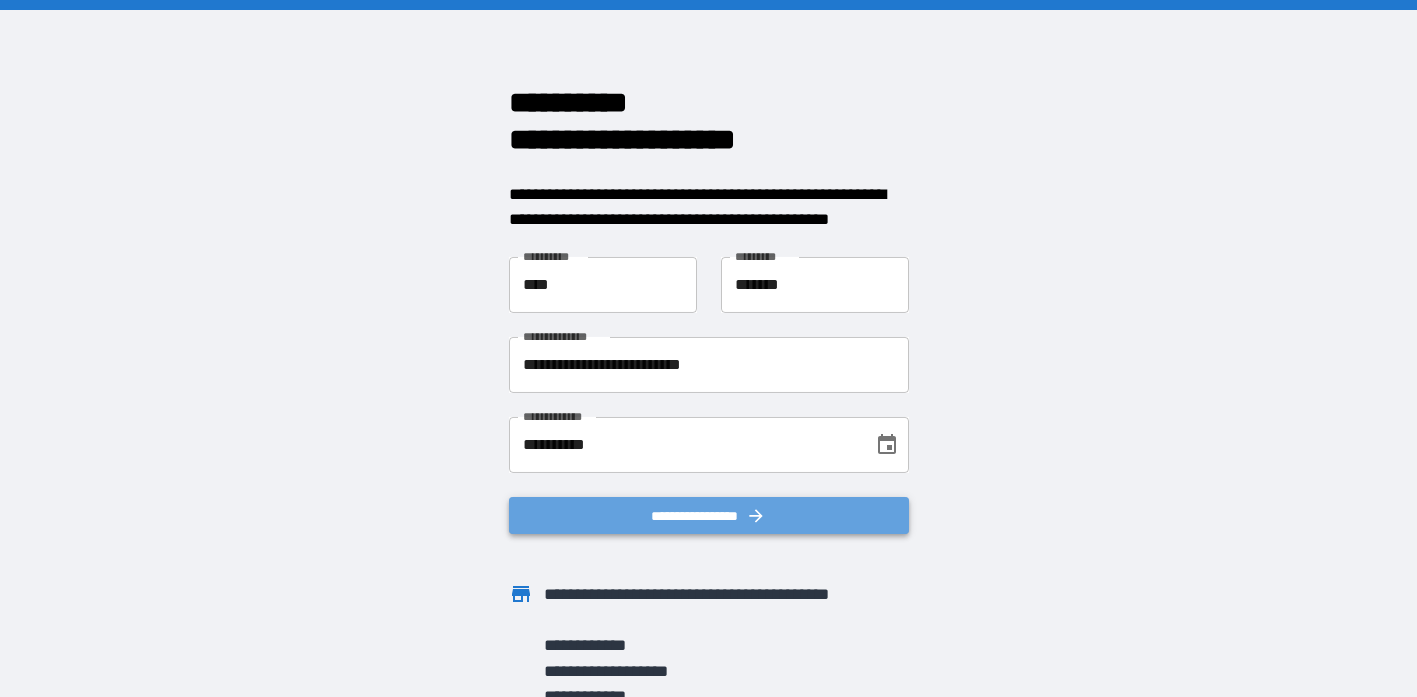 click on "**********" at bounding box center (709, 516) 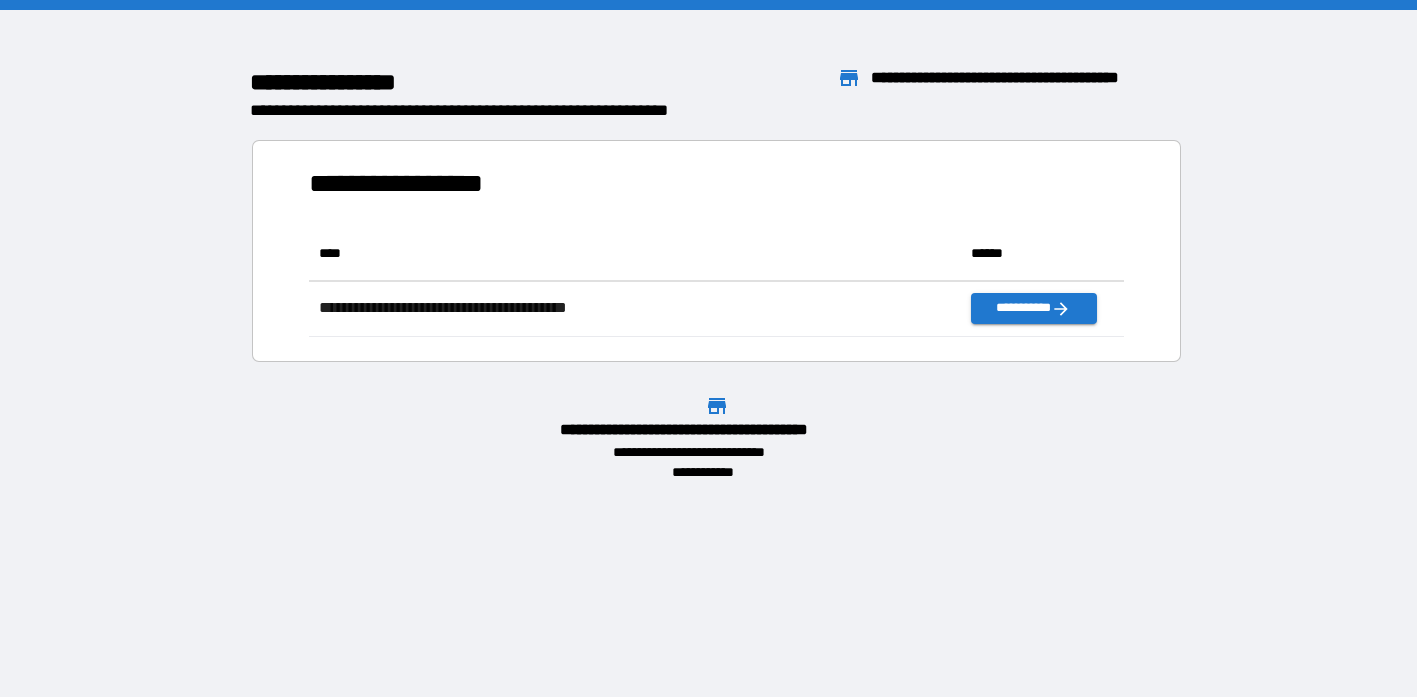 scroll, scrollTop: 1, scrollLeft: 1, axis: both 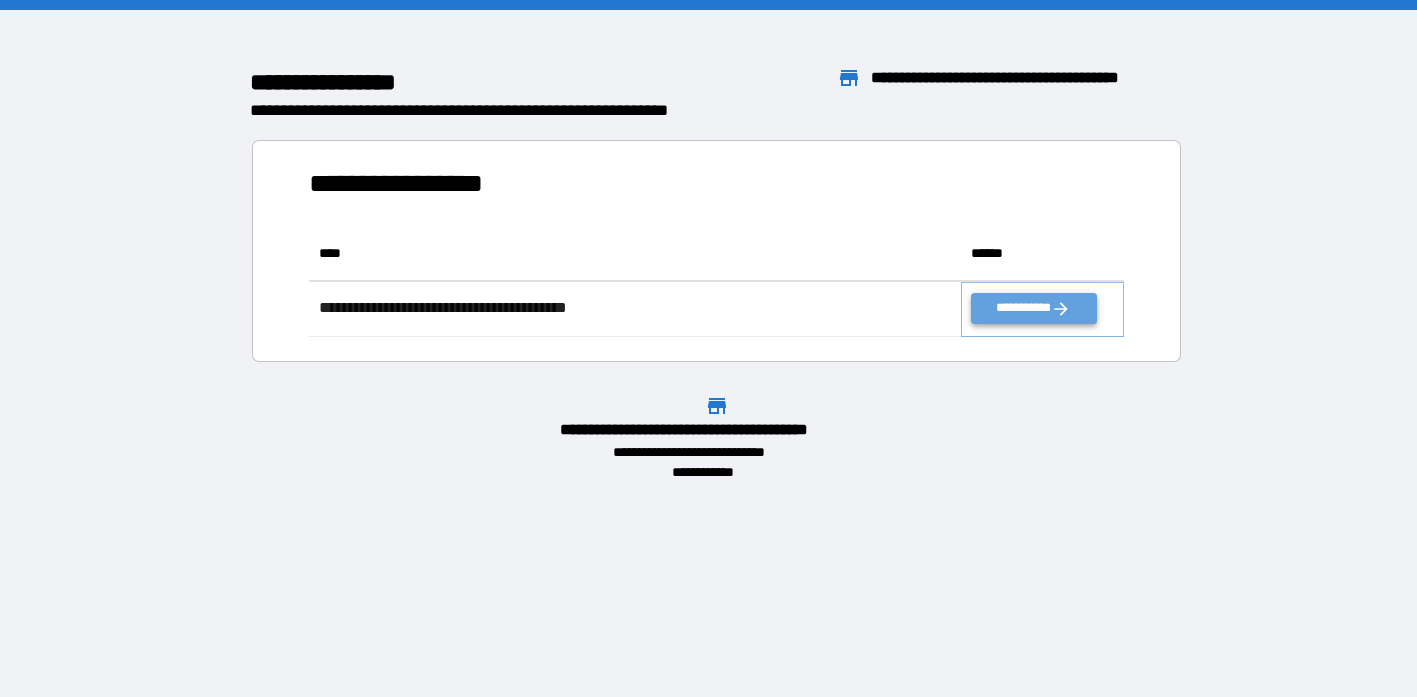 click on "**********" at bounding box center [1033, 308] 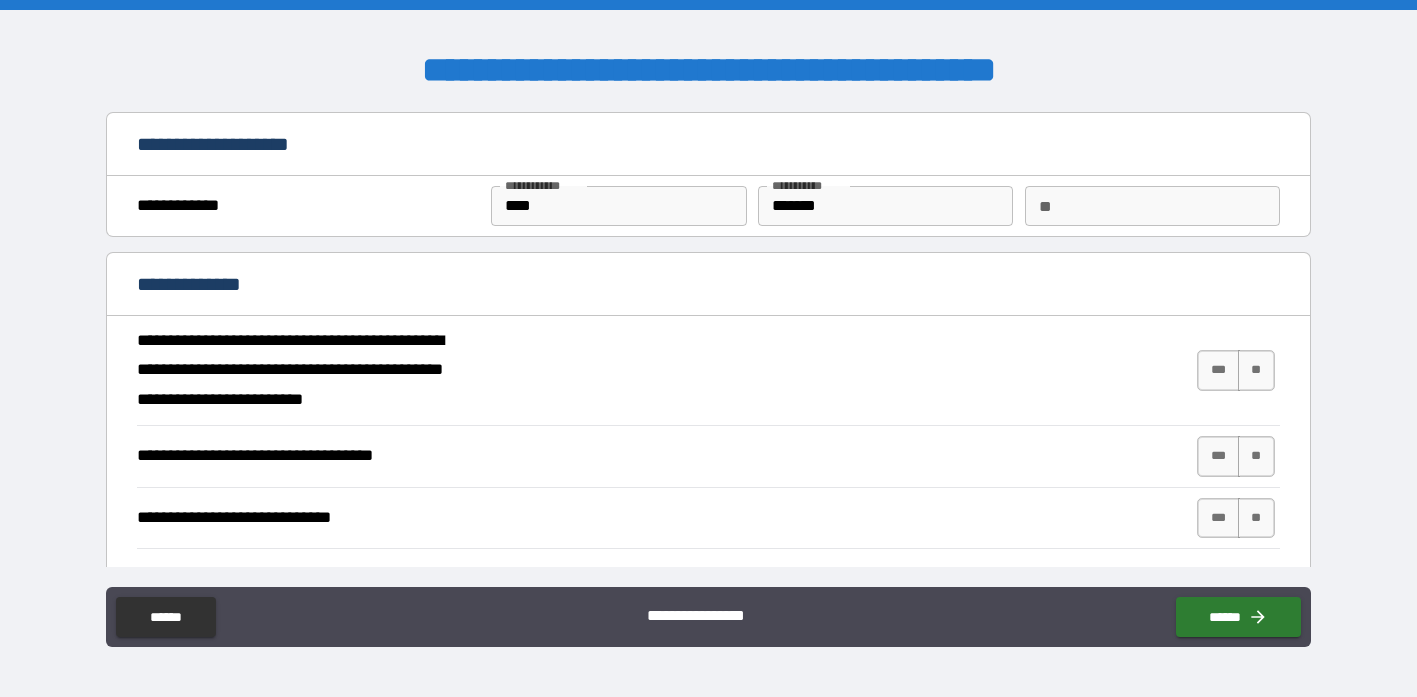 type on "*" 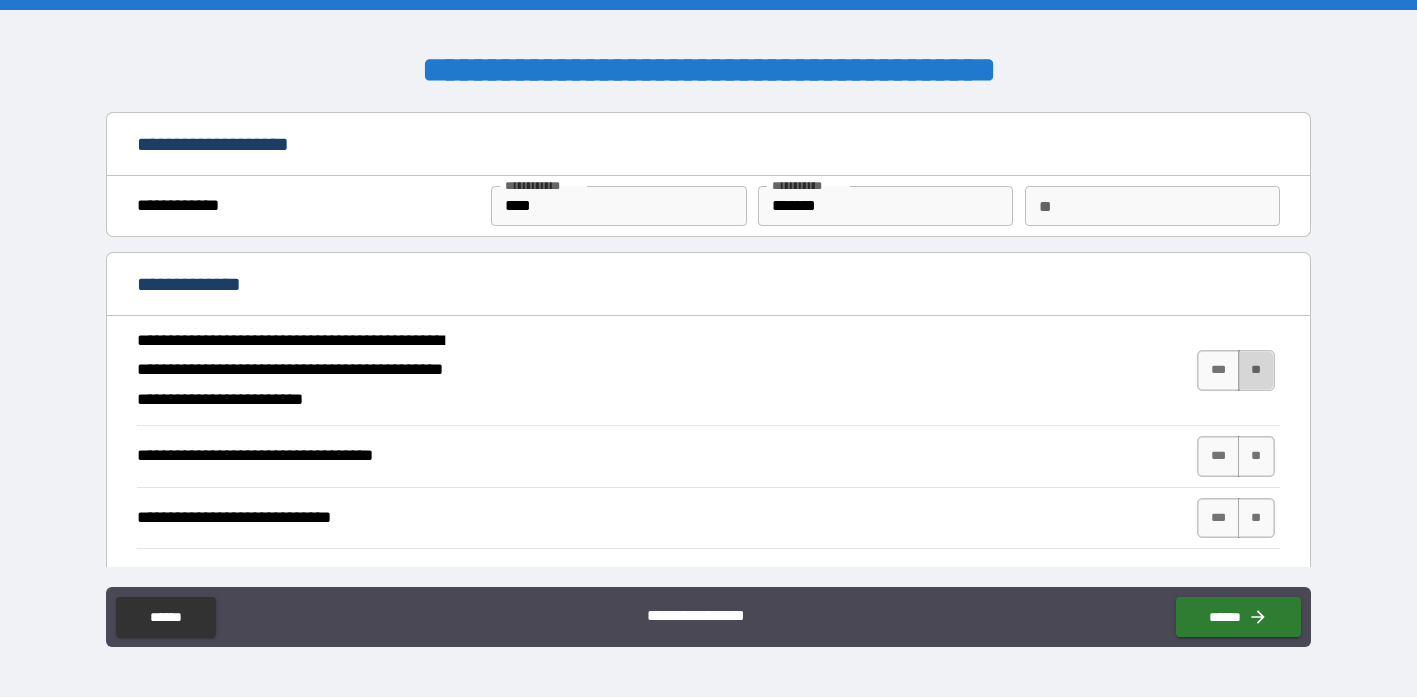 click on "**" at bounding box center (1256, 370) 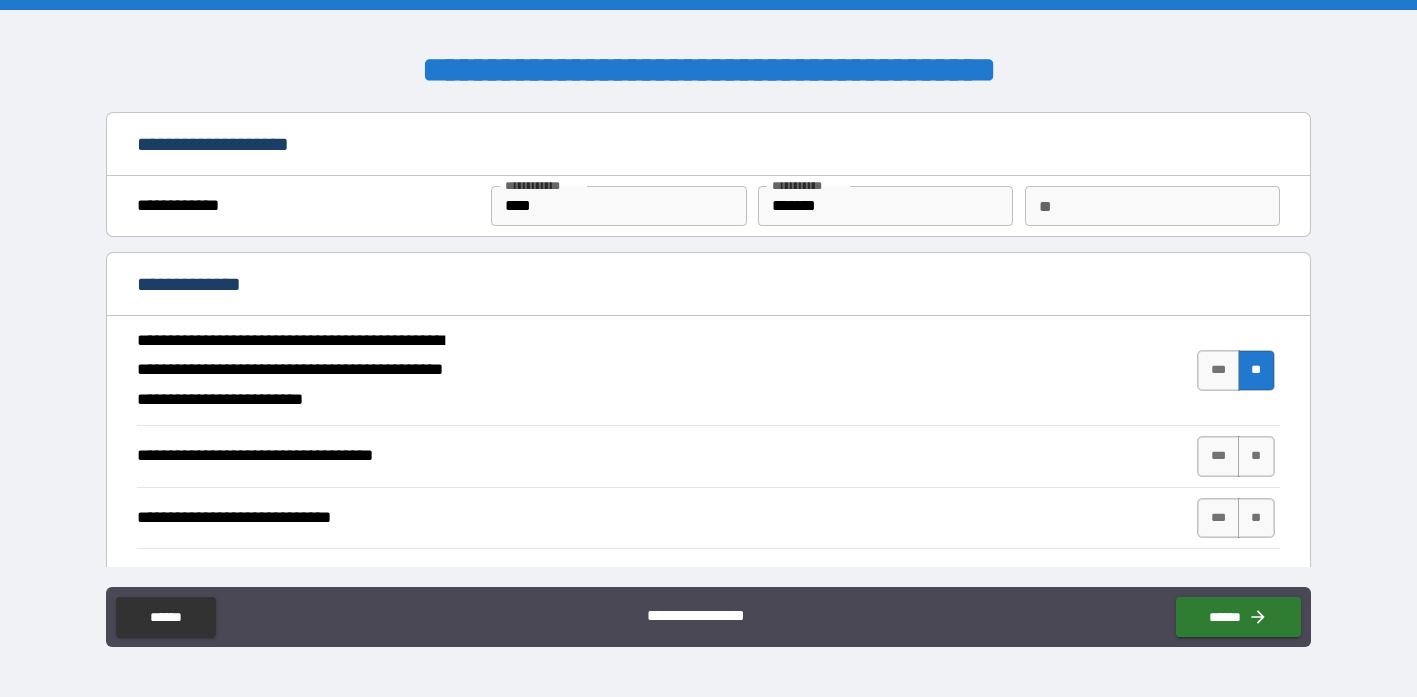 type on "*" 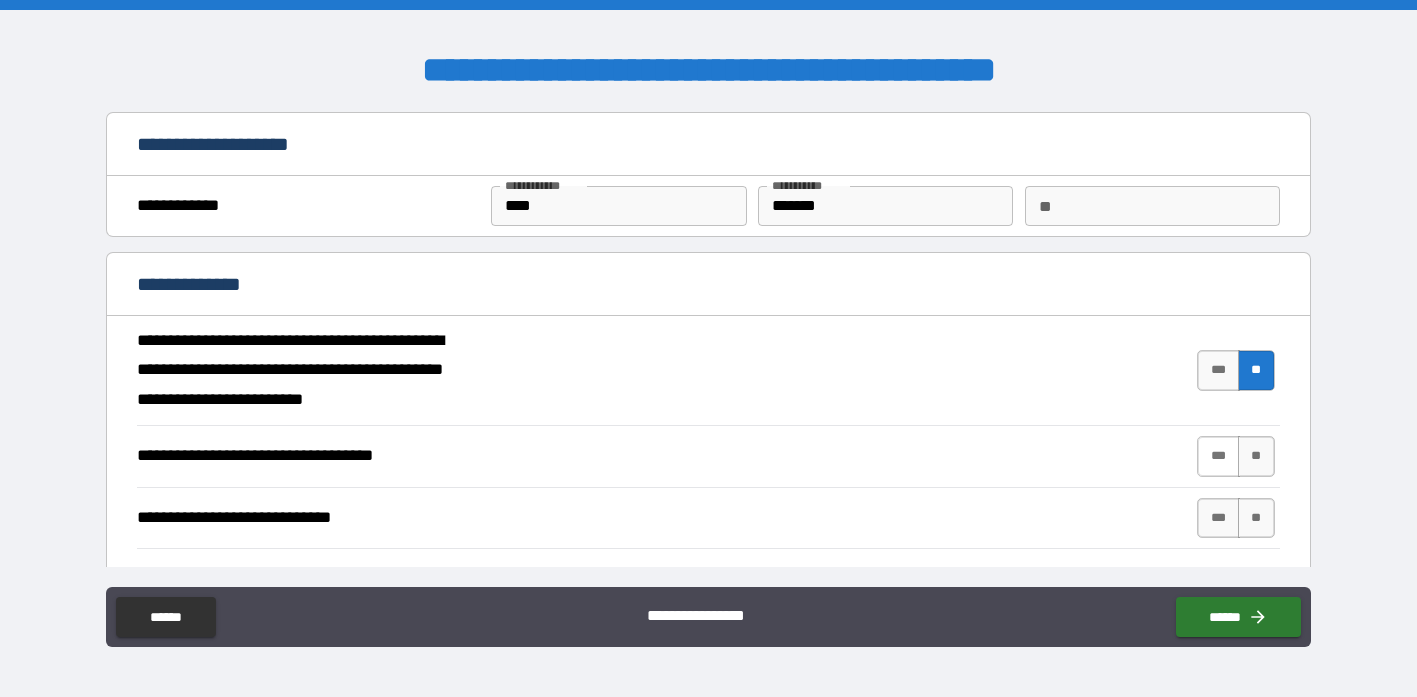 click on "***" at bounding box center [1218, 456] 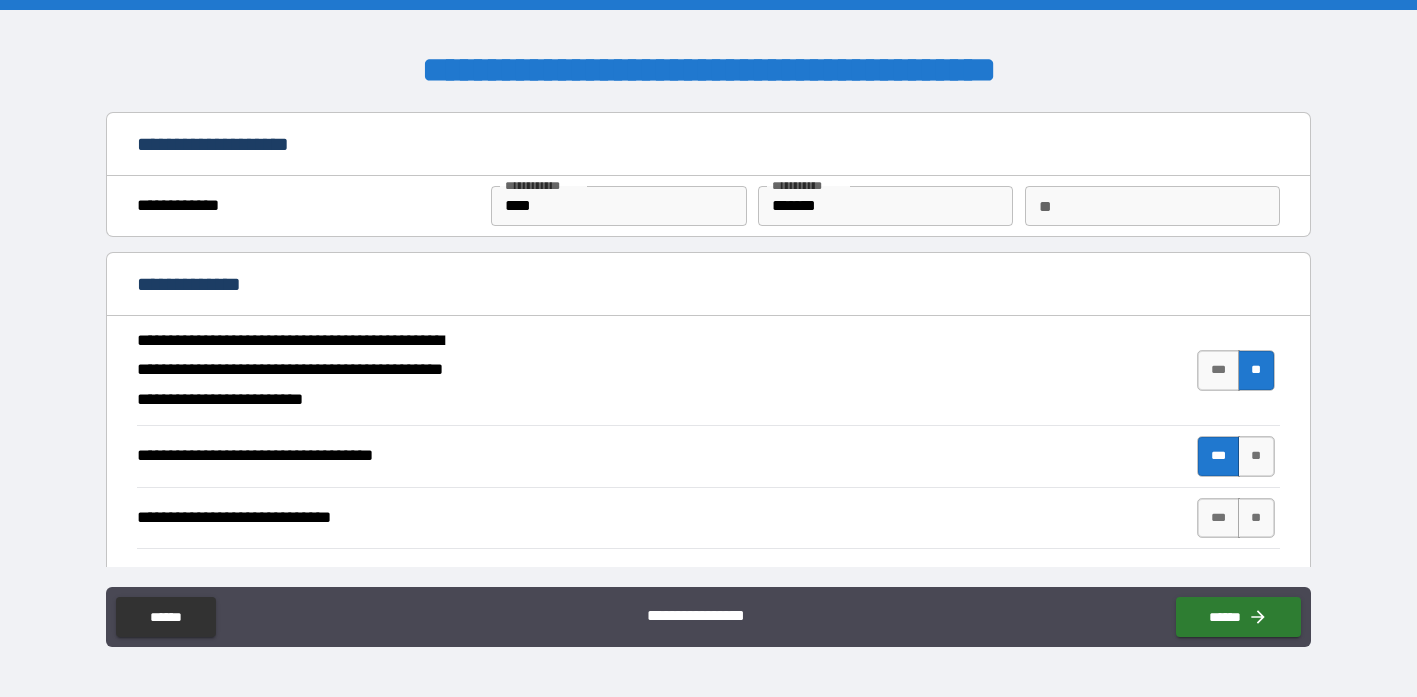 type on "*" 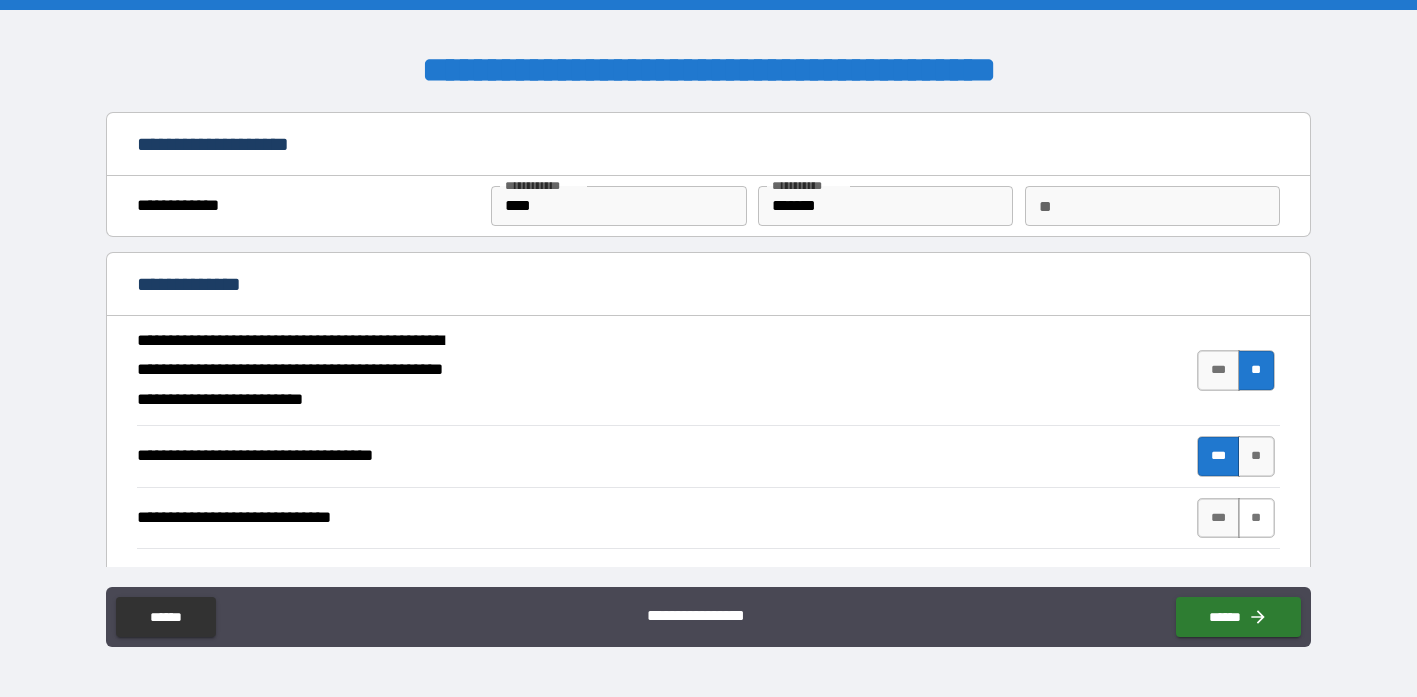 click on "**" at bounding box center (1256, 518) 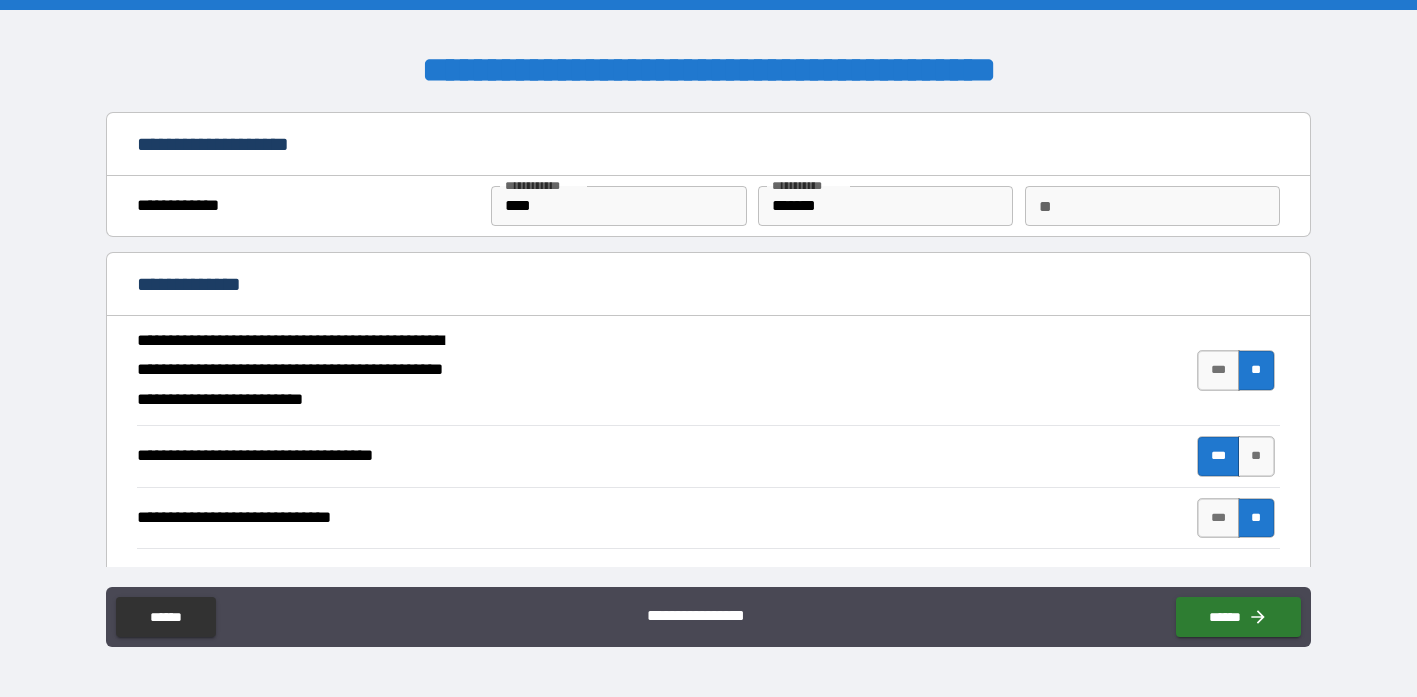 type on "*" 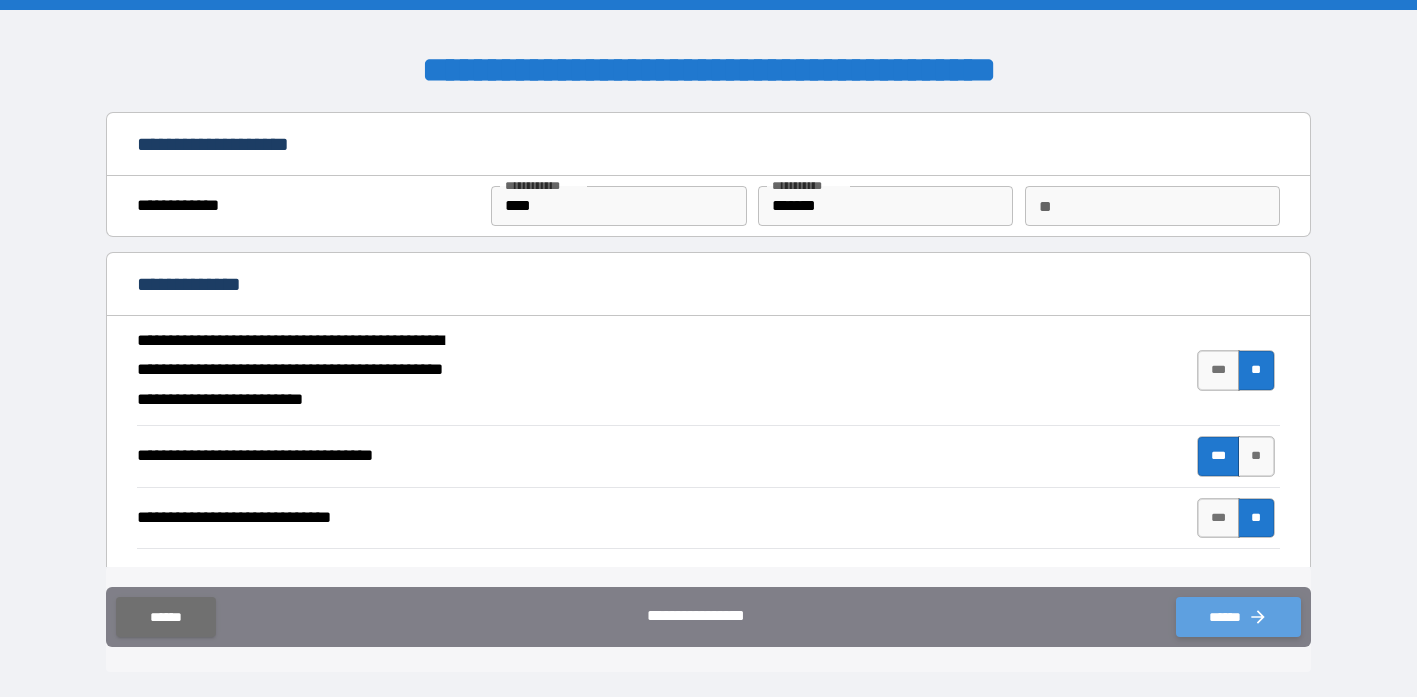 click on "******" at bounding box center [1238, 617] 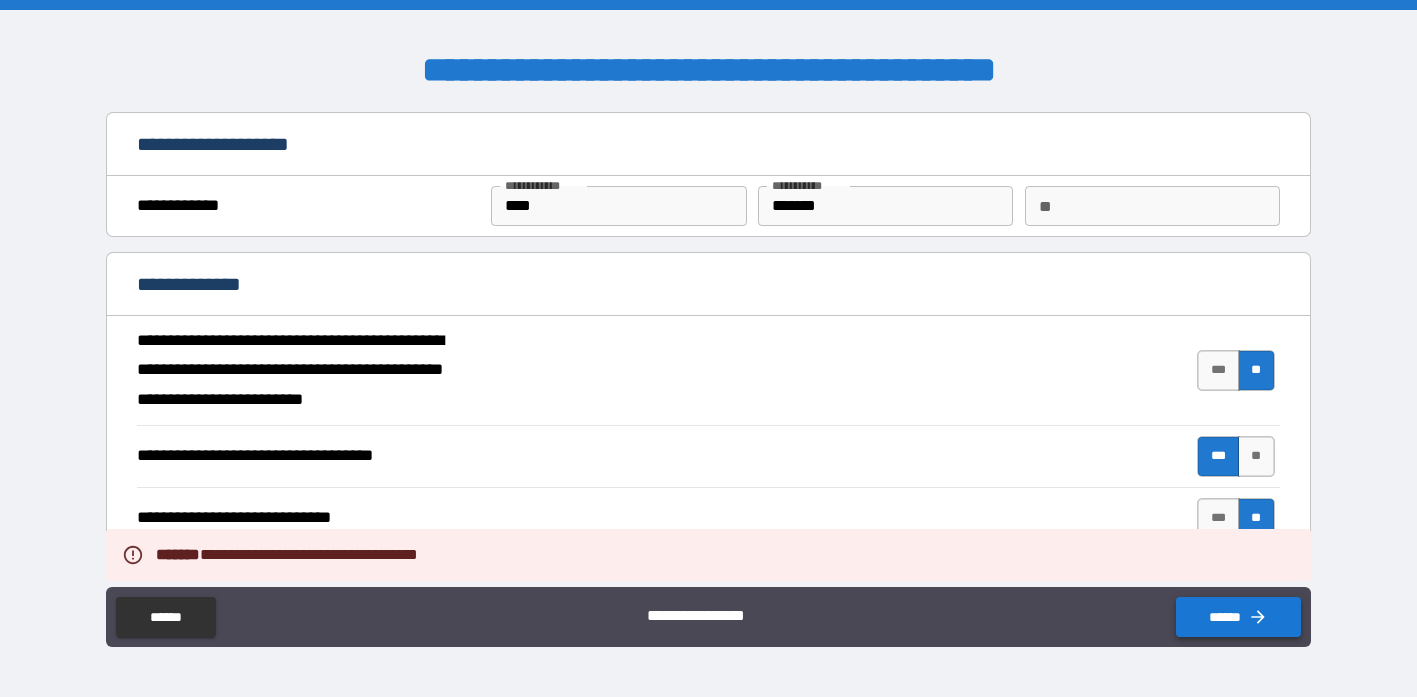 type on "*" 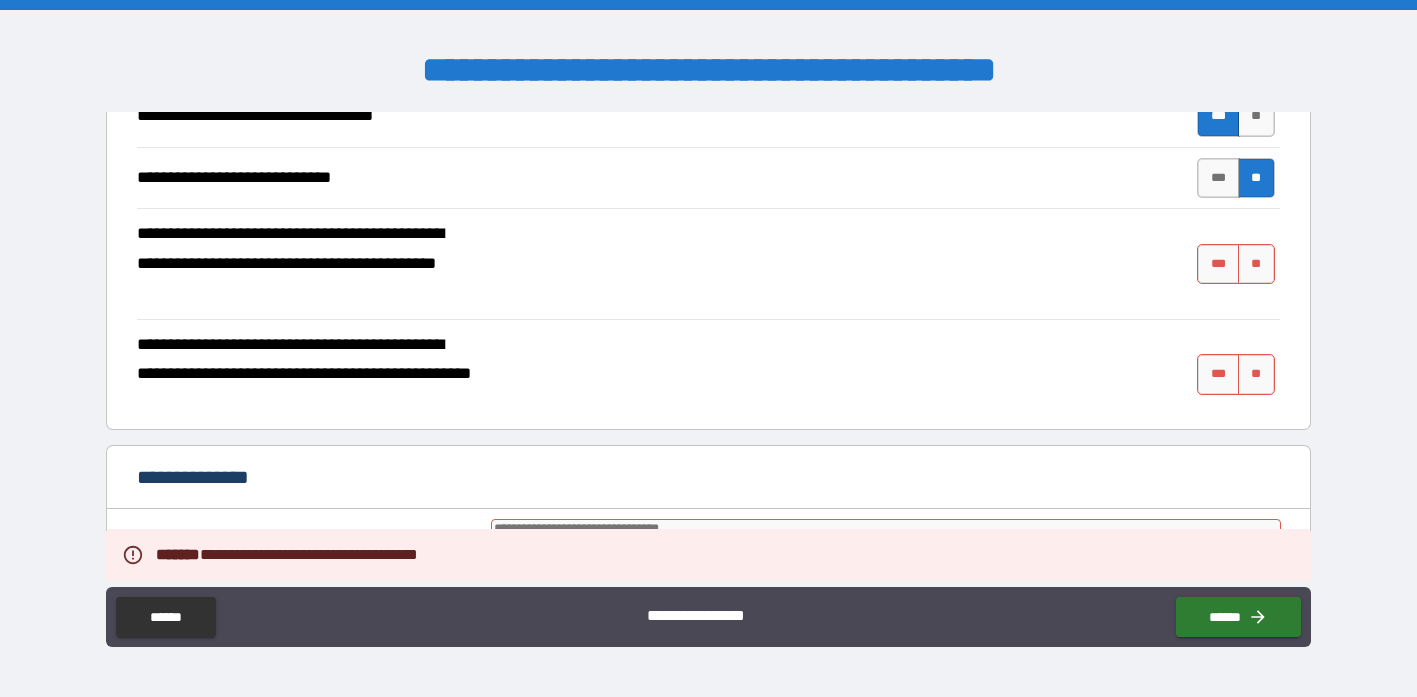 scroll, scrollTop: 357, scrollLeft: 0, axis: vertical 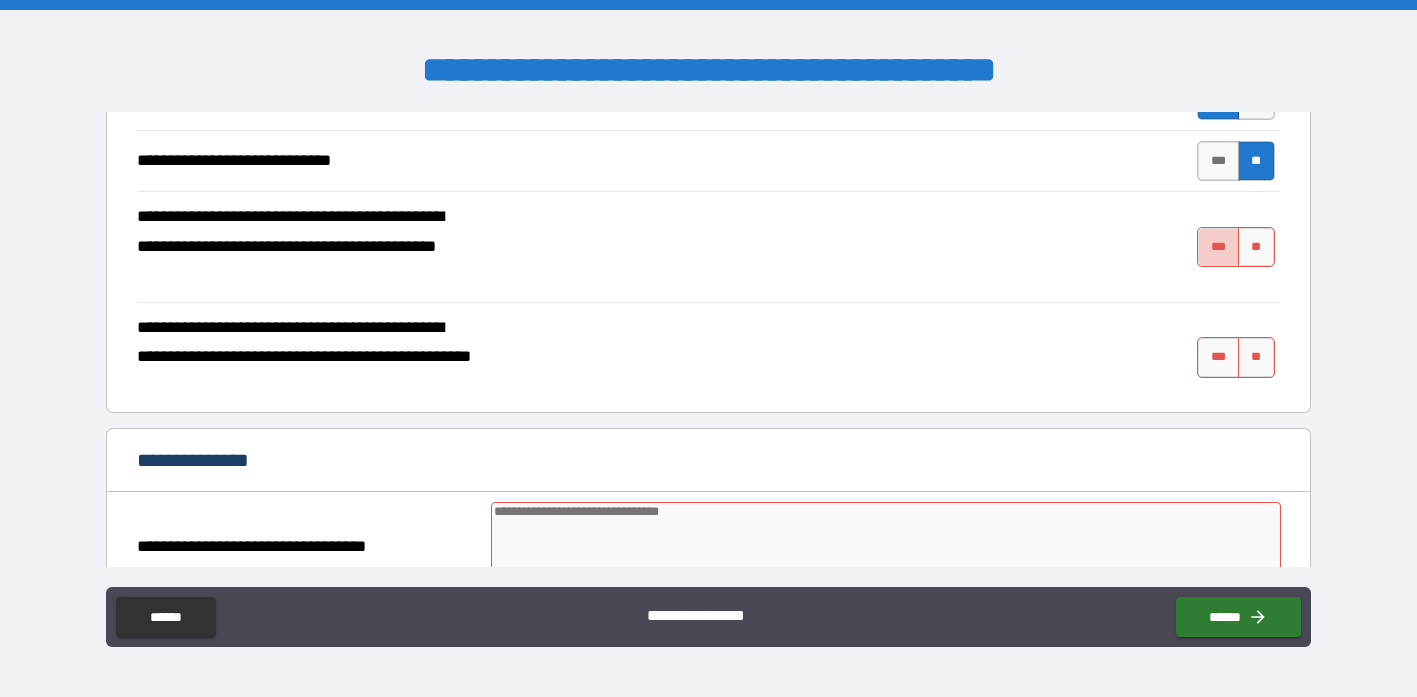click on "***" at bounding box center [1218, 247] 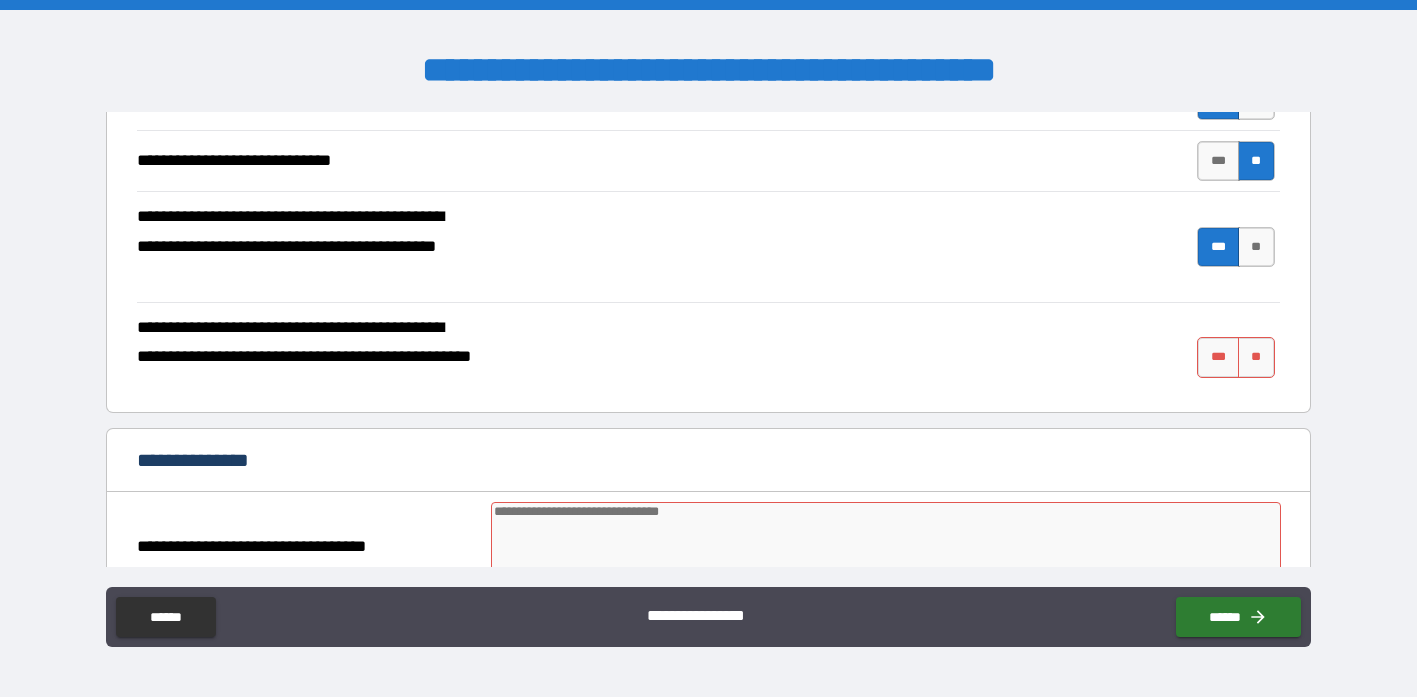 type on "*" 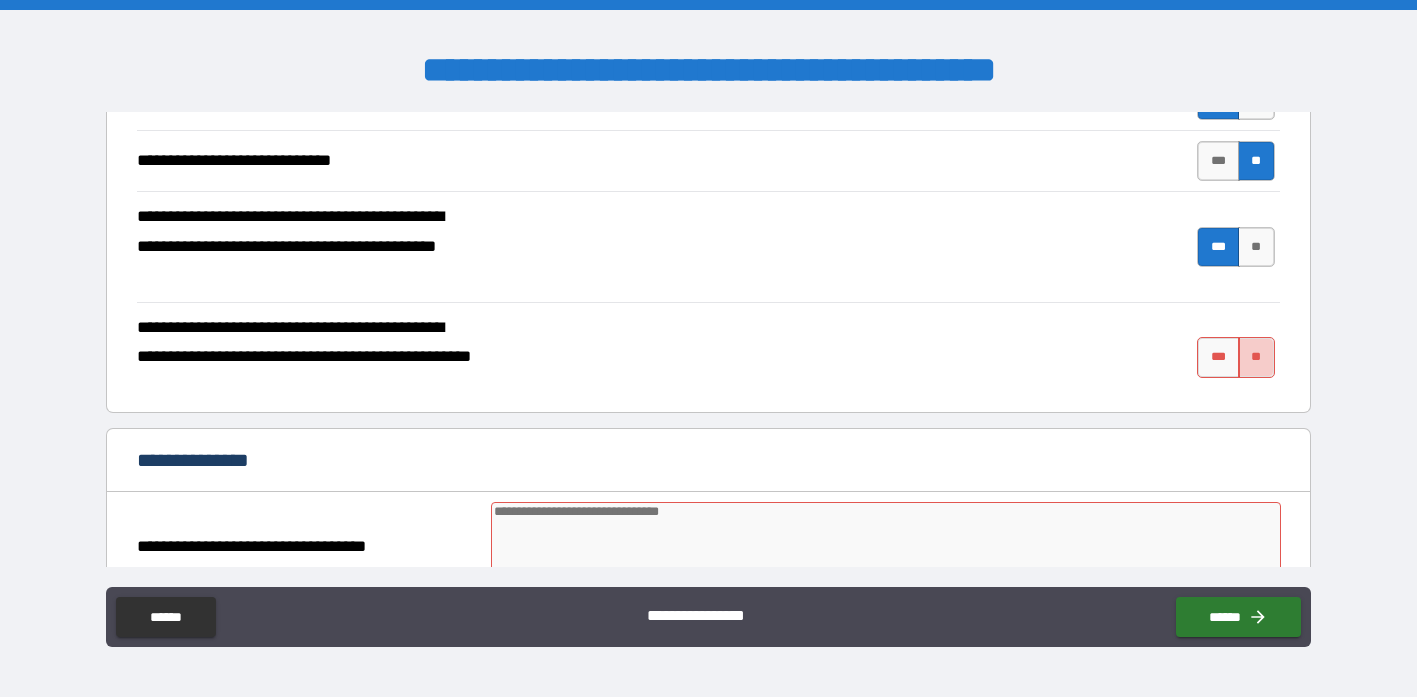 click on "**" at bounding box center [1256, 357] 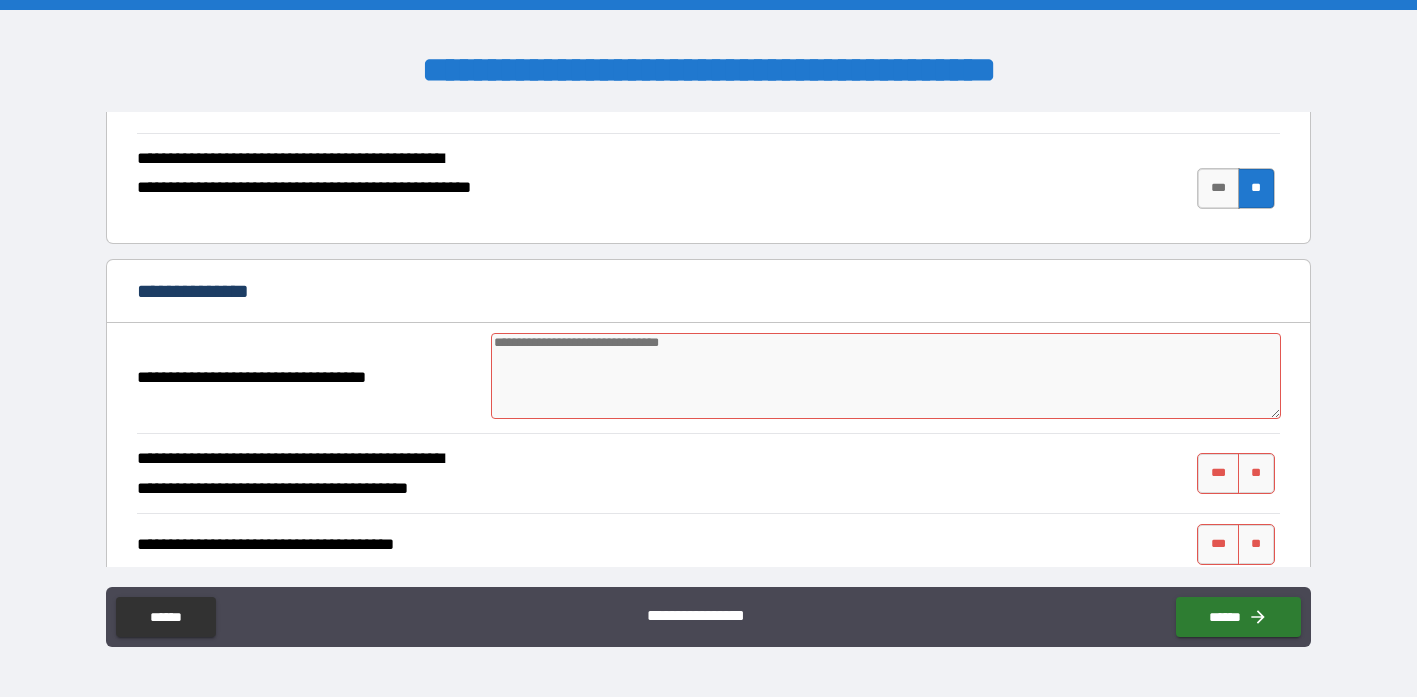 scroll, scrollTop: 566, scrollLeft: 0, axis: vertical 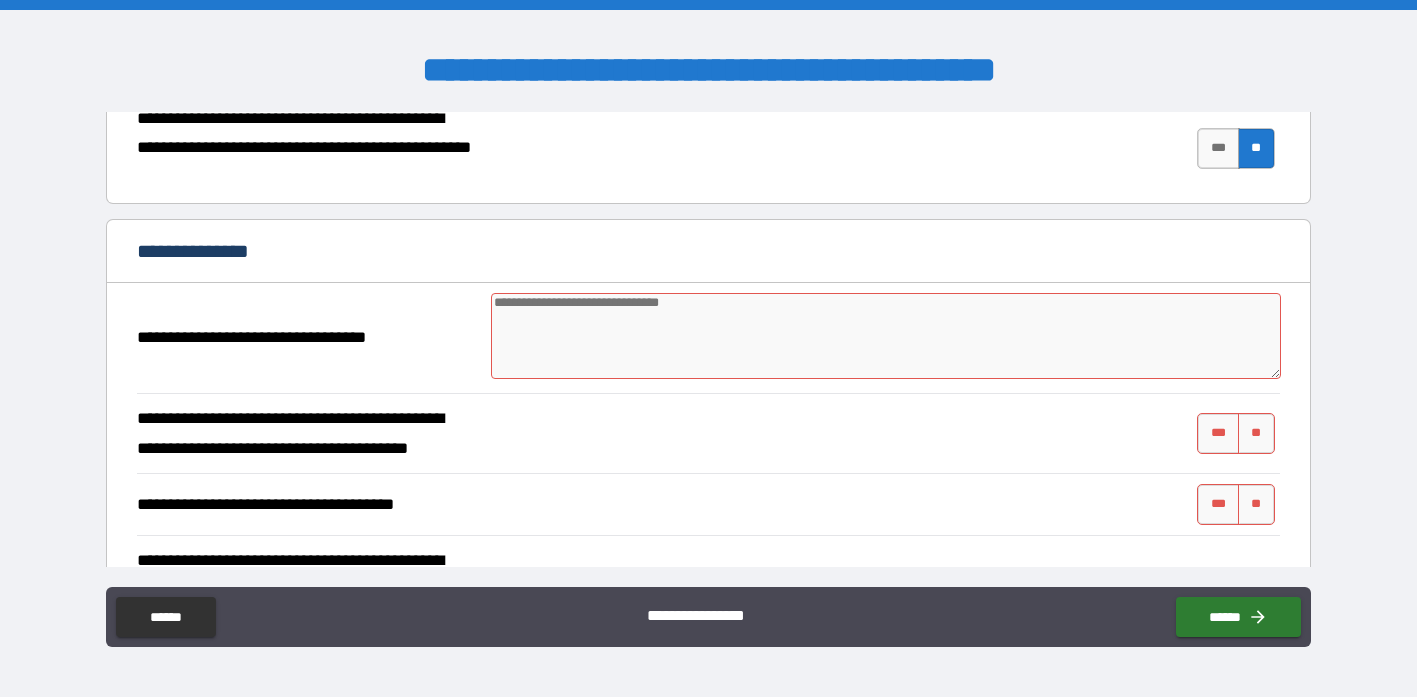 click at bounding box center [885, 336] 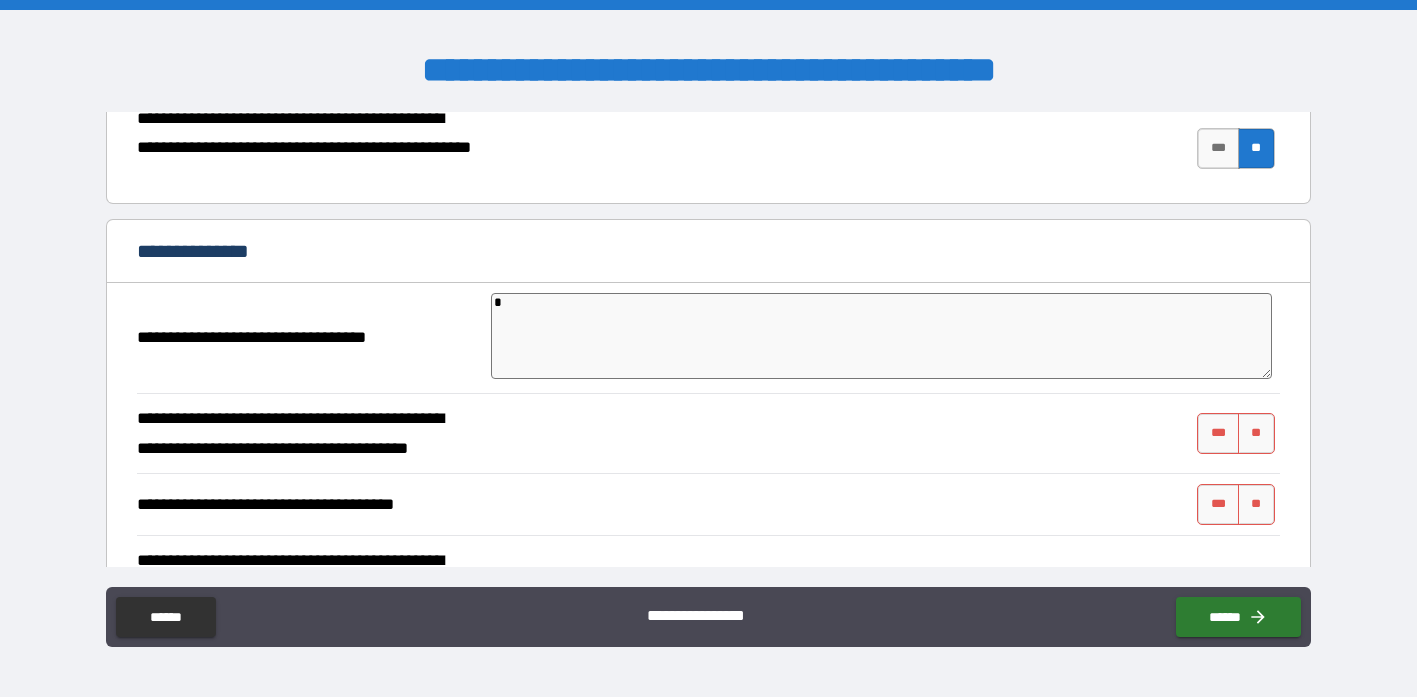 type on "*" 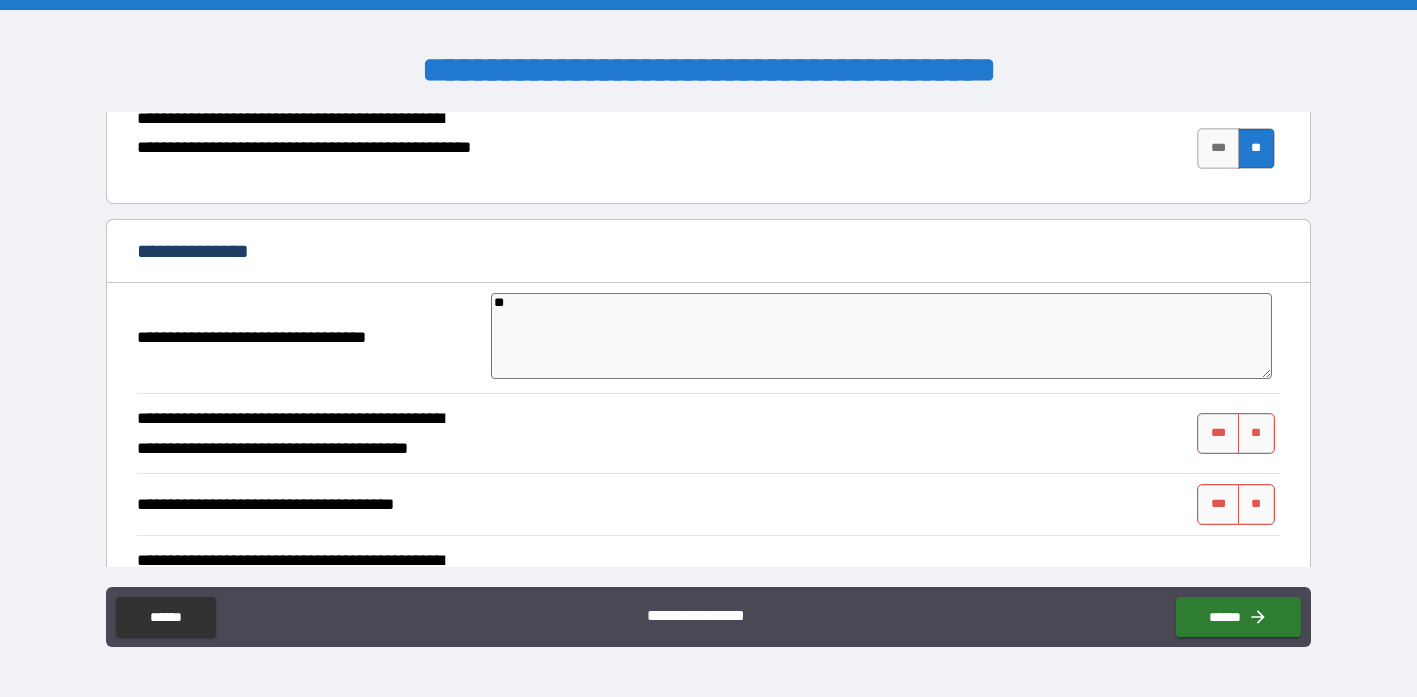 type on "*" 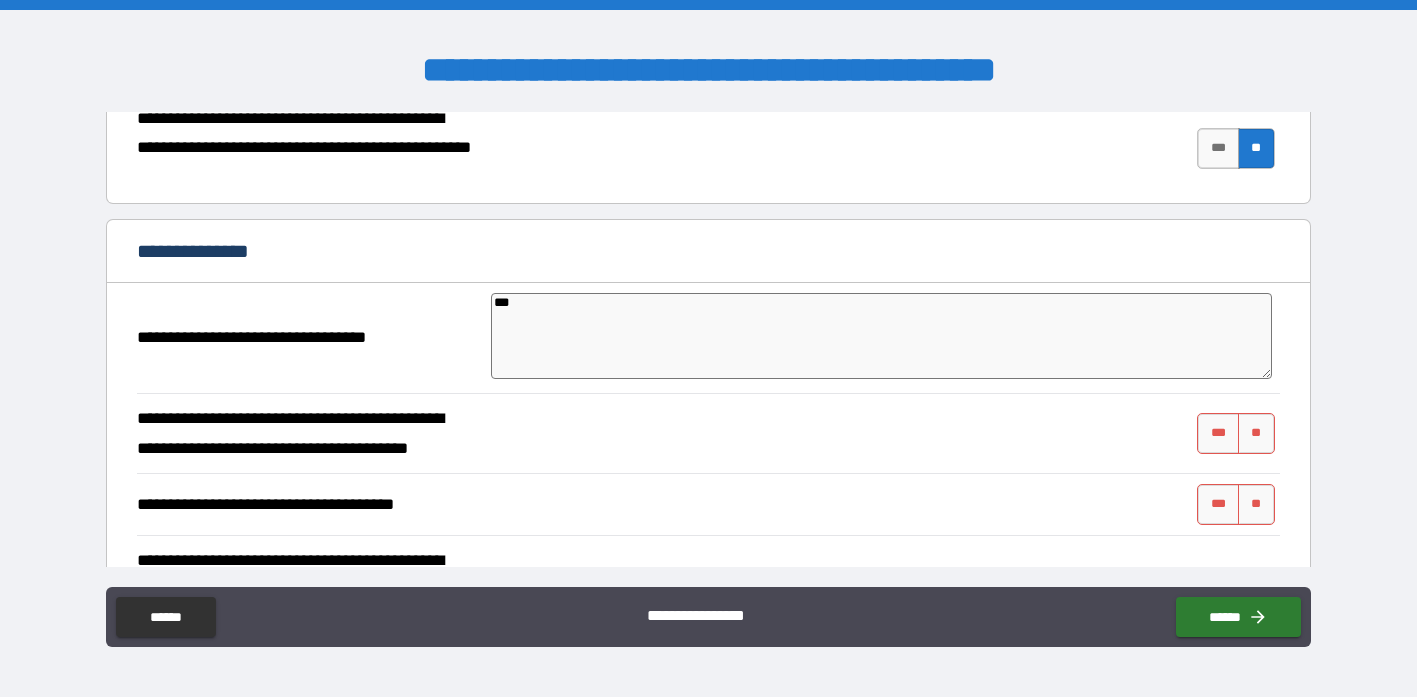 type on "*" 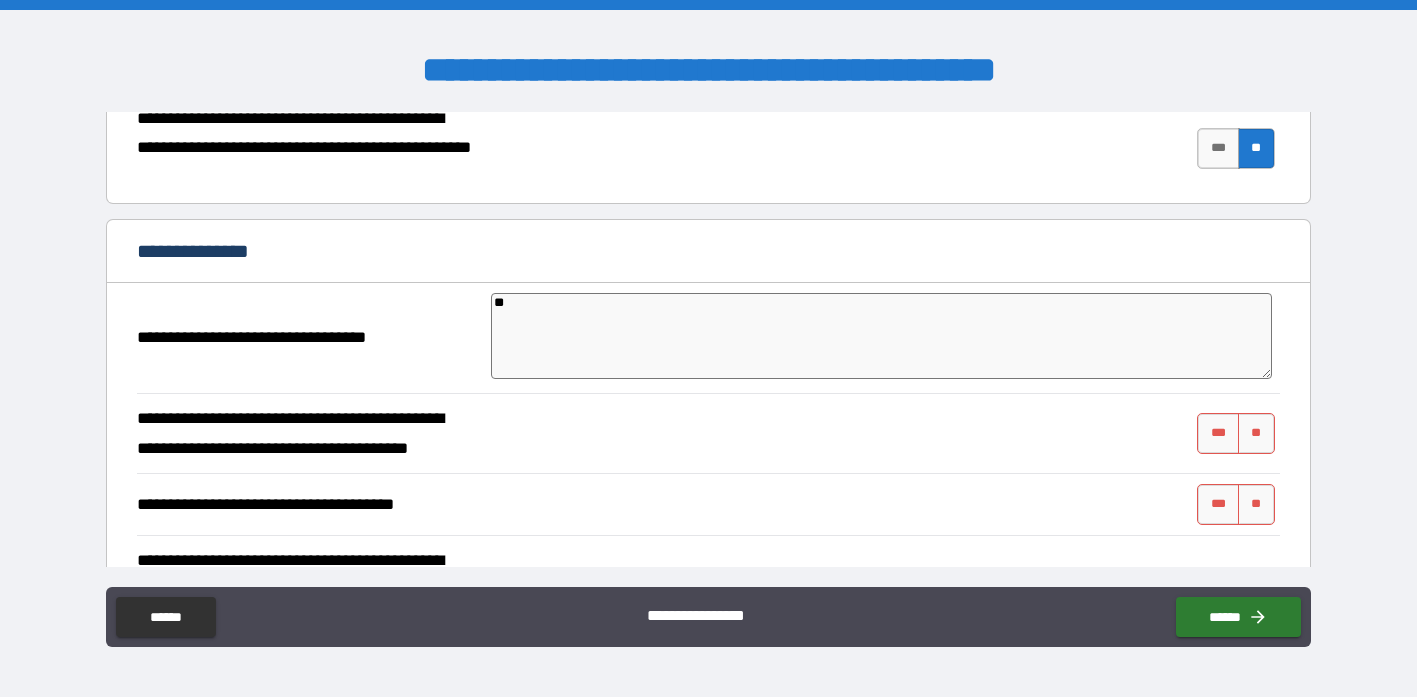 type on "*" 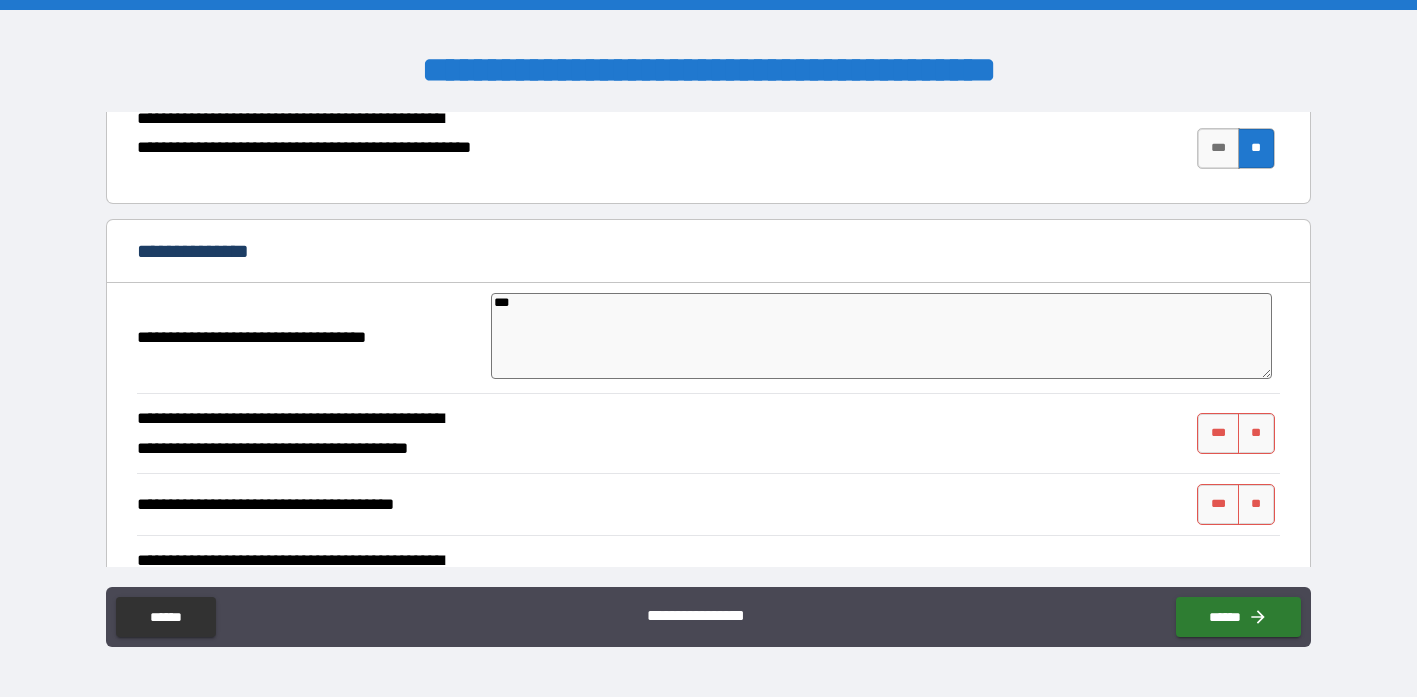 type on "***" 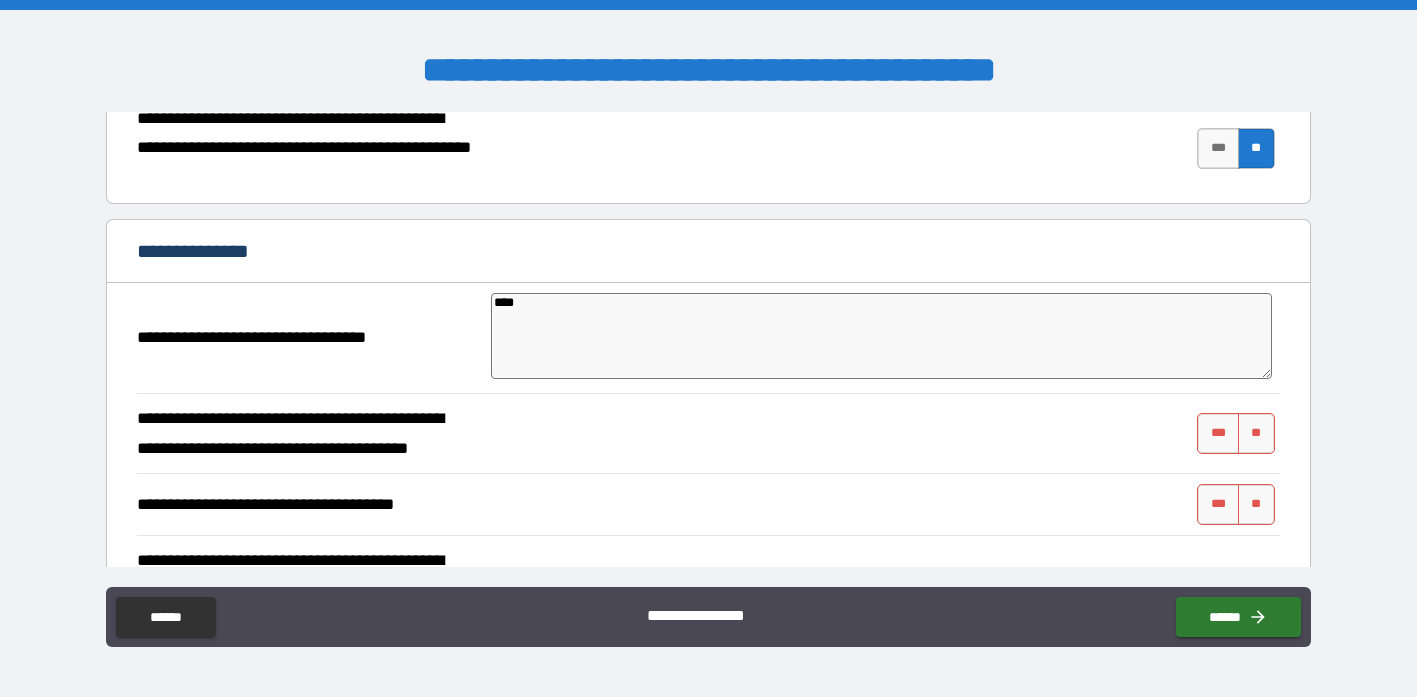 type on "*" 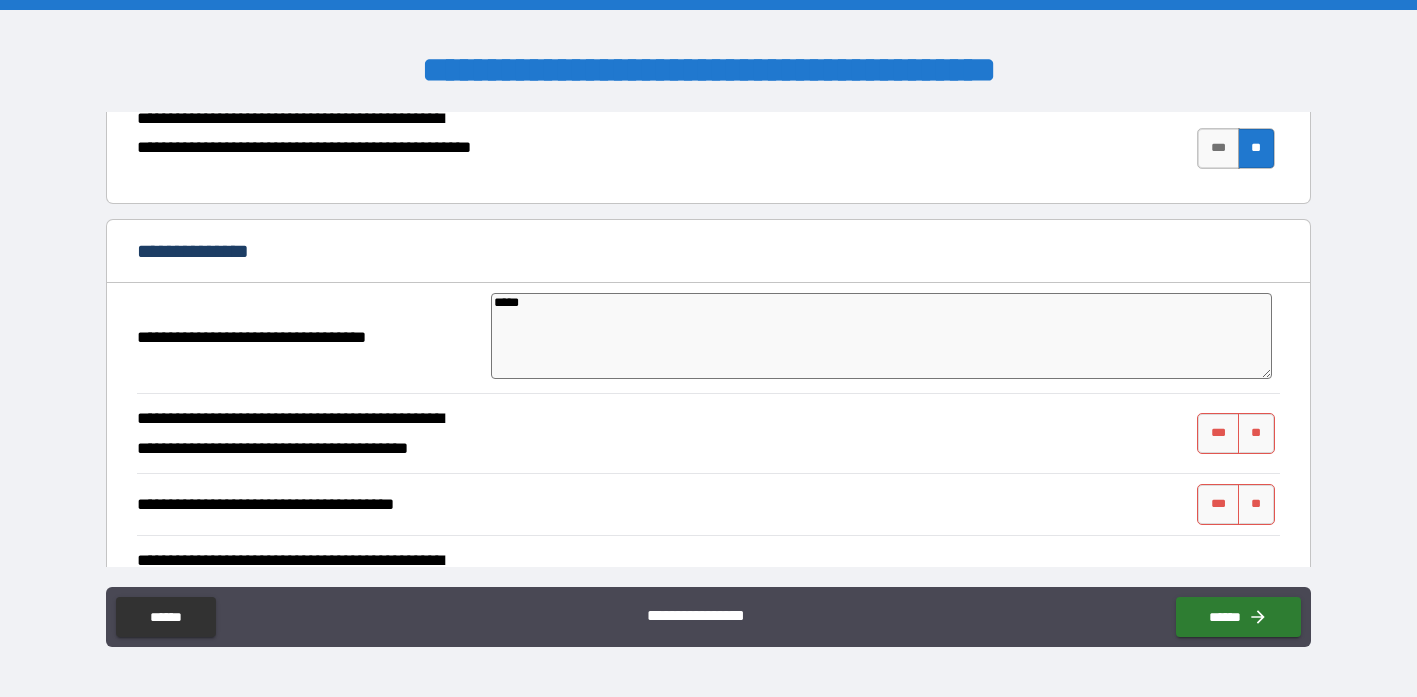 type on "*" 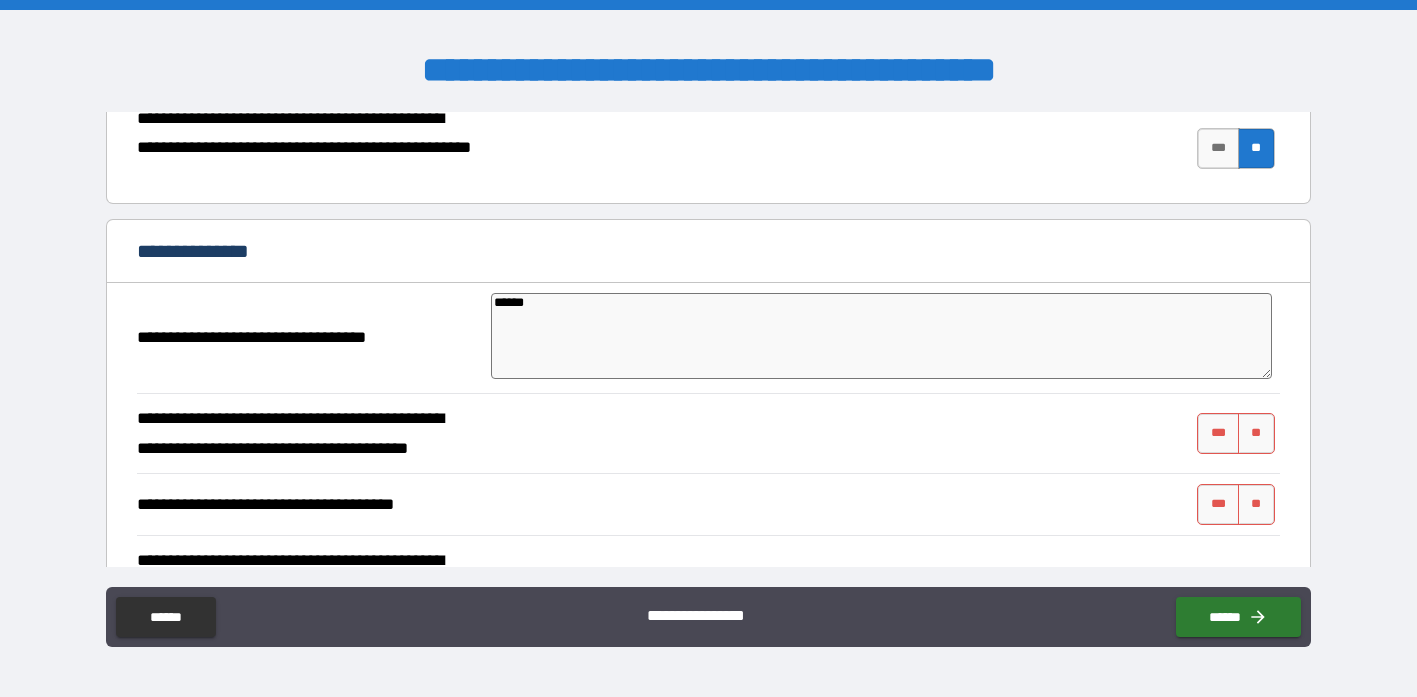 type on "*******" 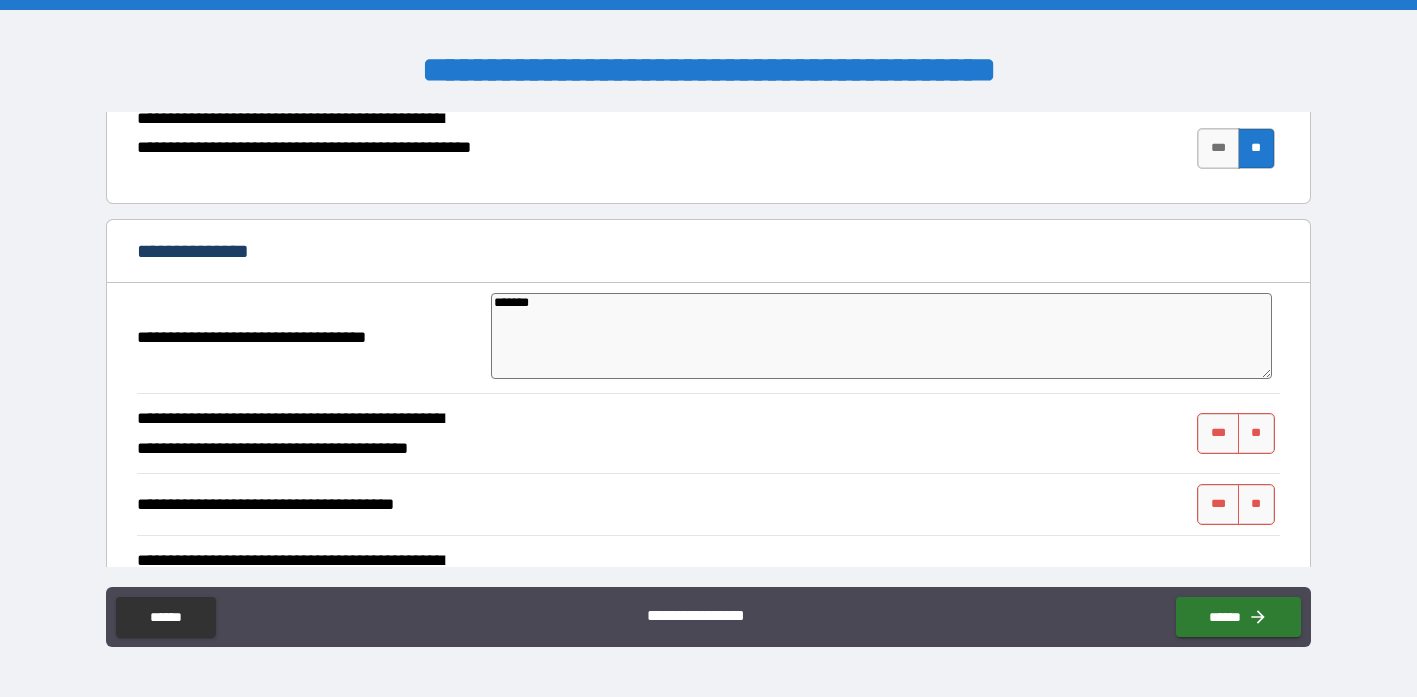 type on "********" 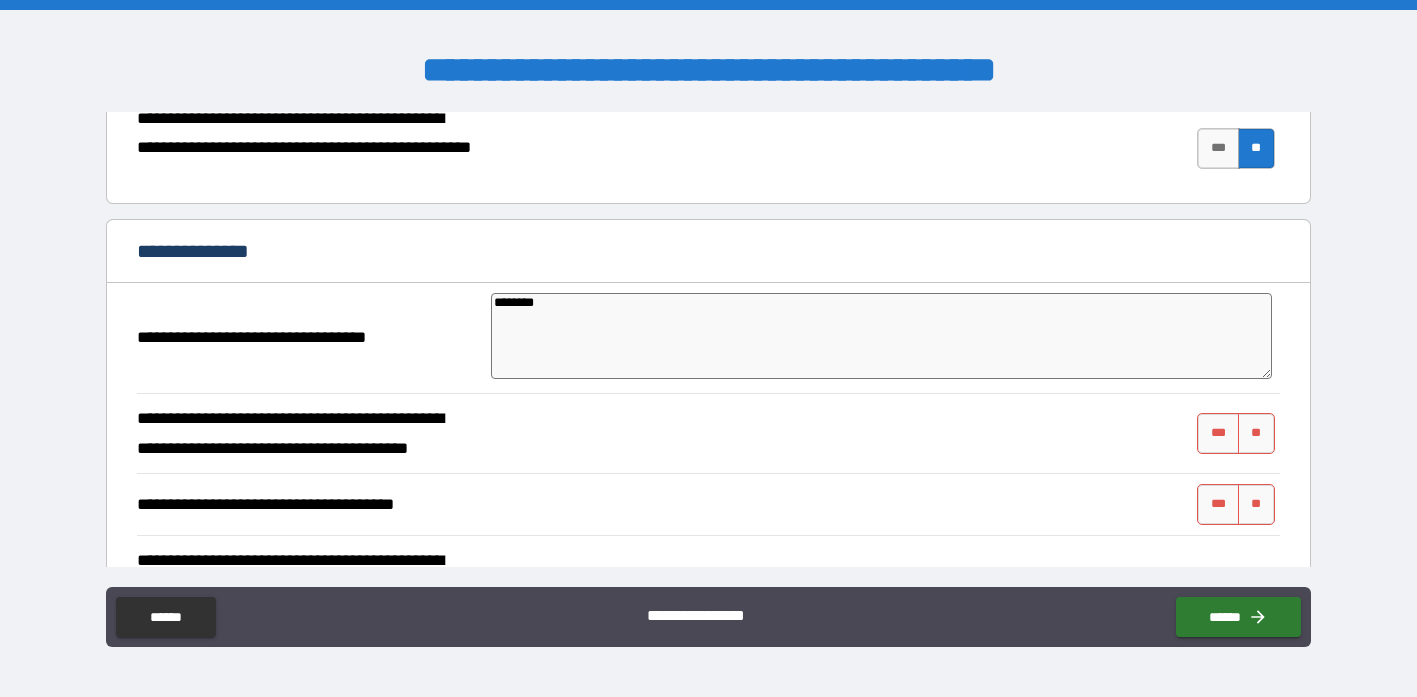 type on "*" 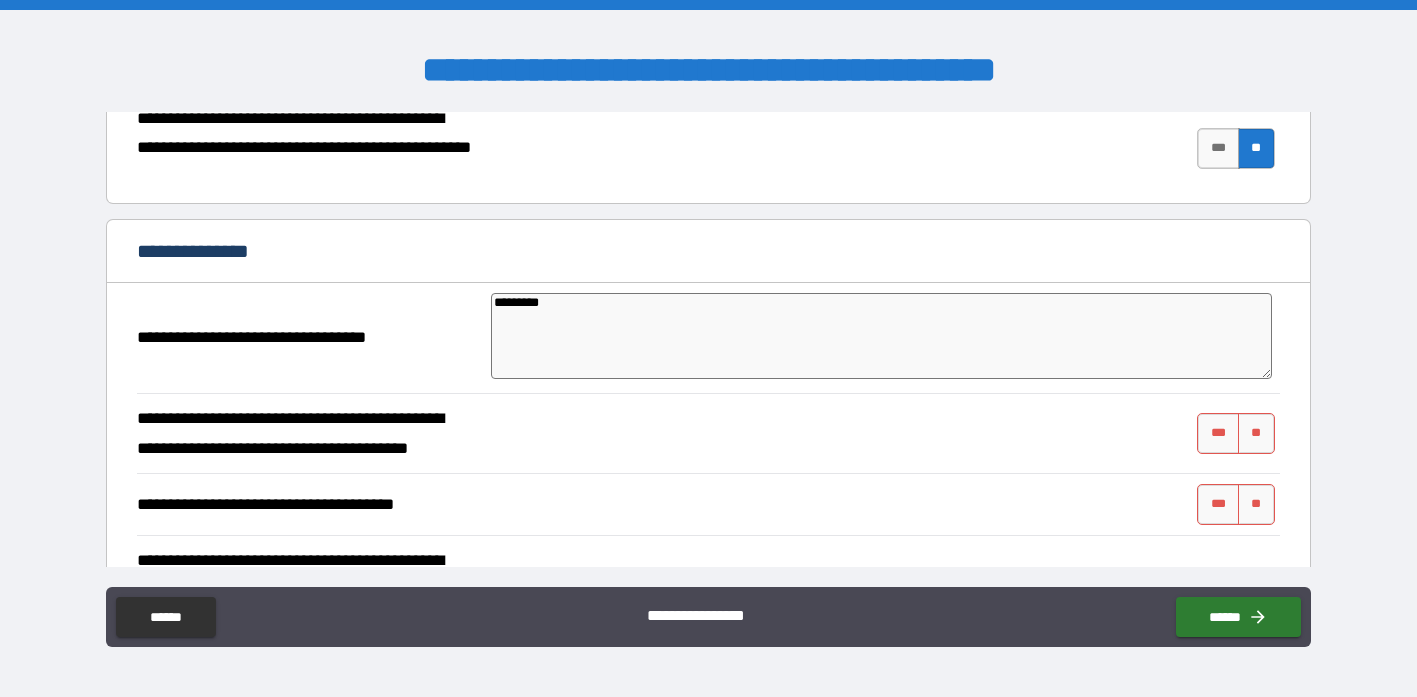 type on "*" 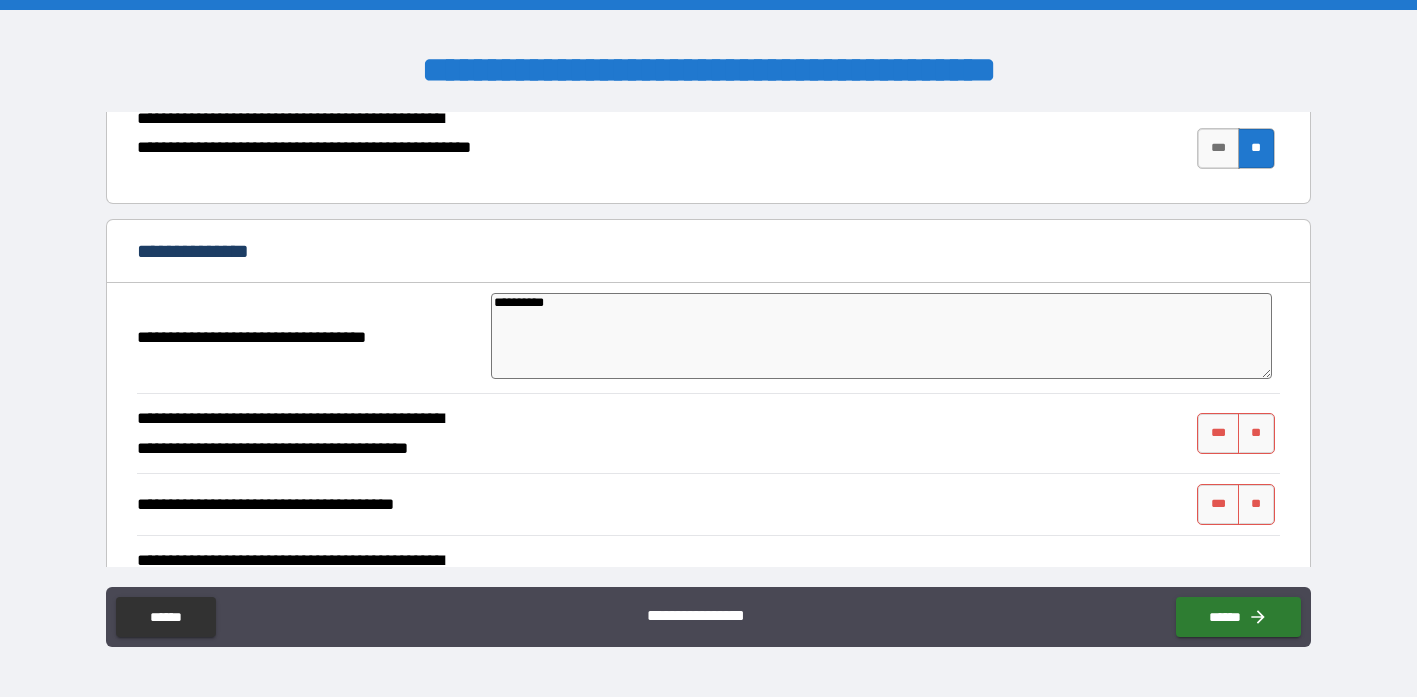 type on "*" 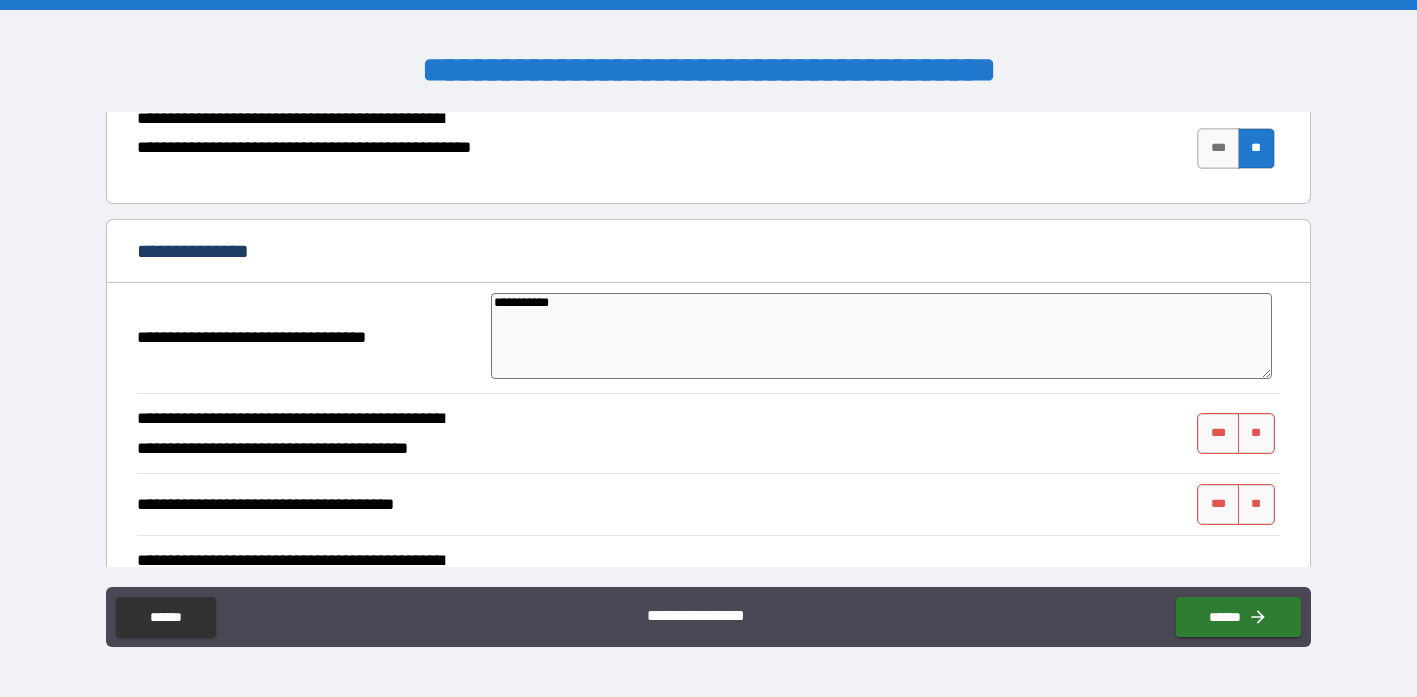 type on "**********" 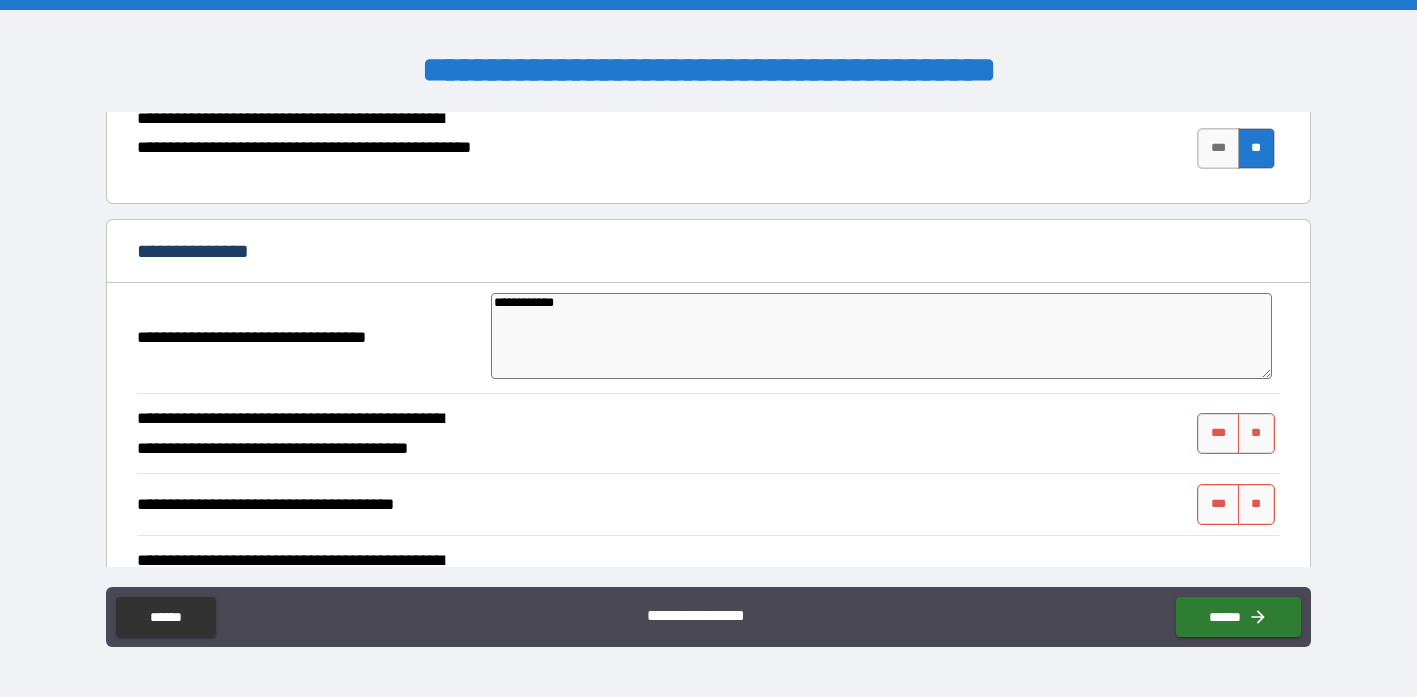 type on "*" 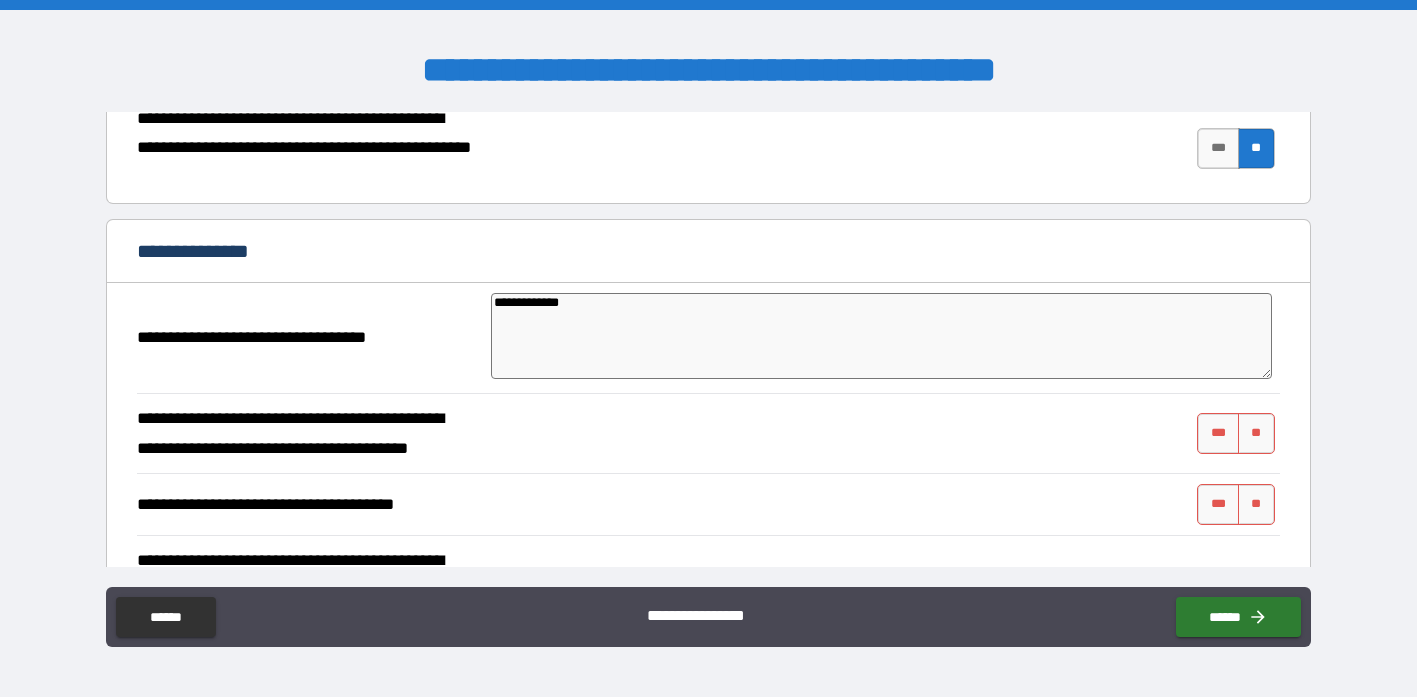 type on "**********" 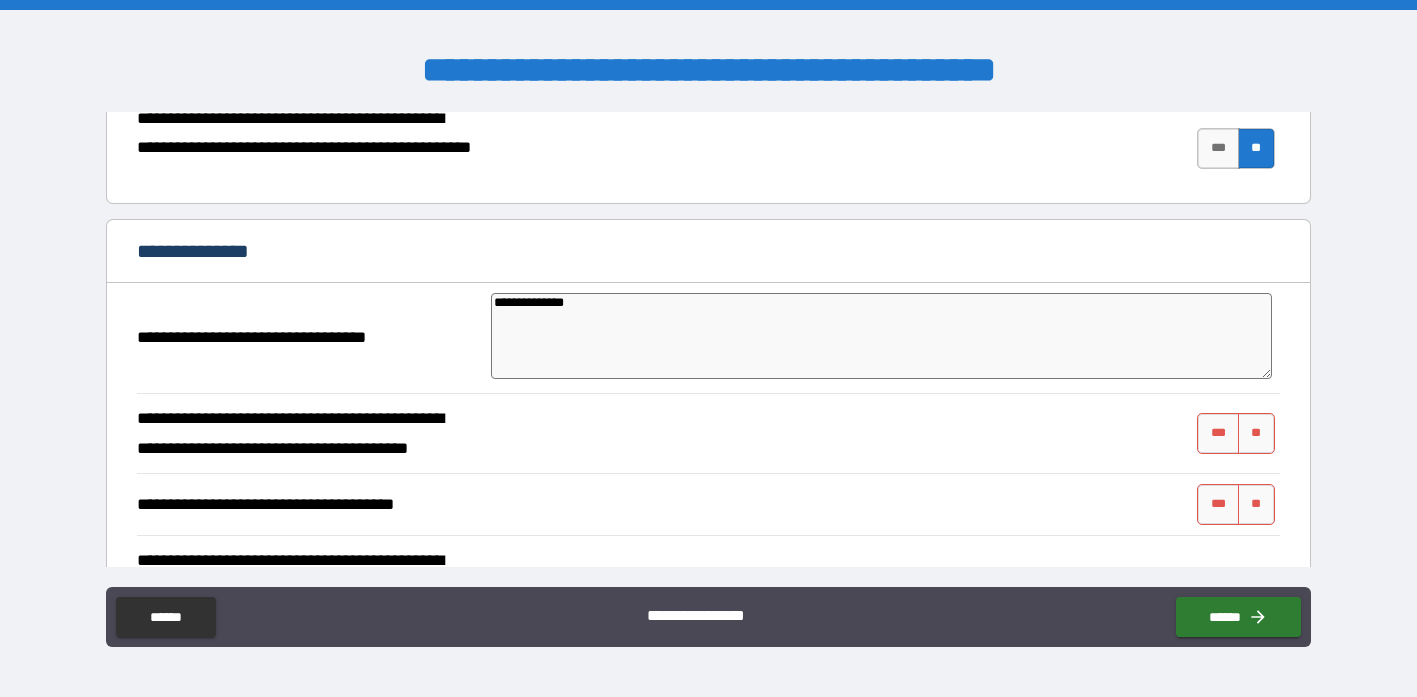 type on "**********" 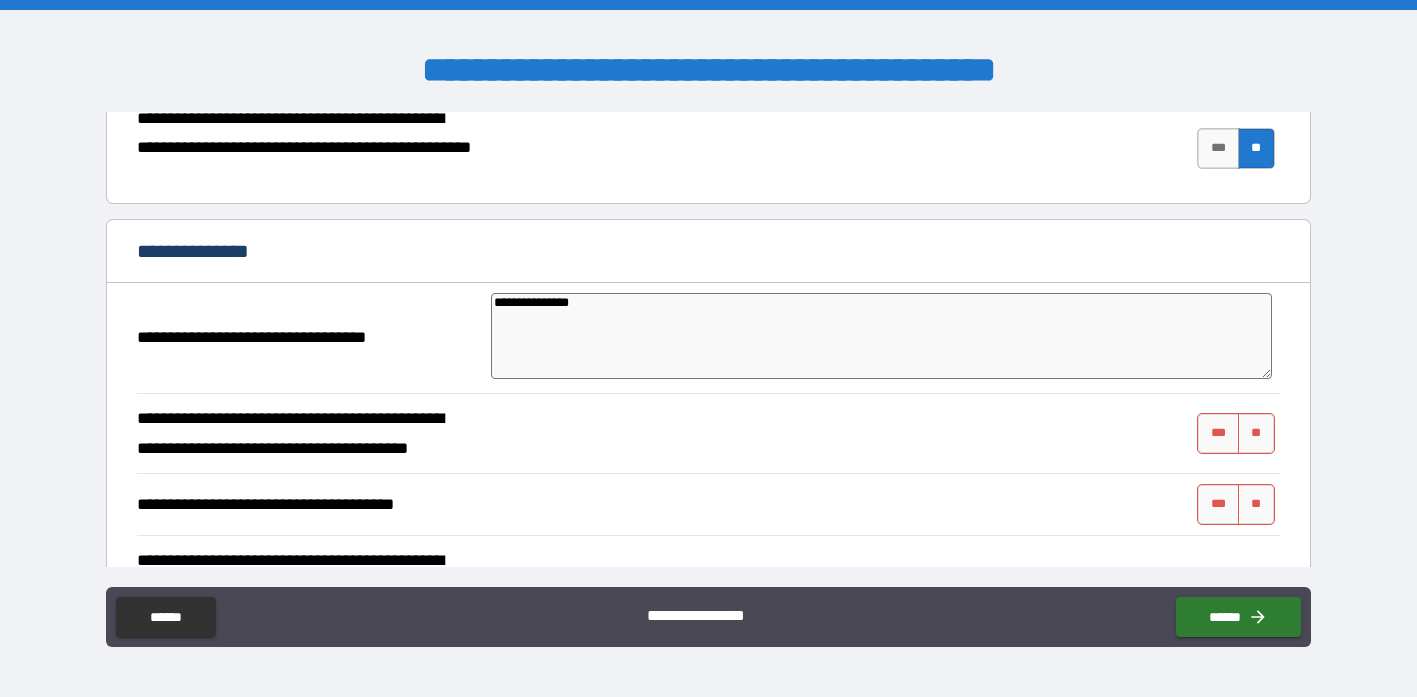 type on "*" 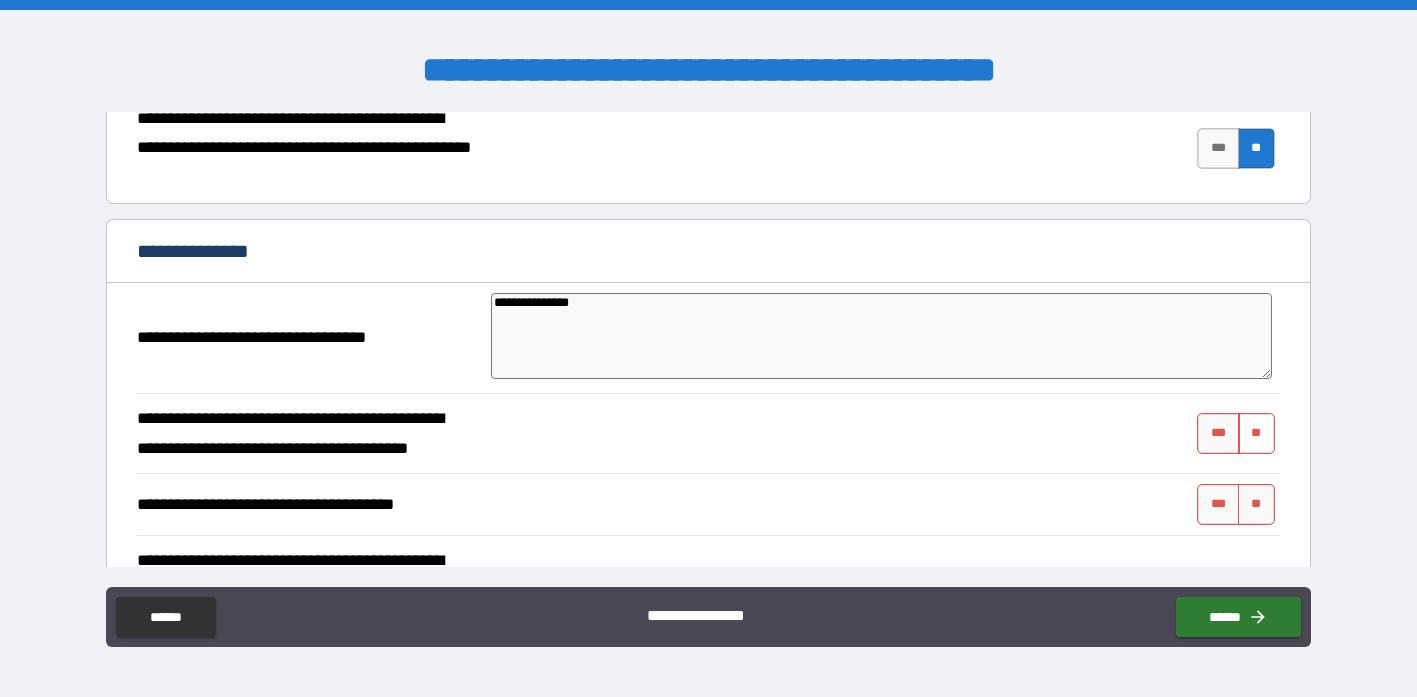 type on "**********" 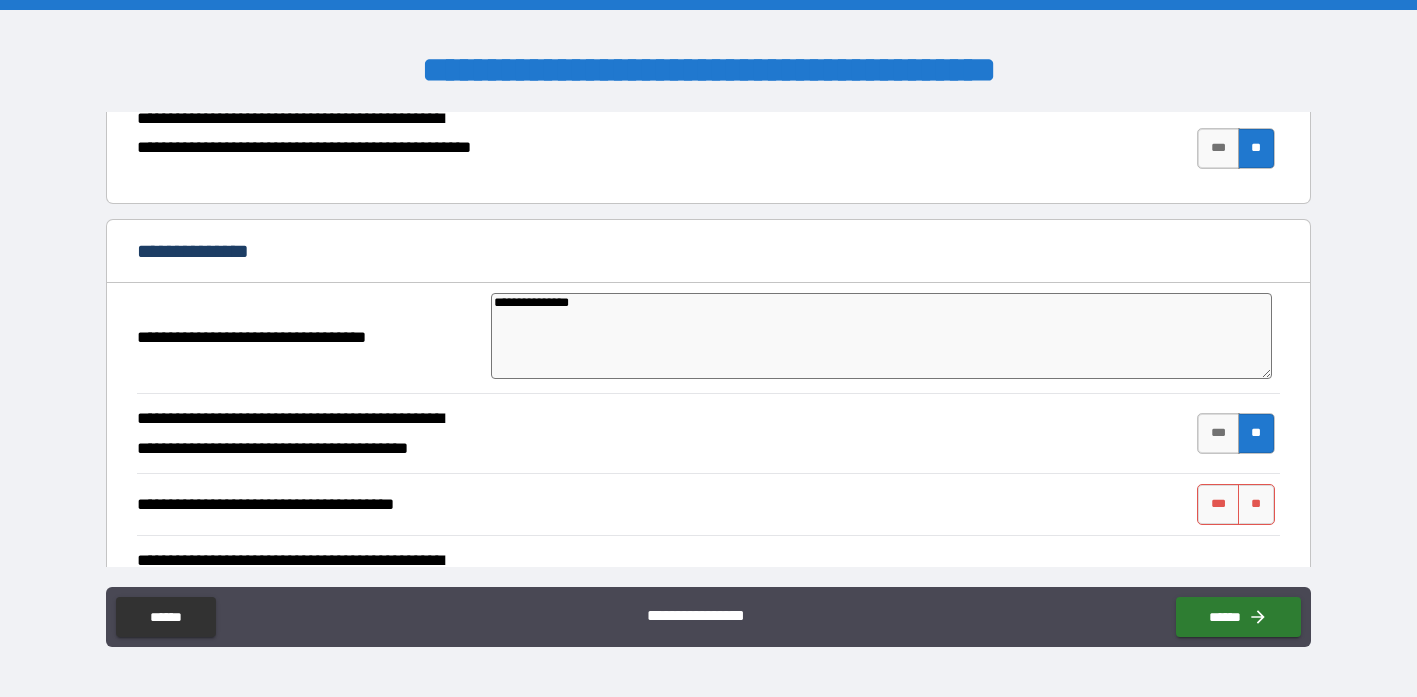 type on "*" 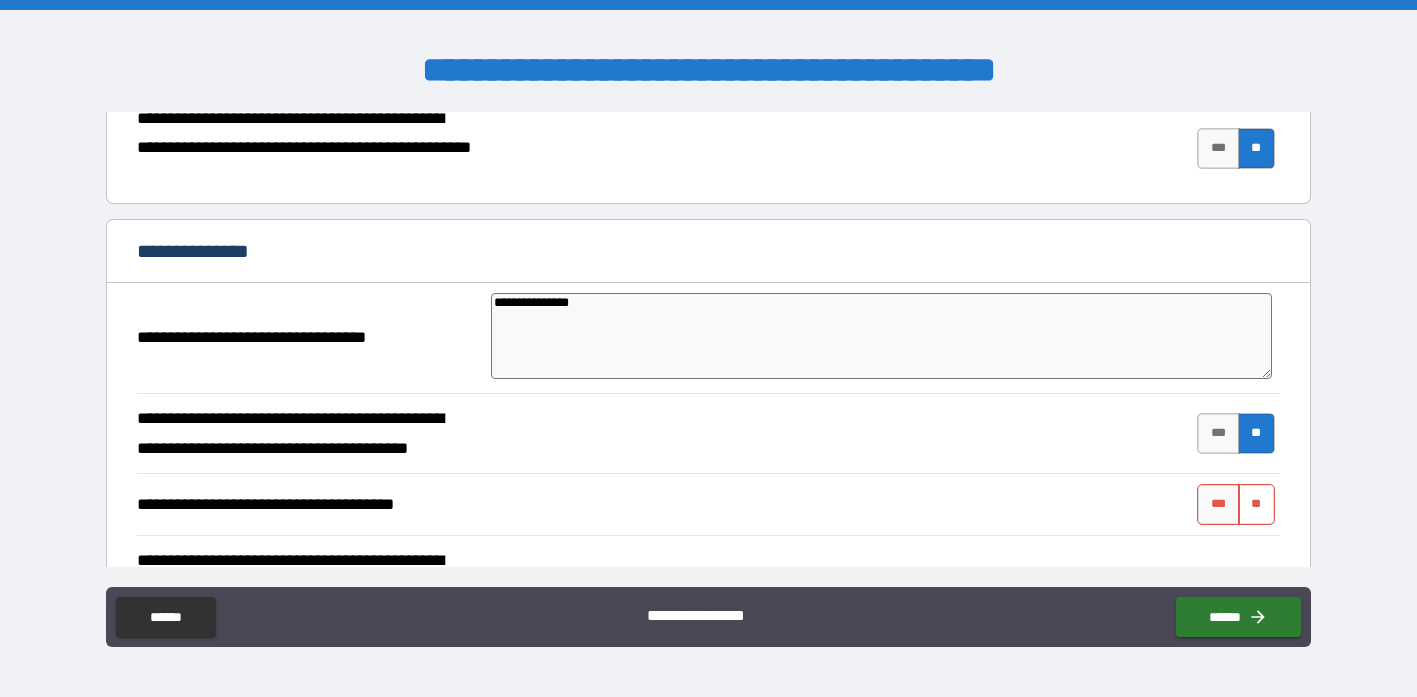 click on "**" at bounding box center (1256, 504) 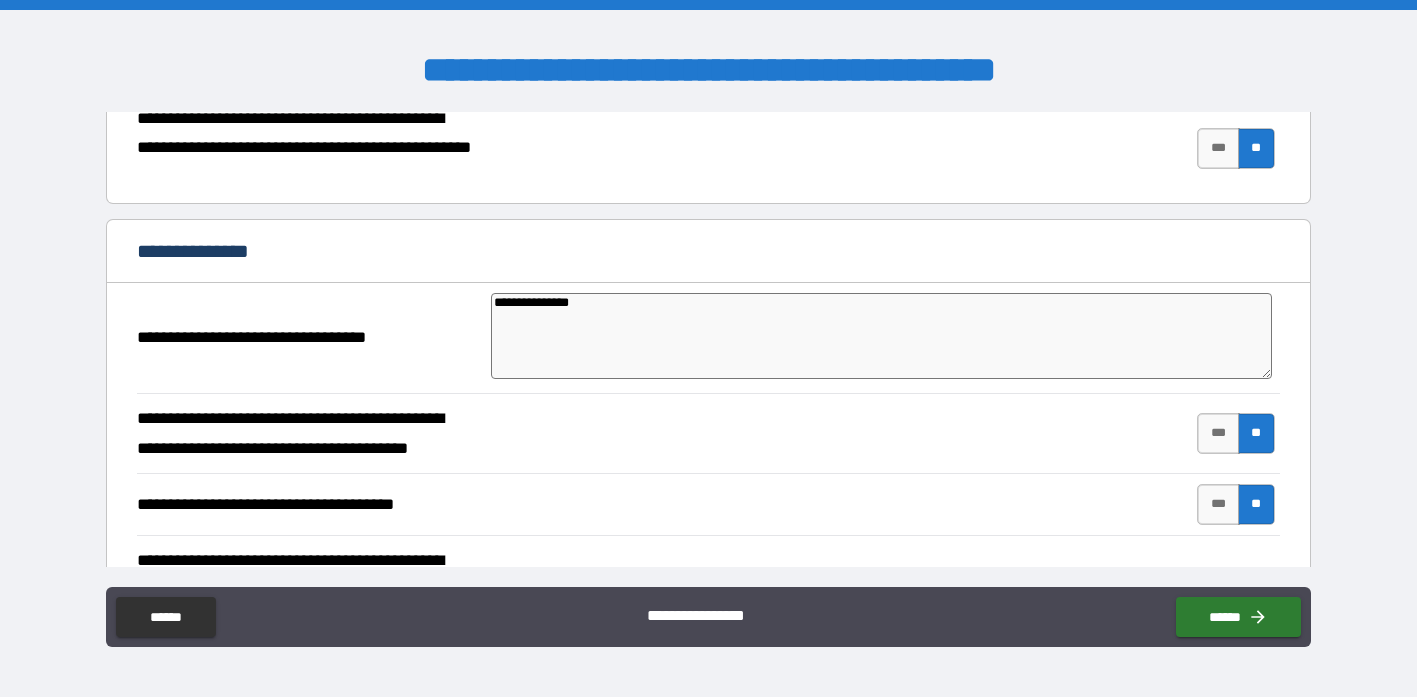 type on "*" 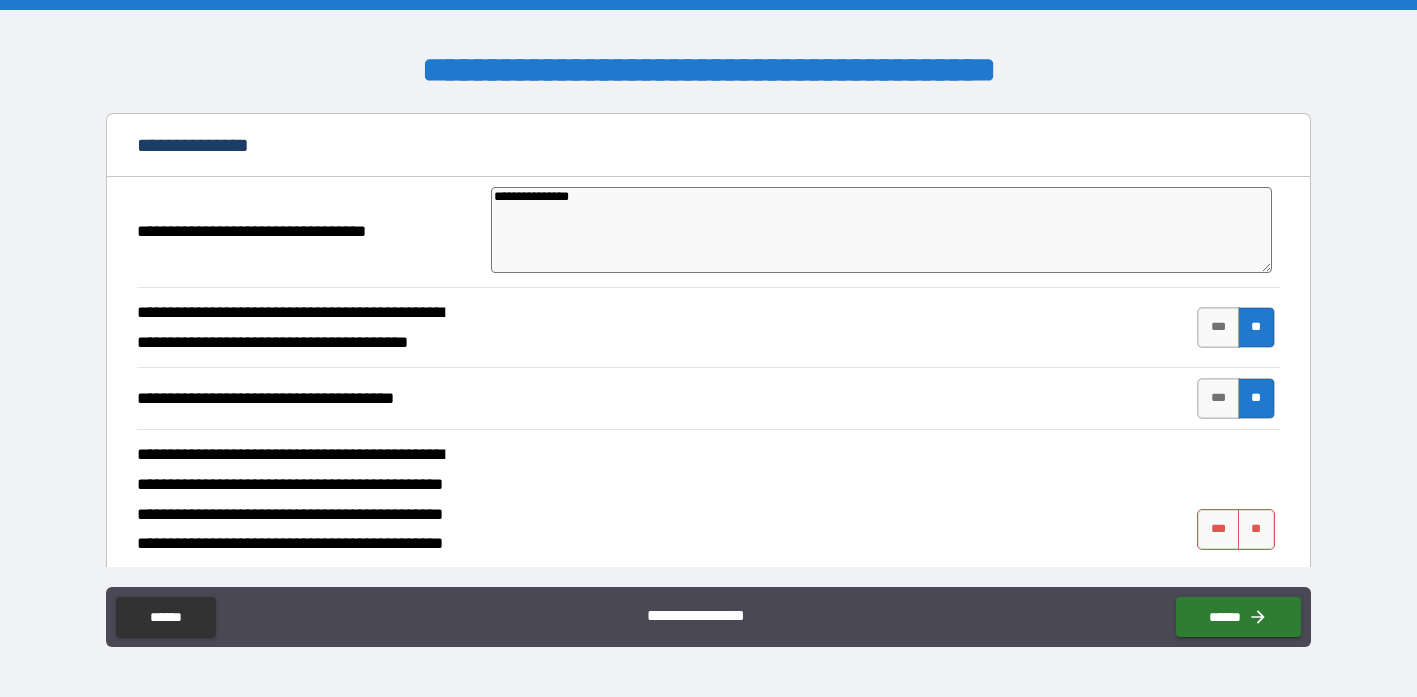 scroll, scrollTop: 673, scrollLeft: 0, axis: vertical 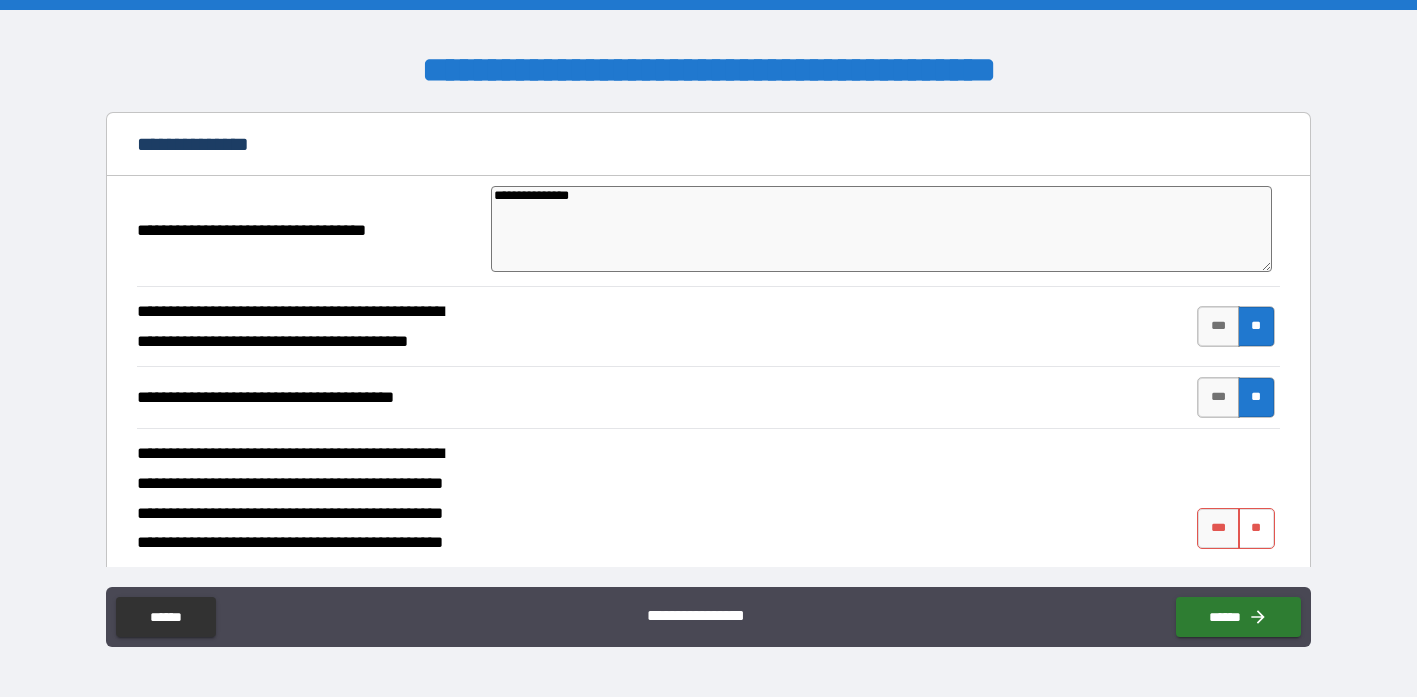 click on "**" at bounding box center (1256, 528) 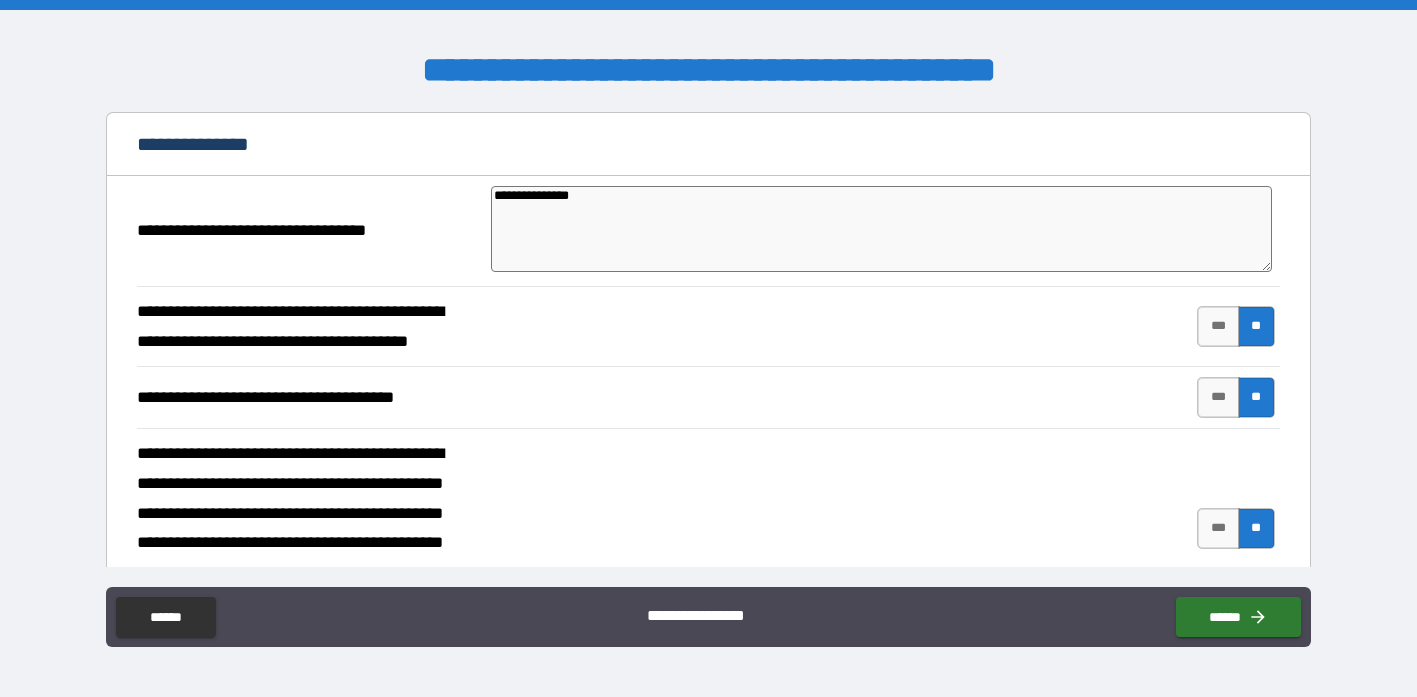 type on "*" 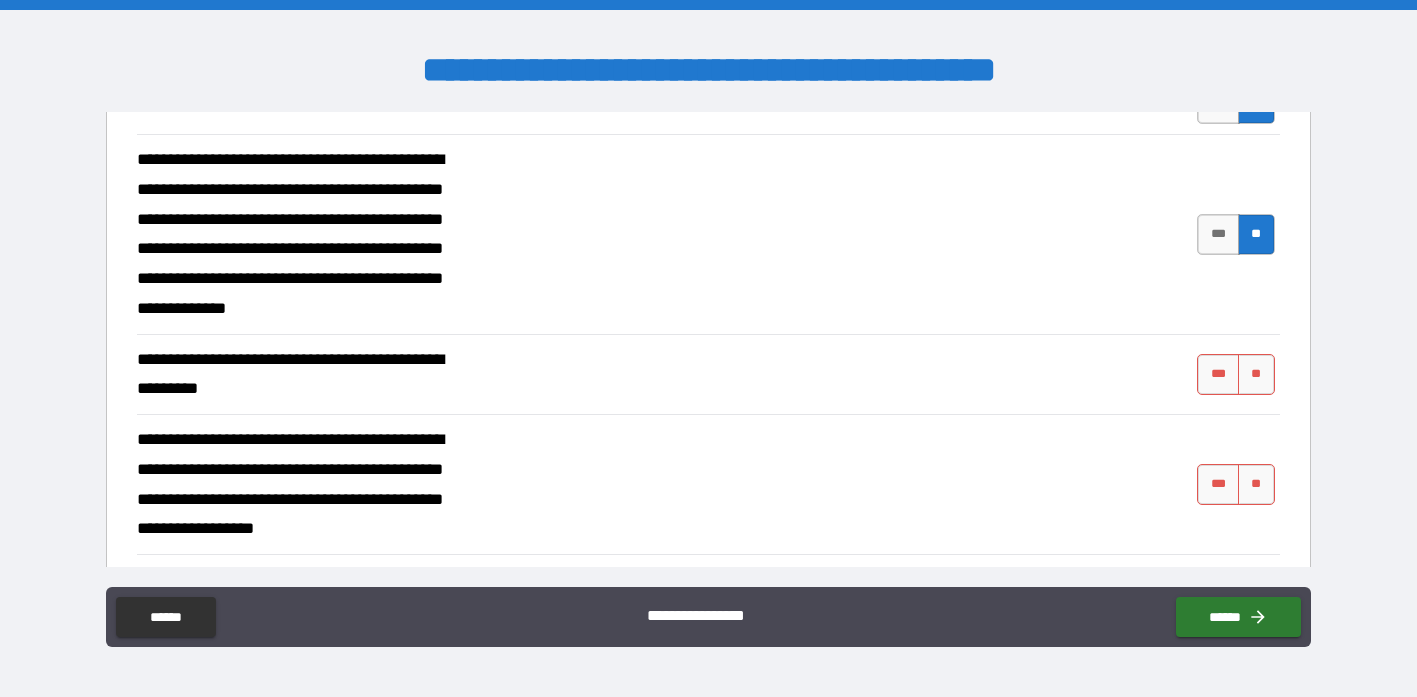 scroll, scrollTop: 1146, scrollLeft: 0, axis: vertical 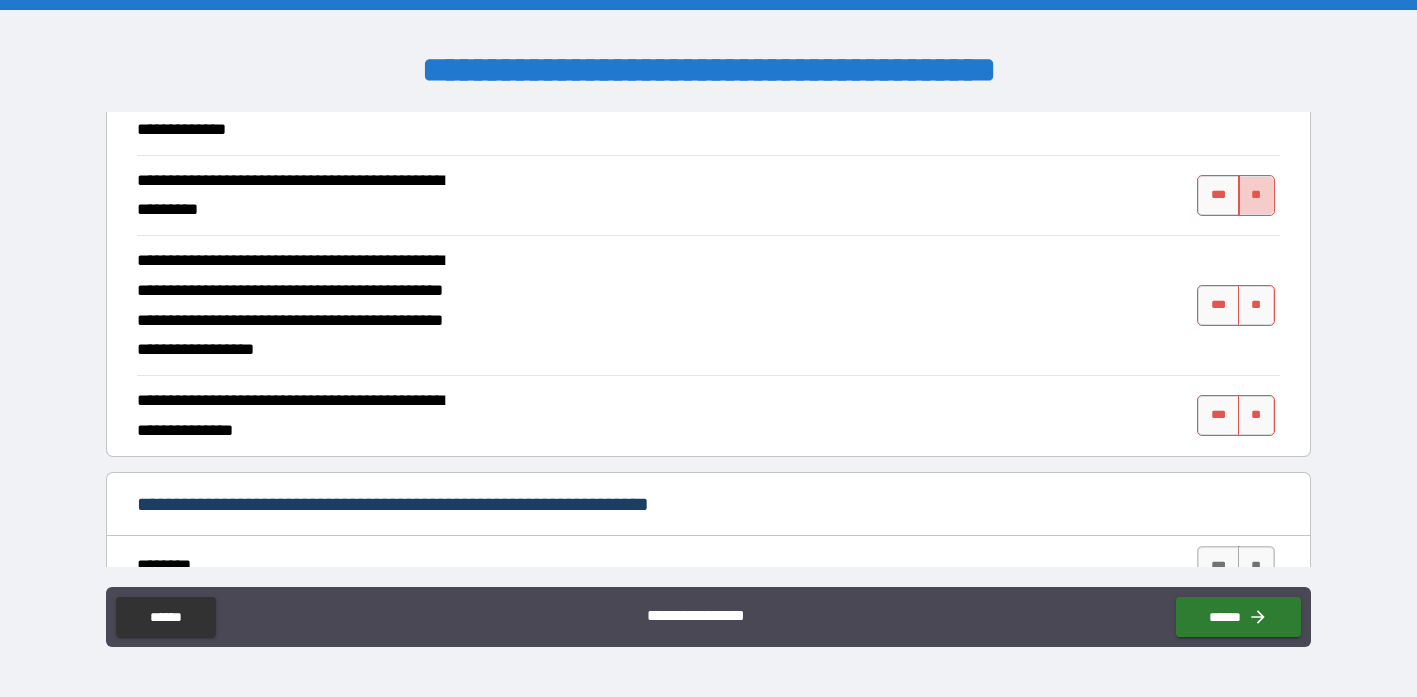 click on "**" at bounding box center (1256, 195) 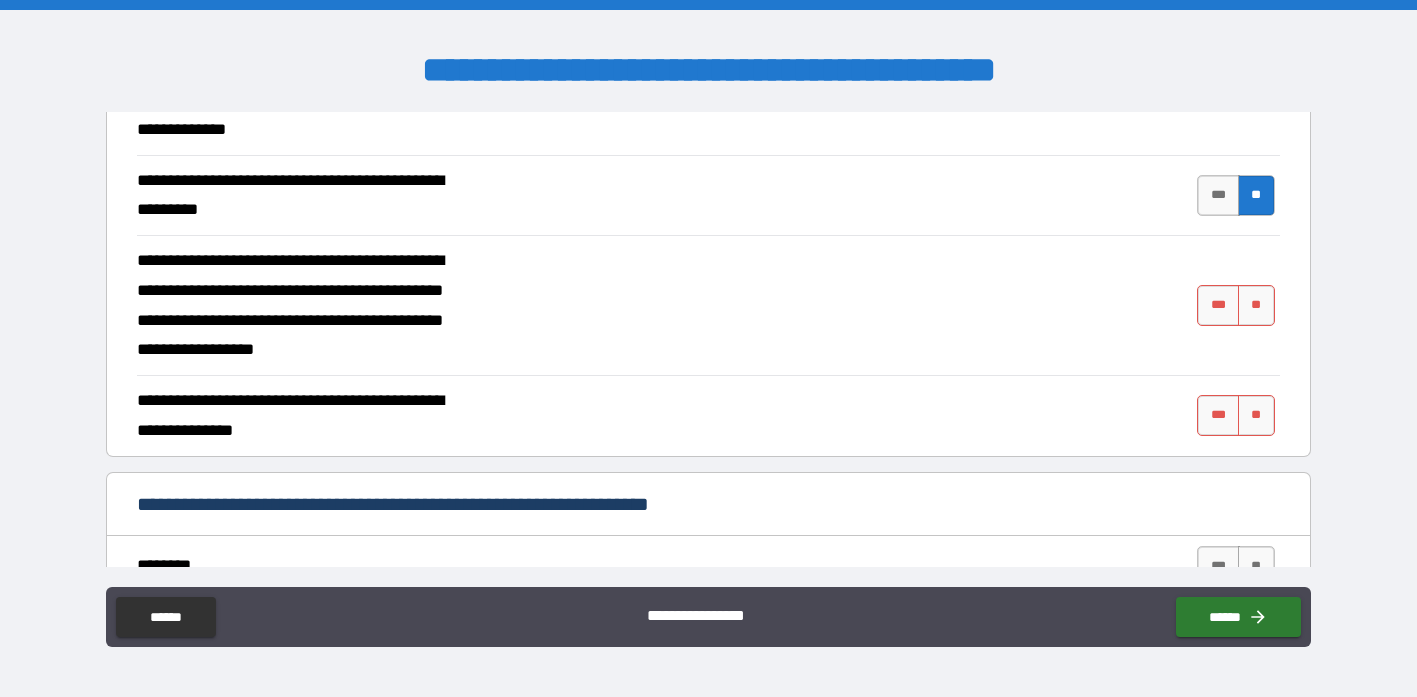 type on "*" 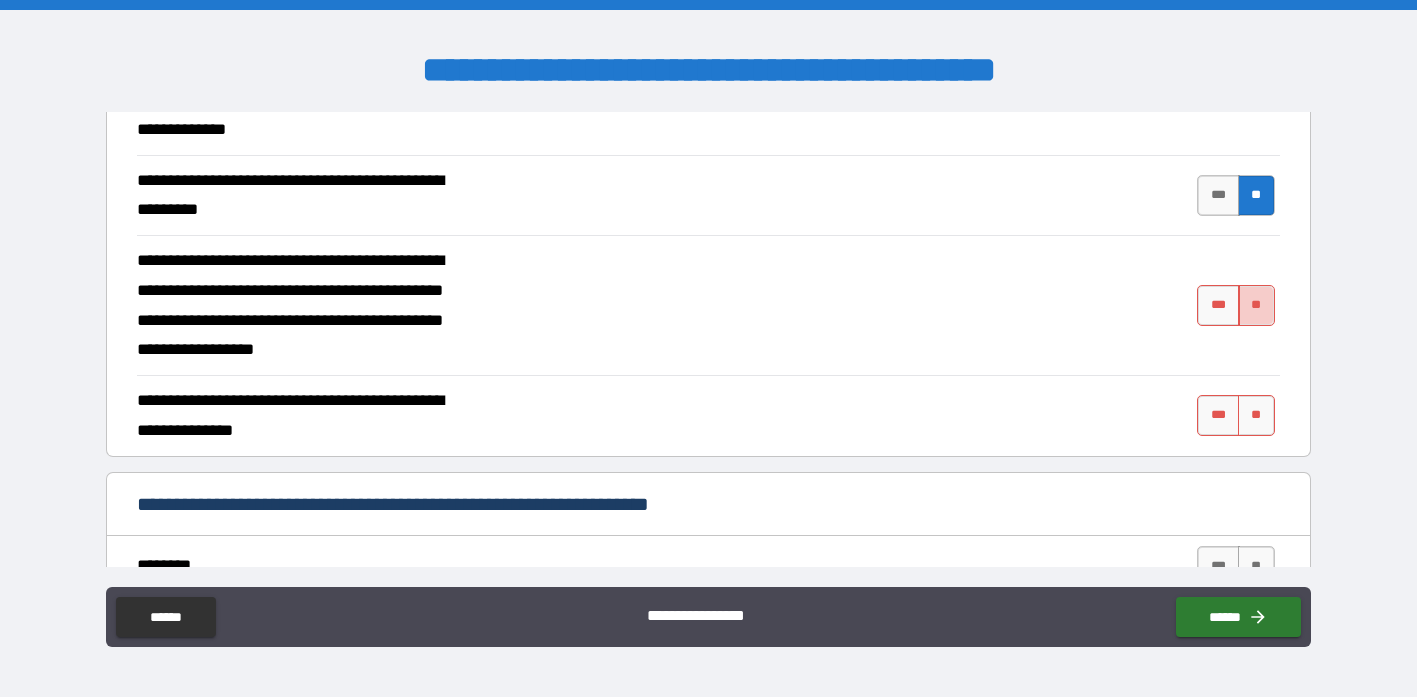 click on "**" at bounding box center (1256, 305) 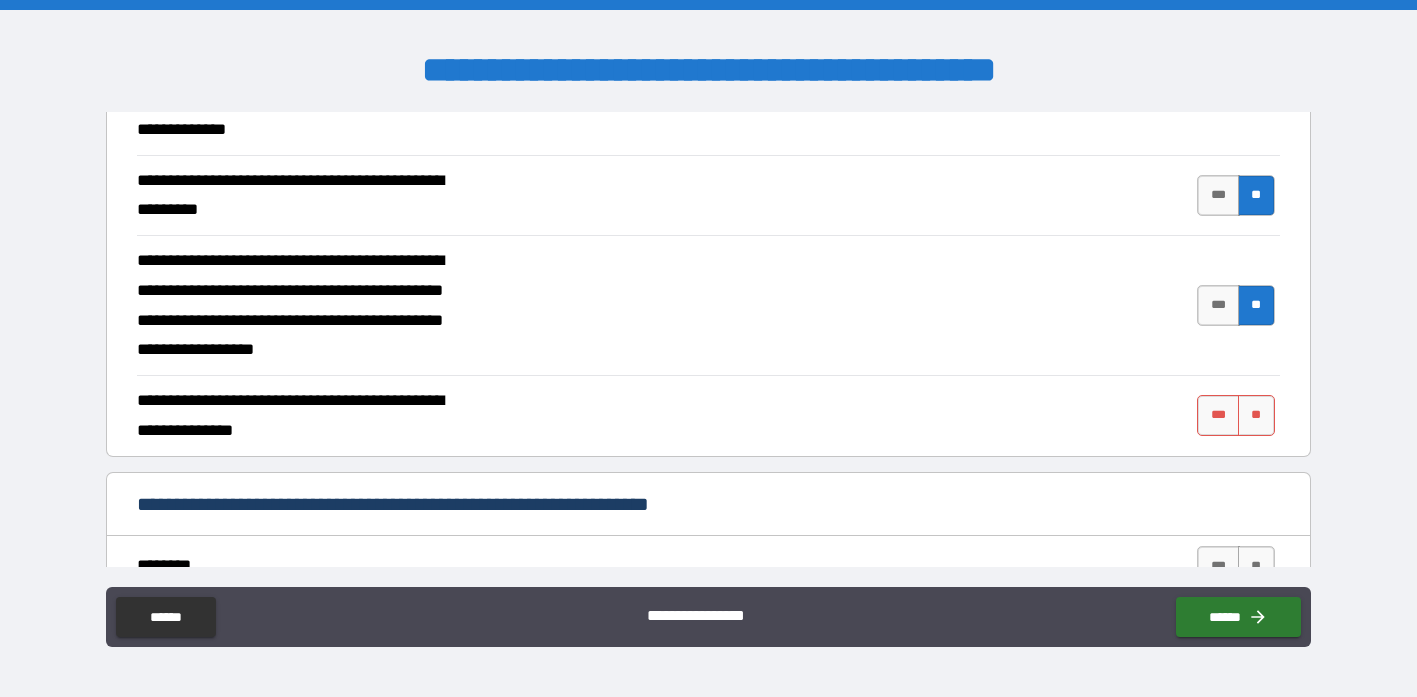 type on "*" 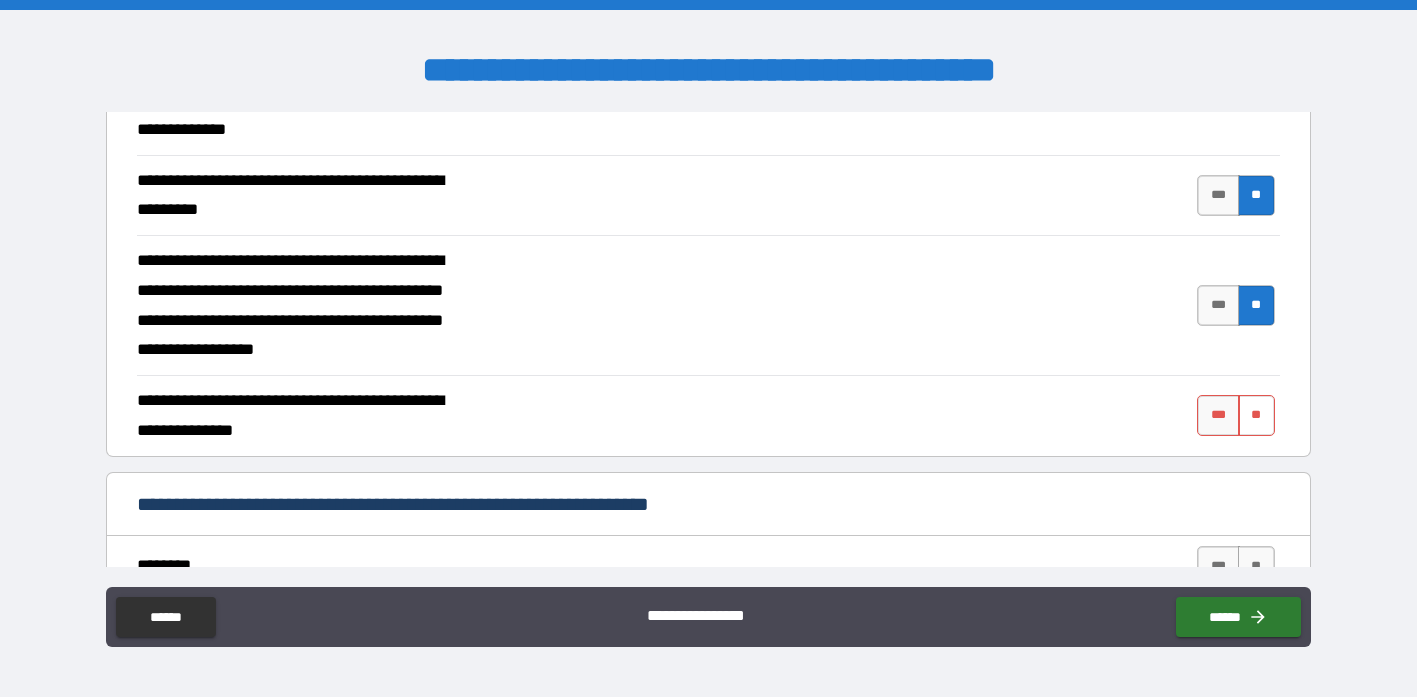 click on "**" at bounding box center (1256, 415) 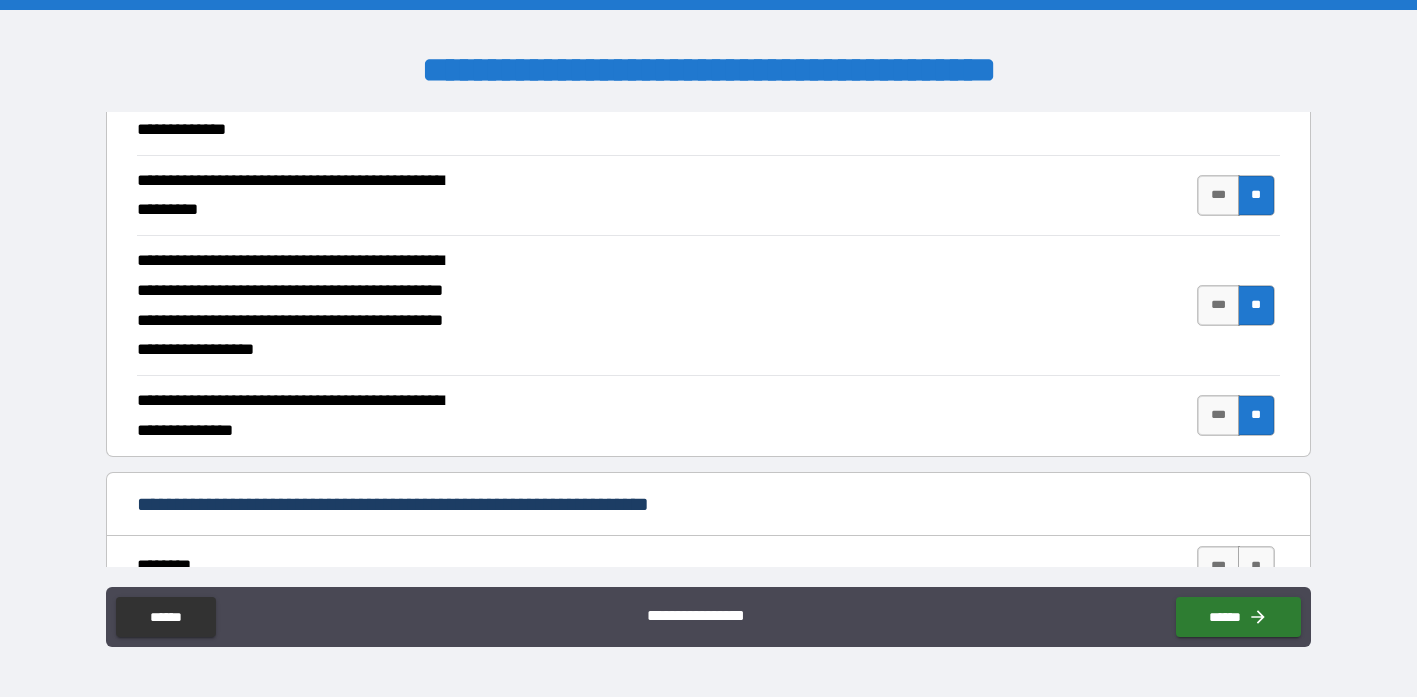 type on "*" 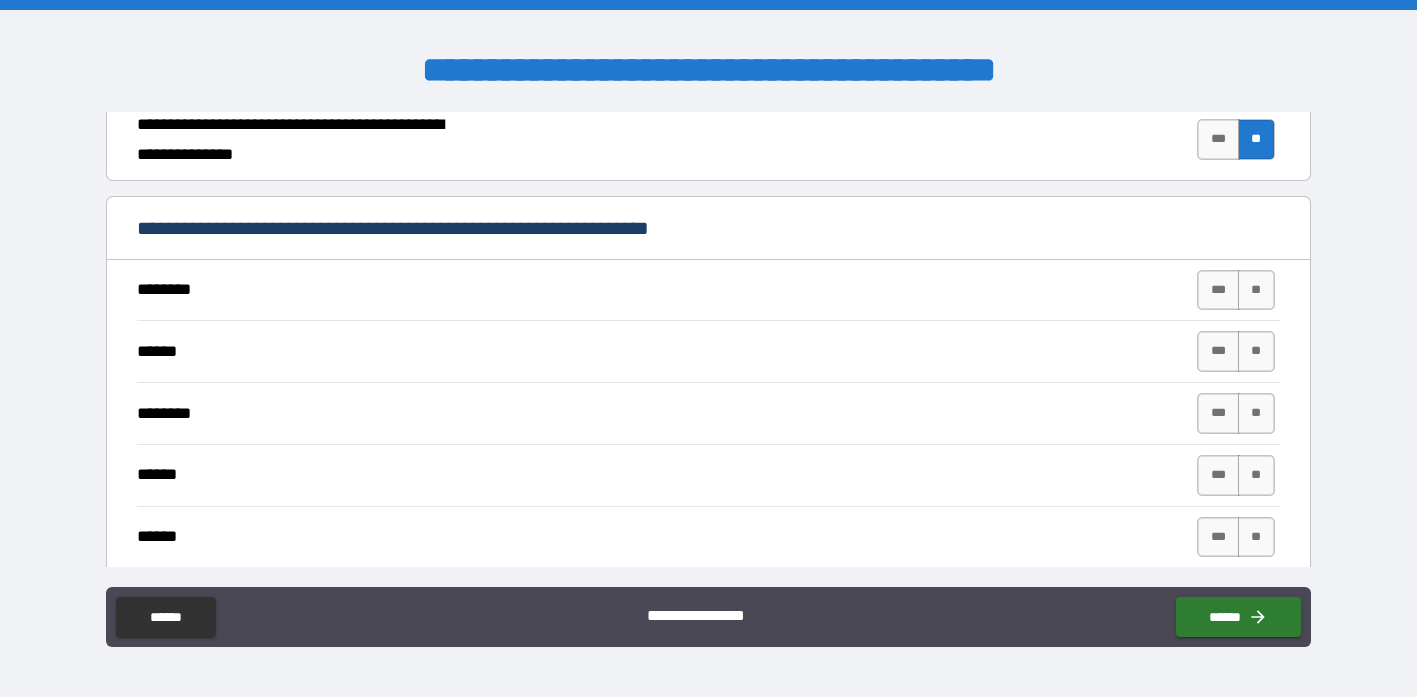 scroll, scrollTop: 1423, scrollLeft: 0, axis: vertical 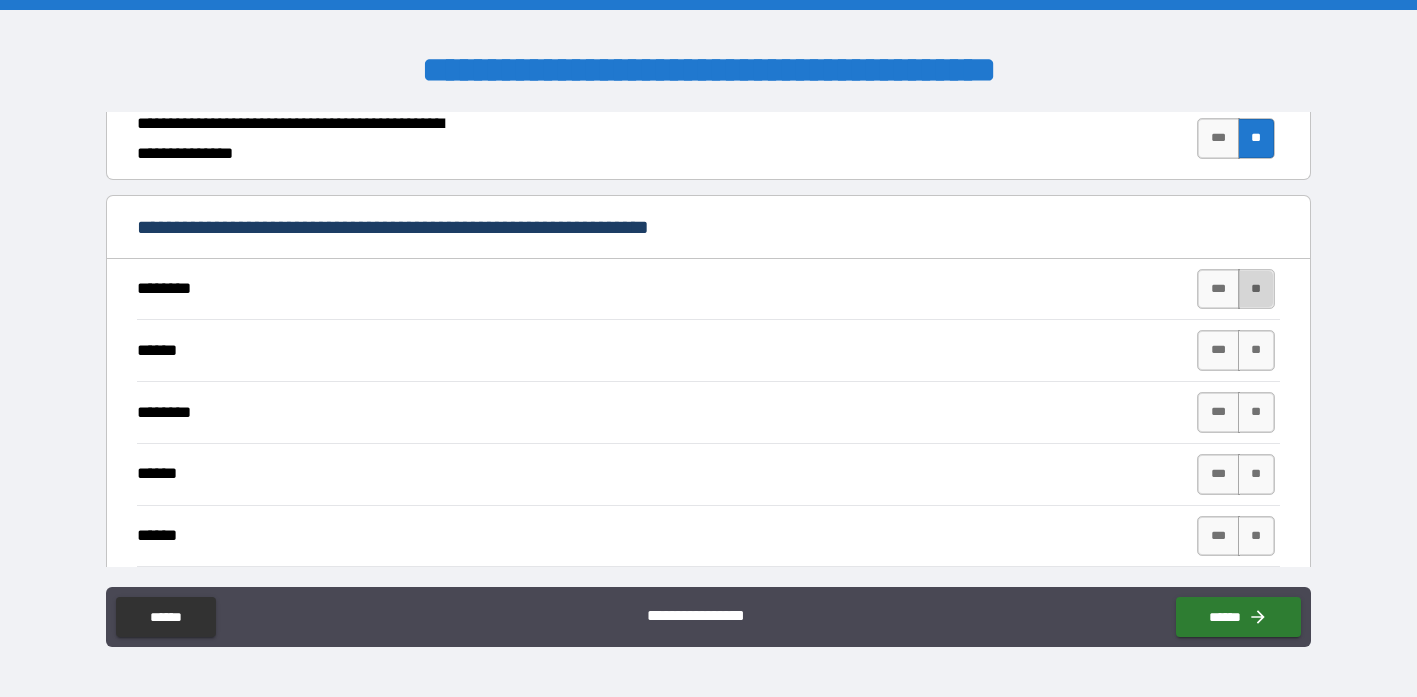 click on "**" at bounding box center (1256, 289) 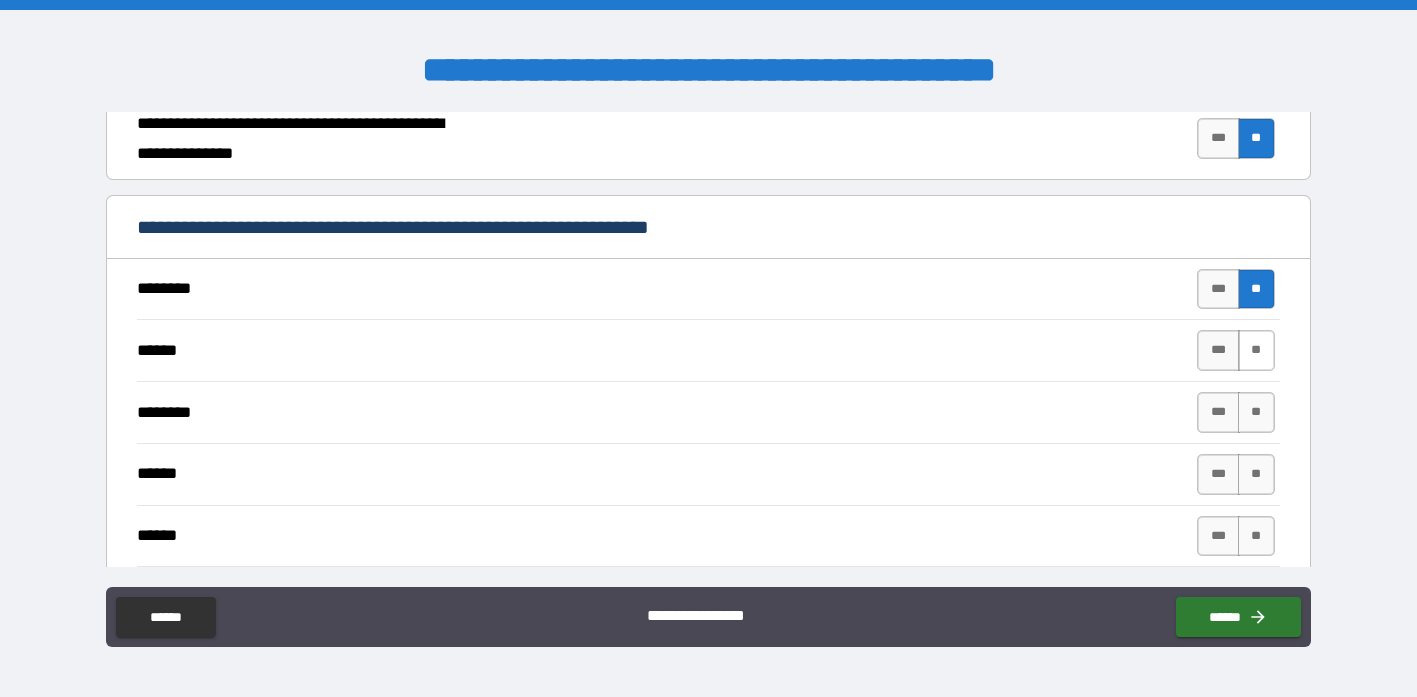 click on "**" at bounding box center [1256, 350] 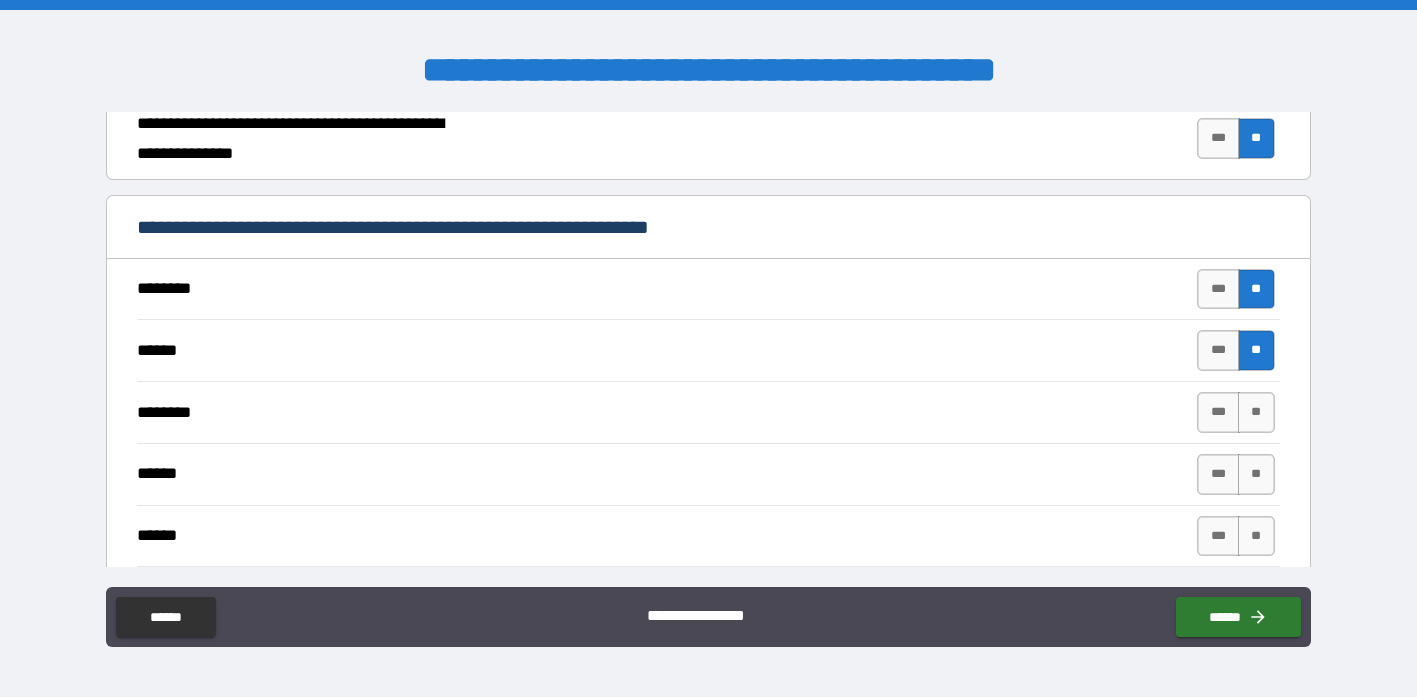 type on "*" 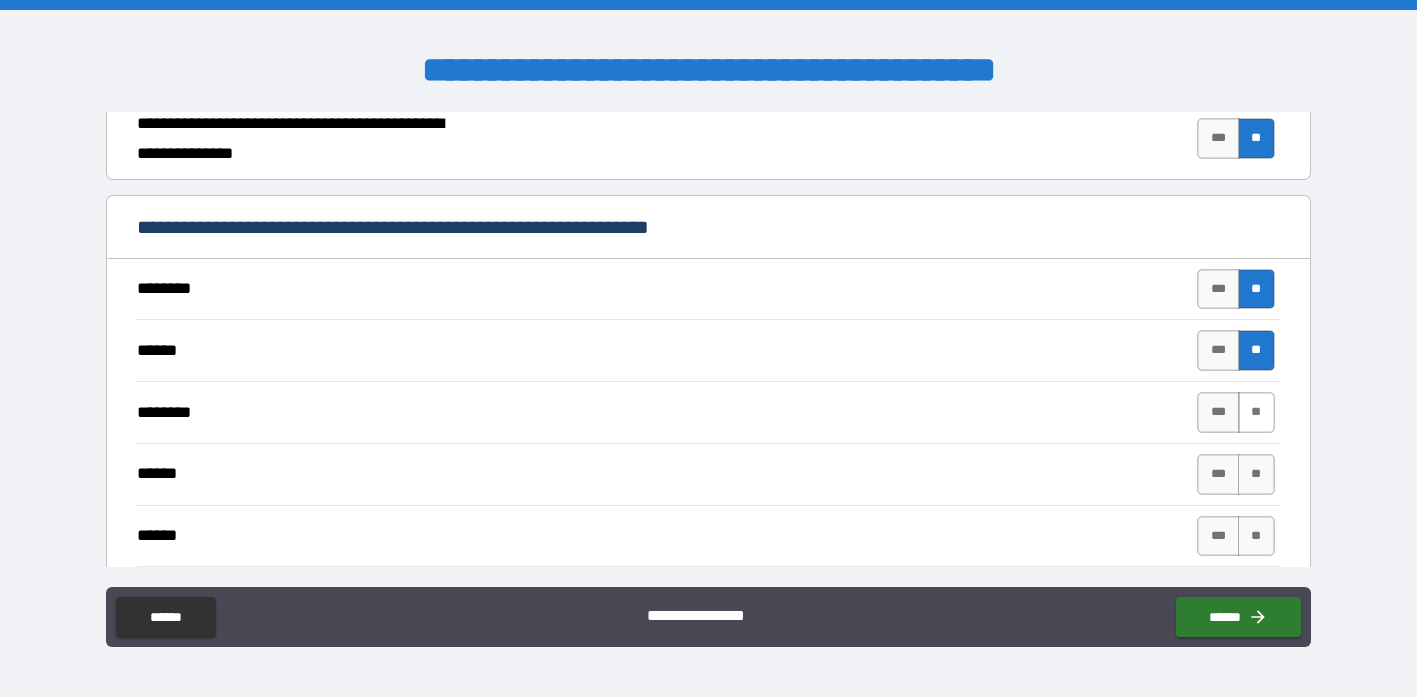 click on "**" at bounding box center [1256, 412] 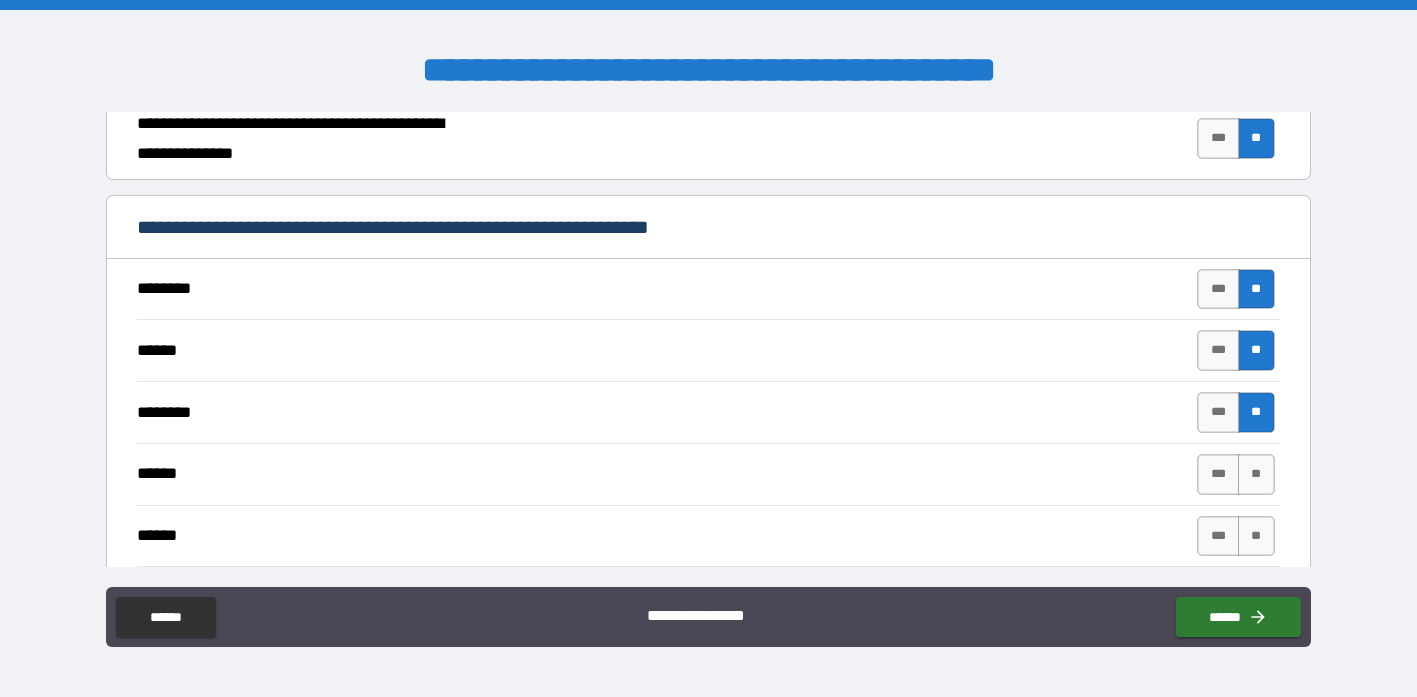 type on "*" 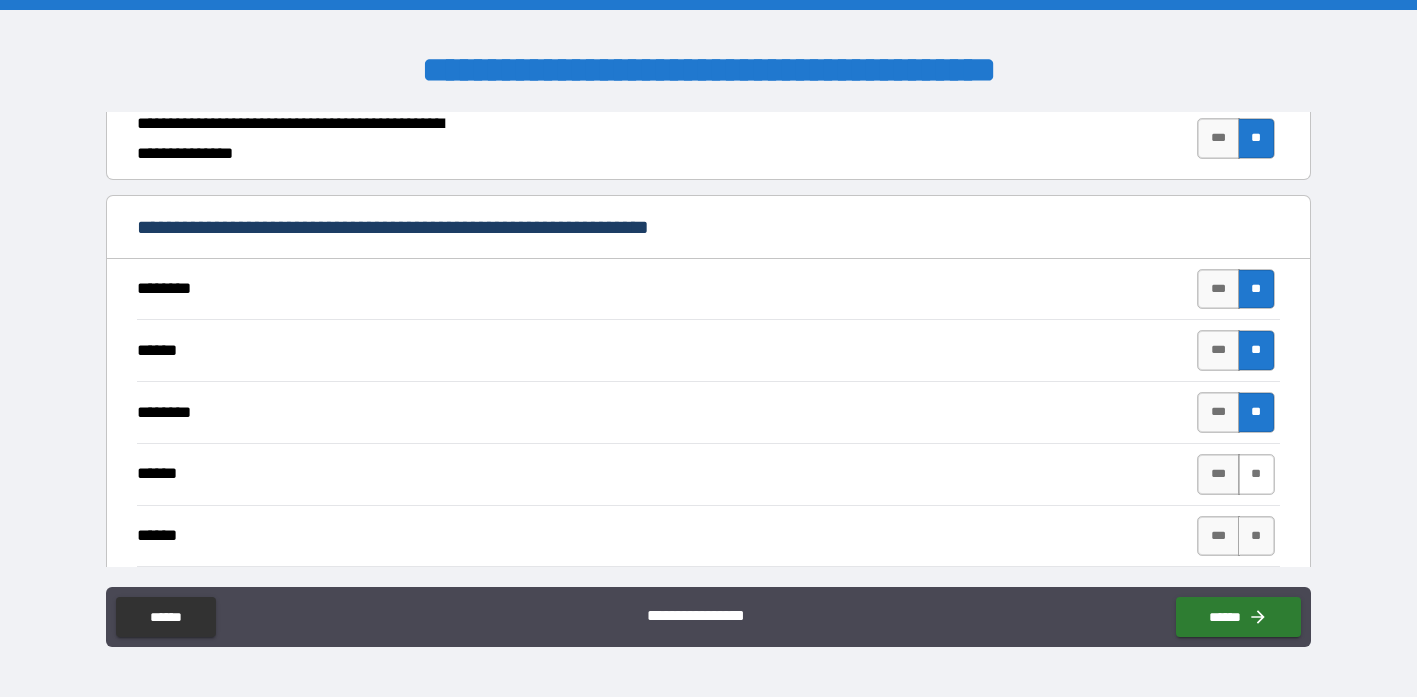 click on "**" at bounding box center [1256, 474] 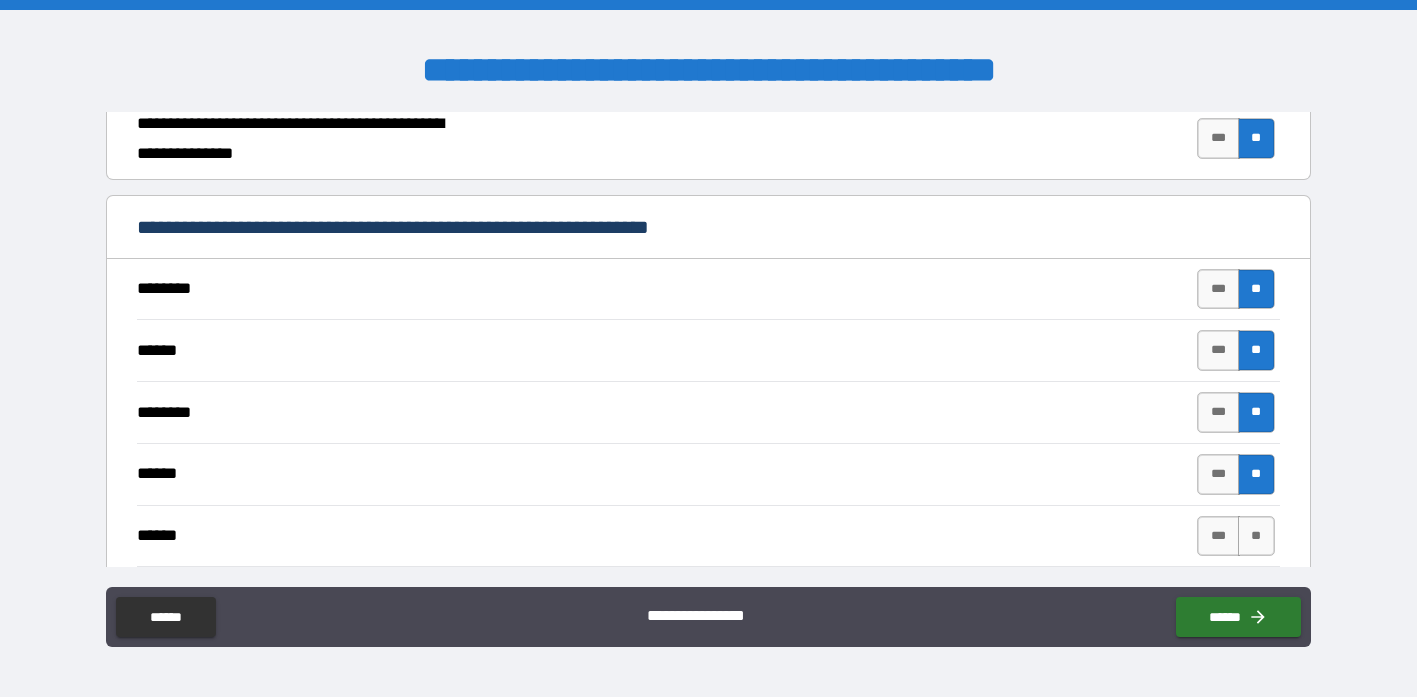 type on "*" 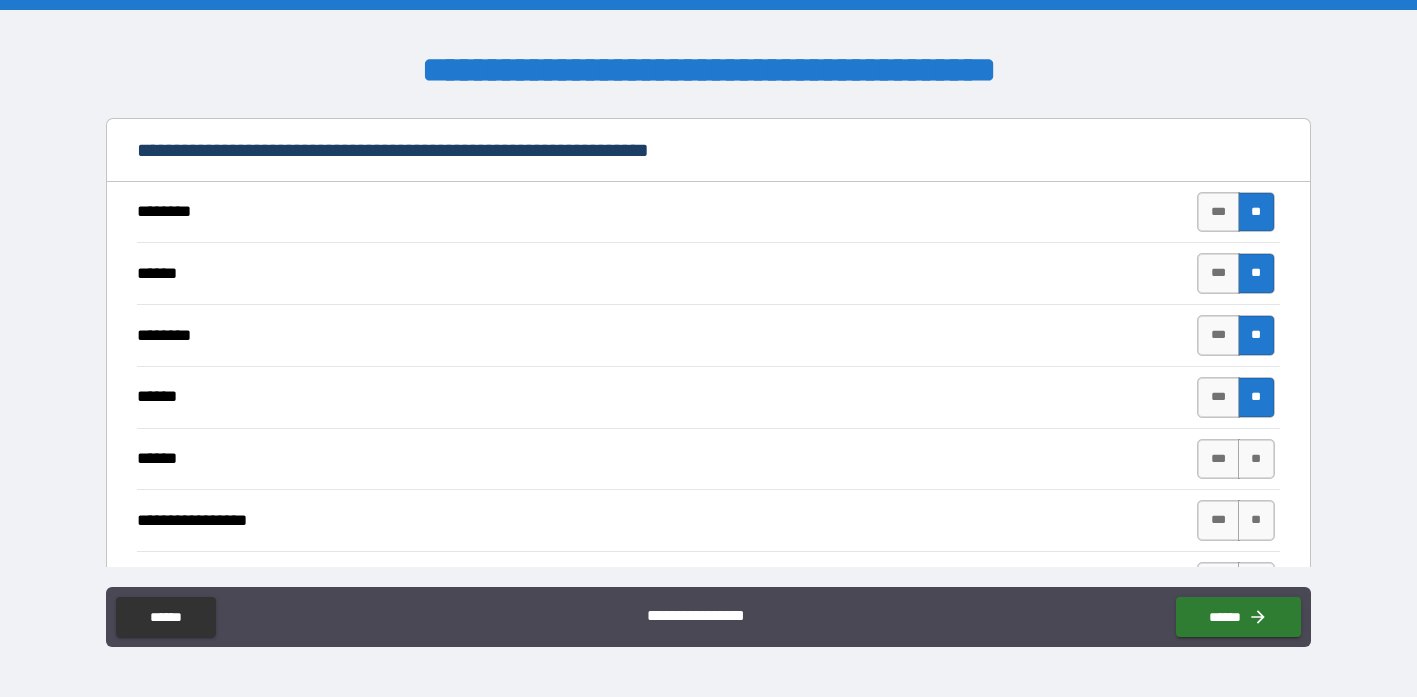 scroll, scrollTop: 1503, scrollLeft: 0, axis: vertical 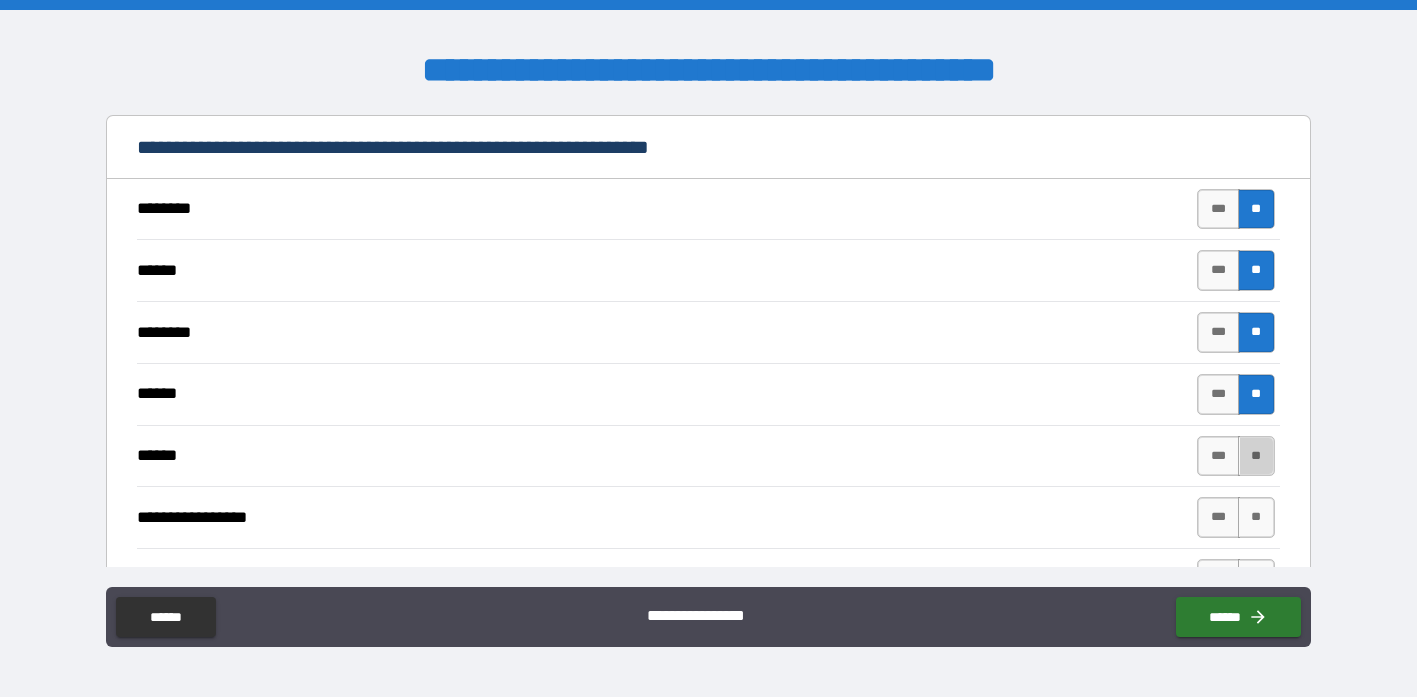 click on "**" at bounding box center [1256, 456] 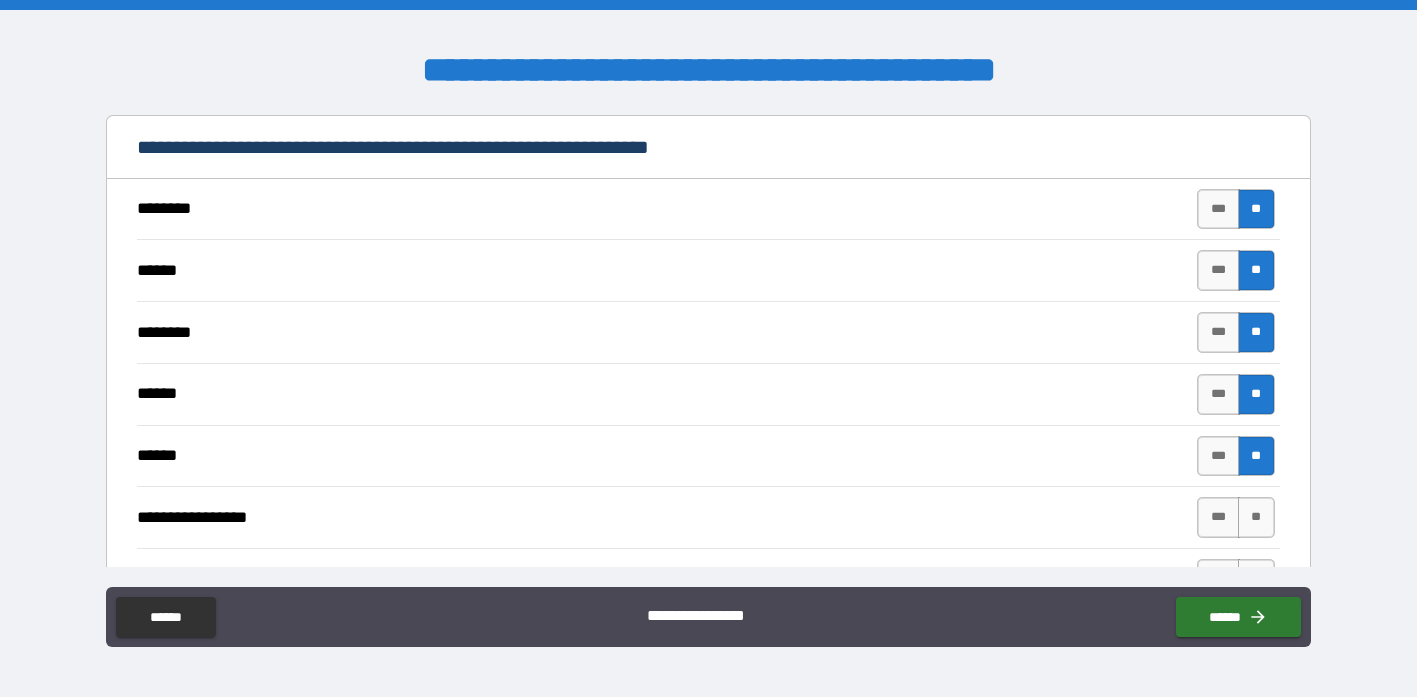 type on "*" 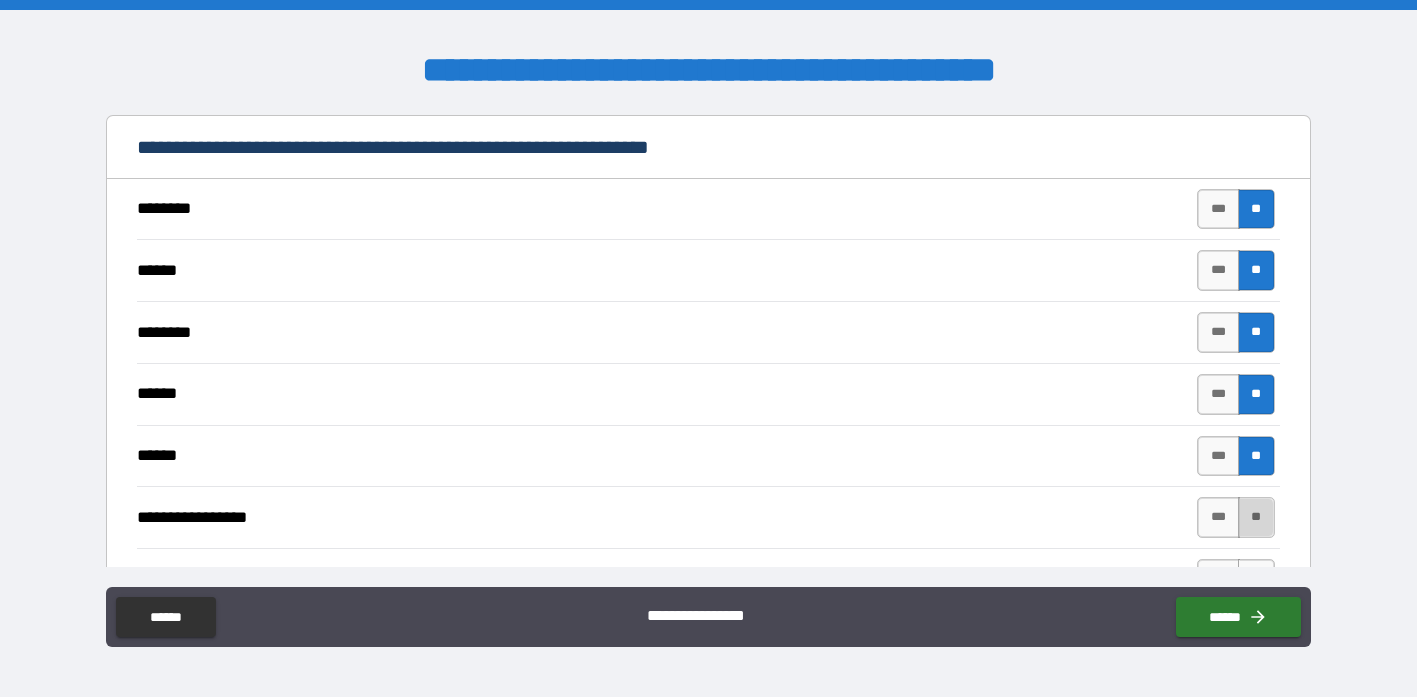 click on "**" at bounding box center (1256, 517) 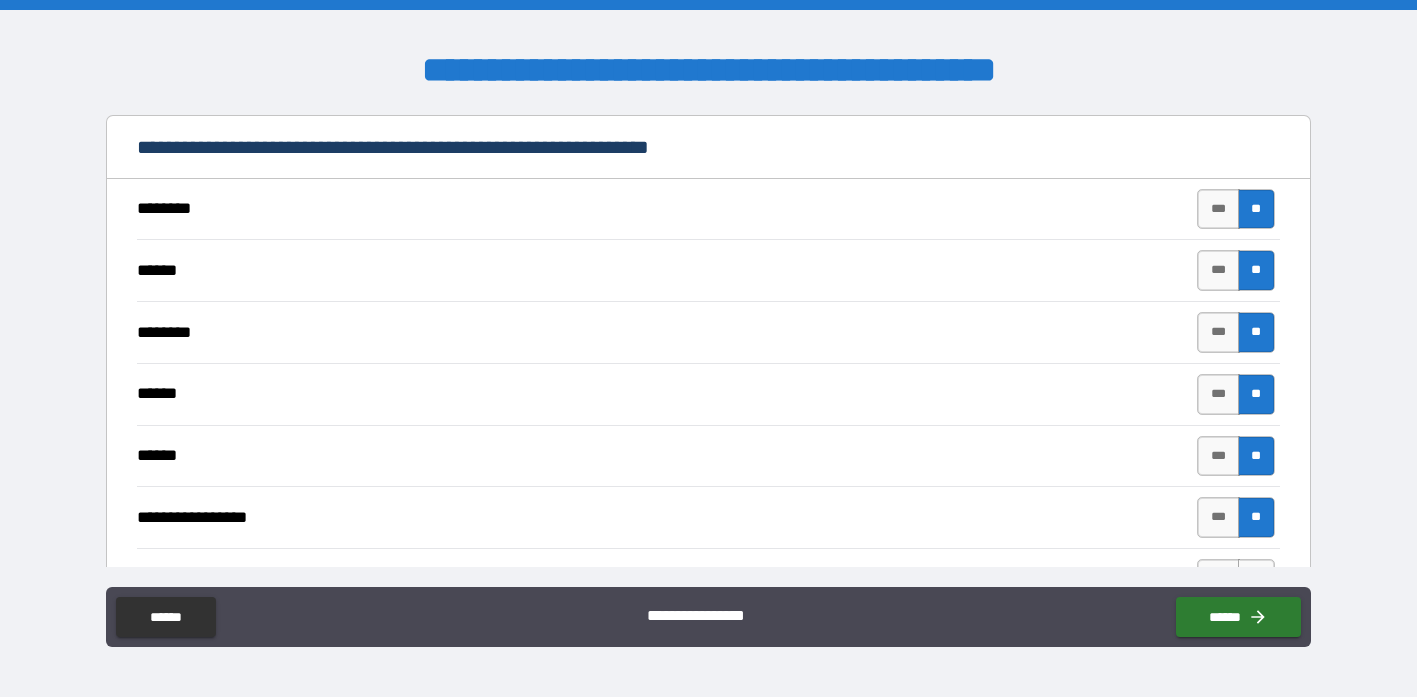 type on "*" 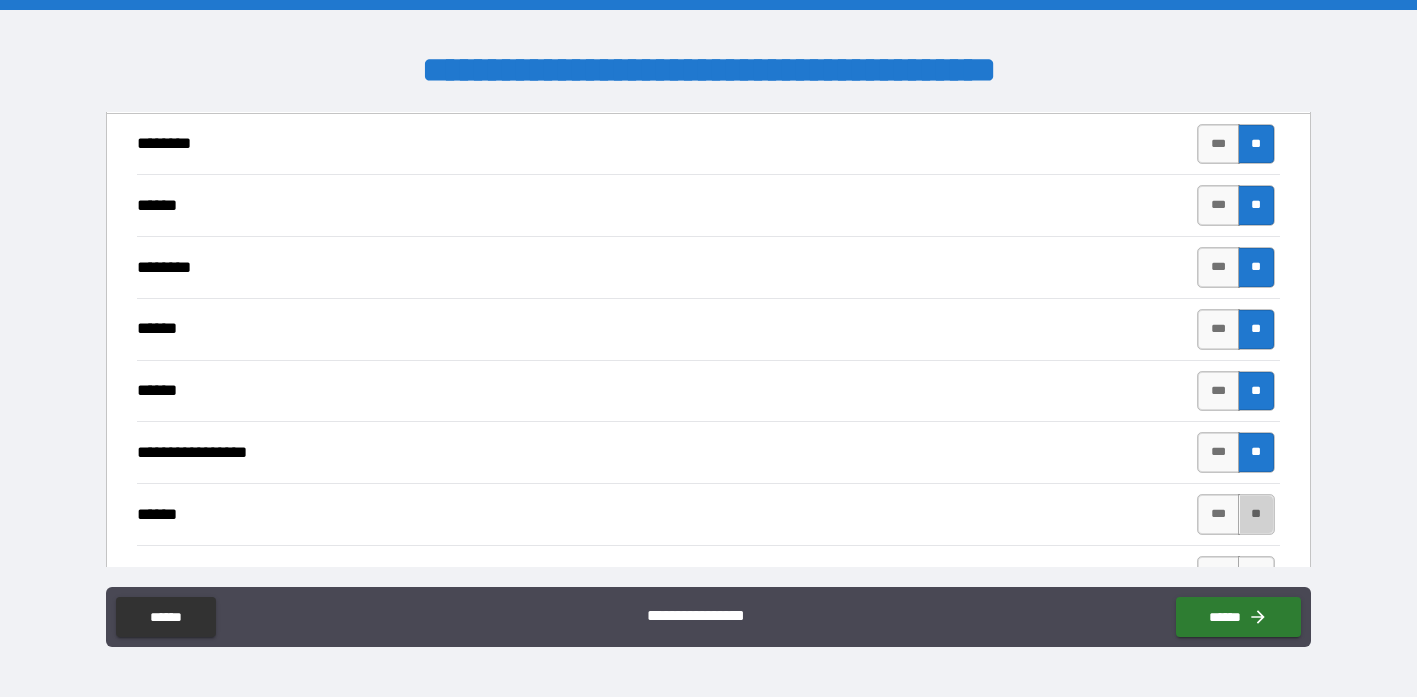 click on "**" at bounding box center [1256, 514] 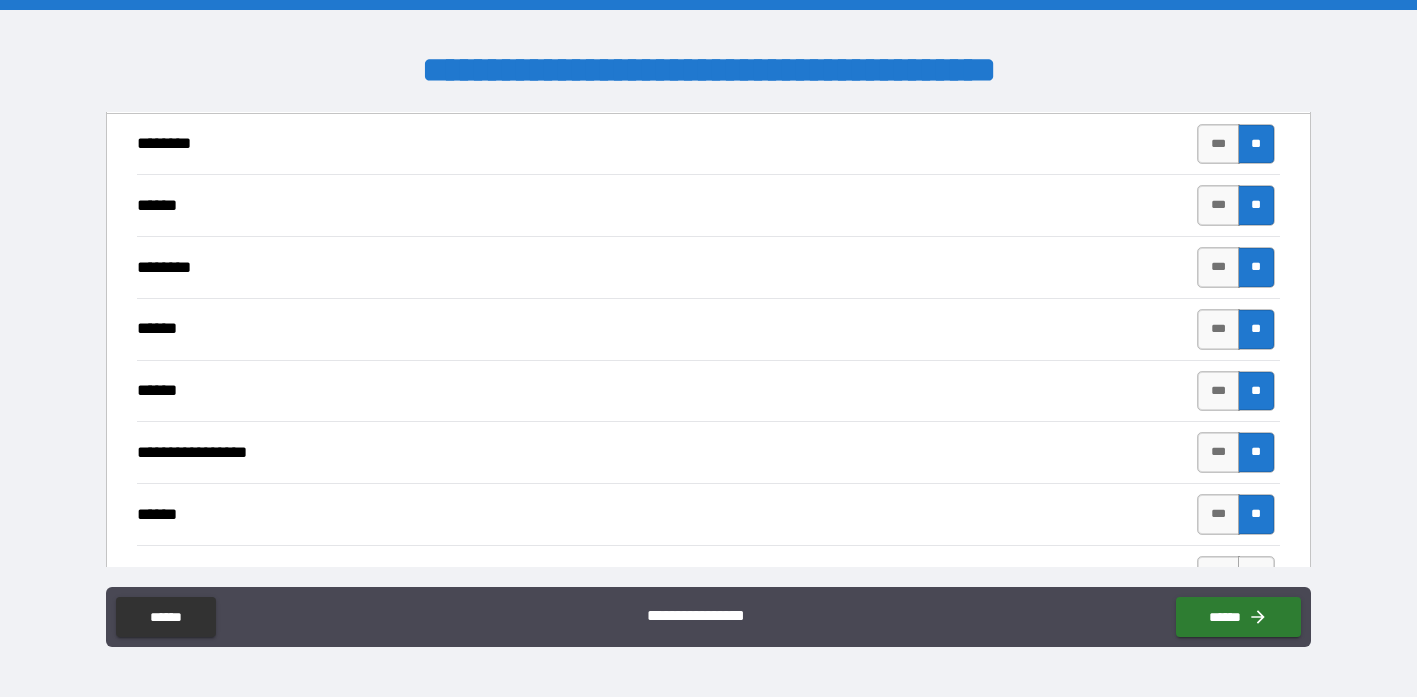 type on "*" 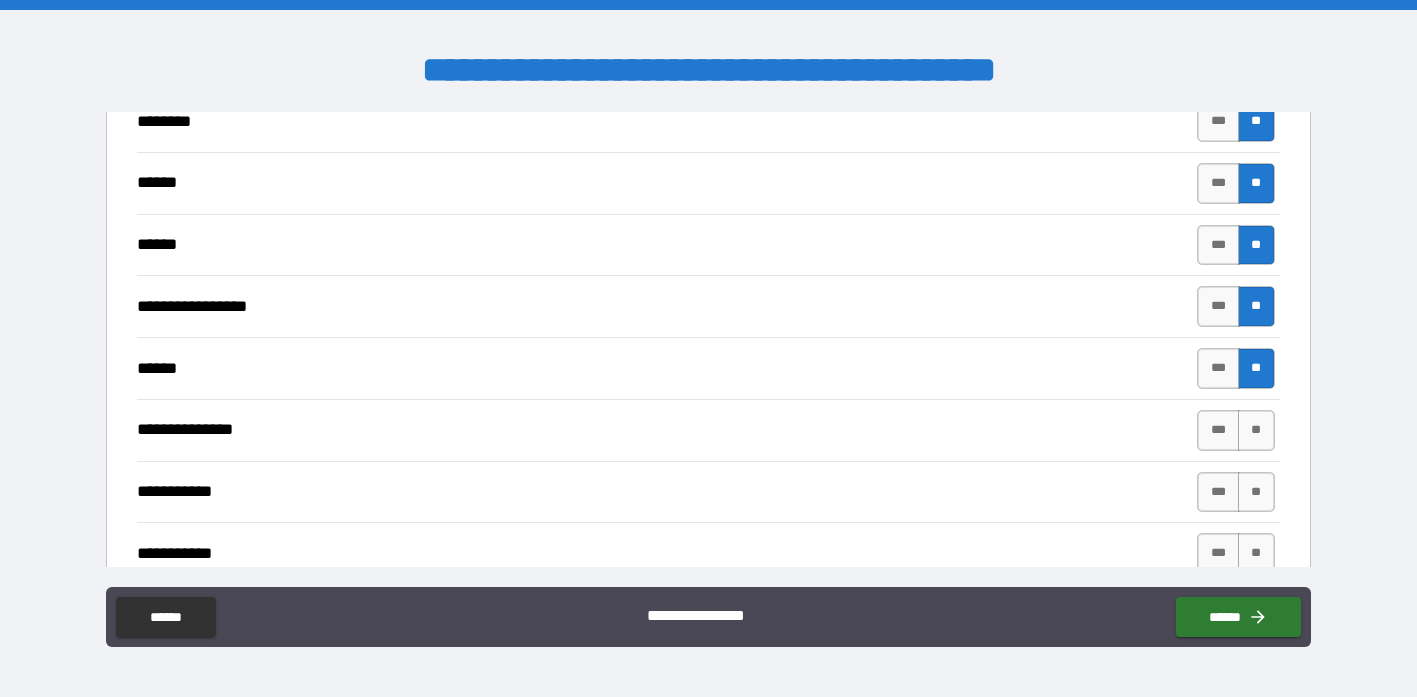 scroll, scrollTop: 1735, scrollLeft: 0, axis: vertical 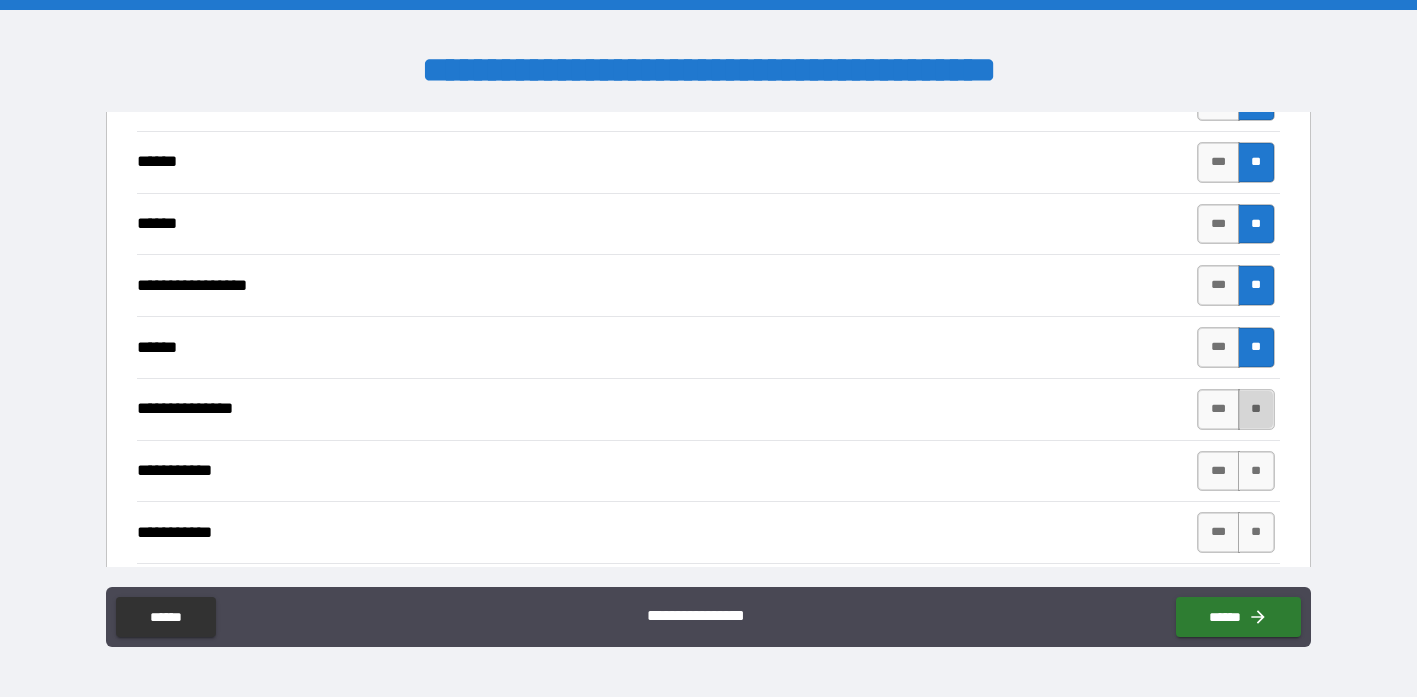 click on "**" at bounding box center (1256, 409) 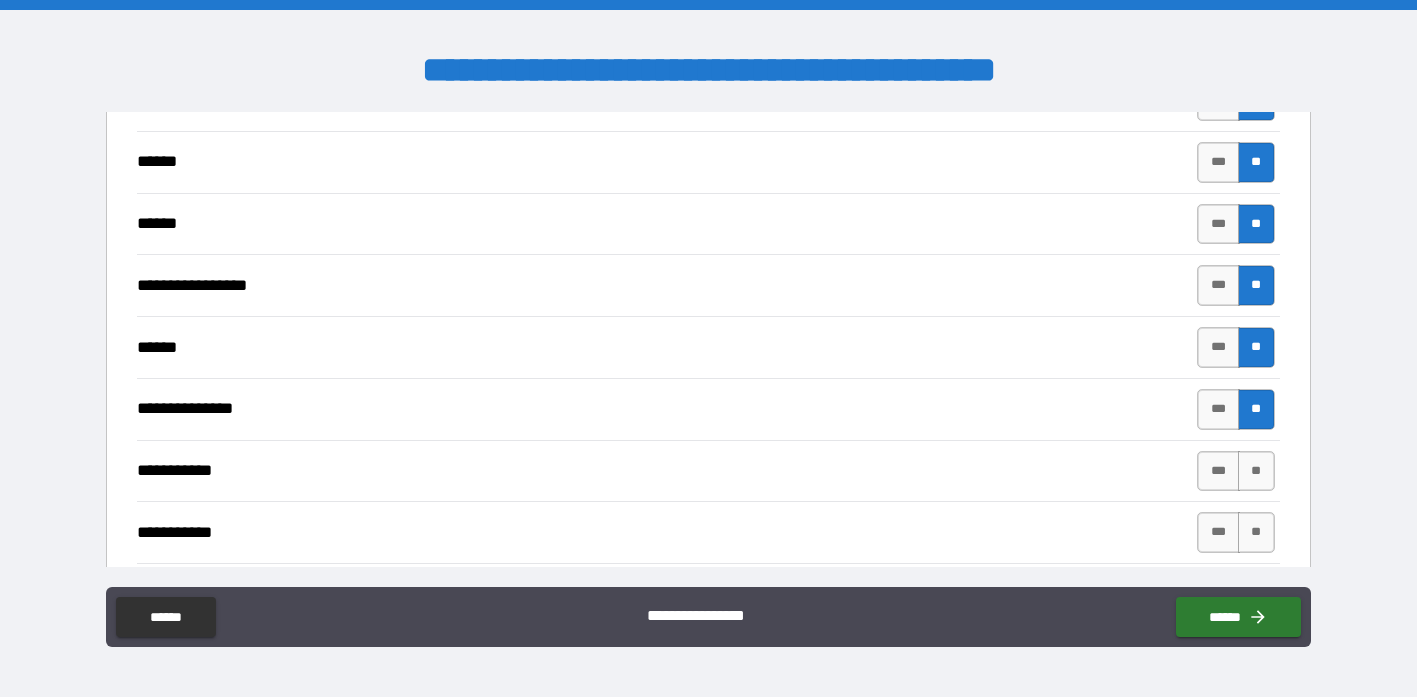 click on "**********" at bounding box center [708, 471] 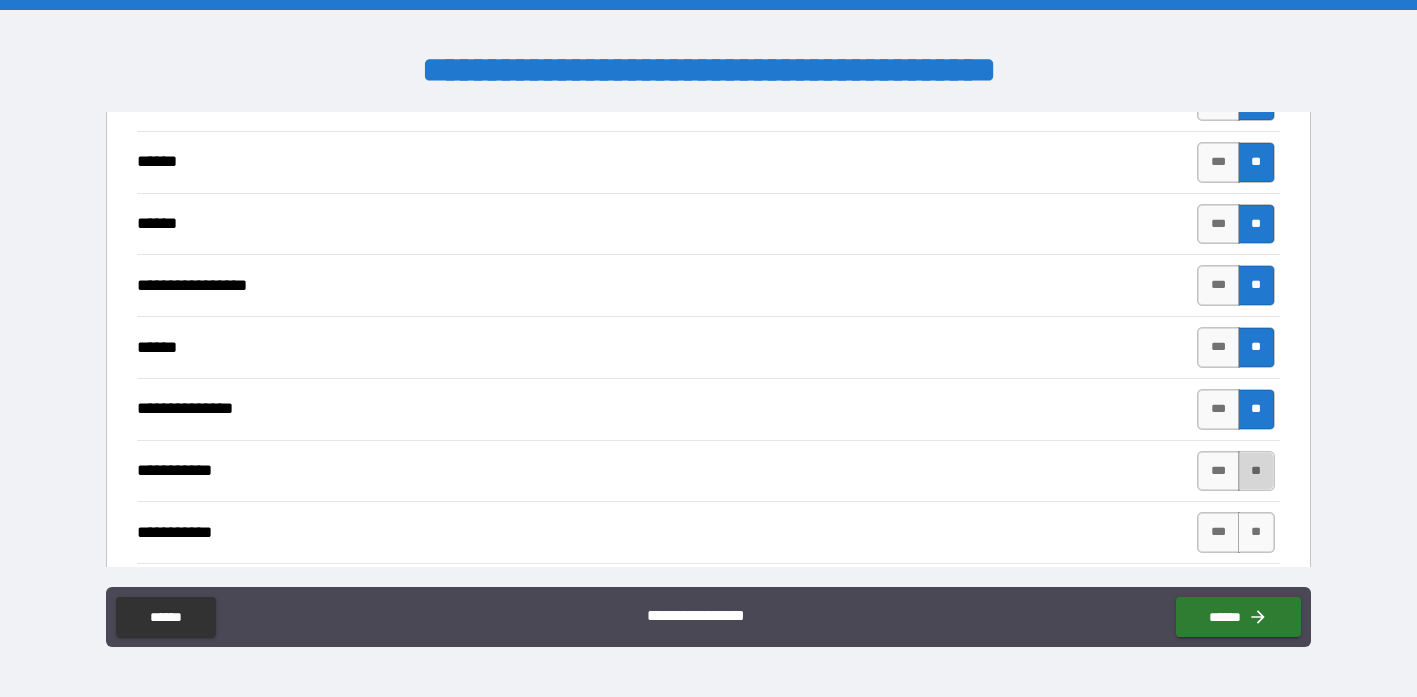 click on "**" at bounding box center [1256, 471] 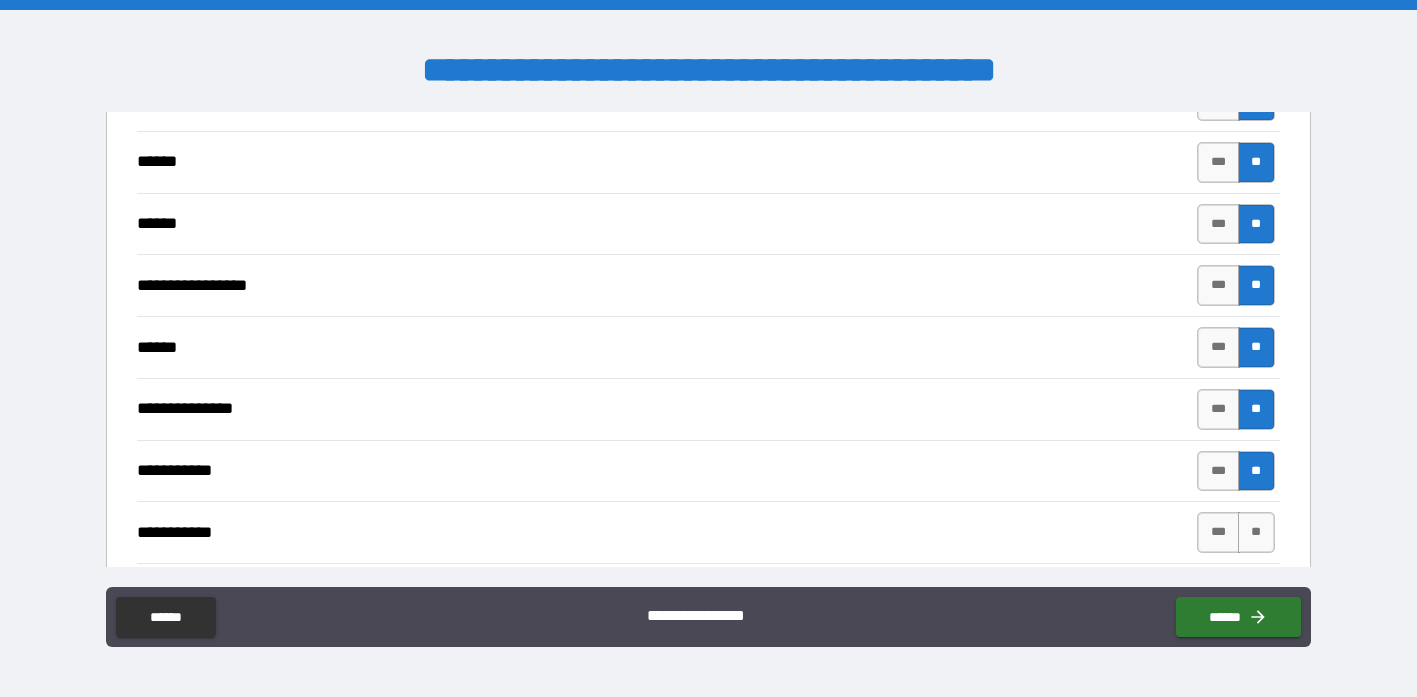 type on "*" 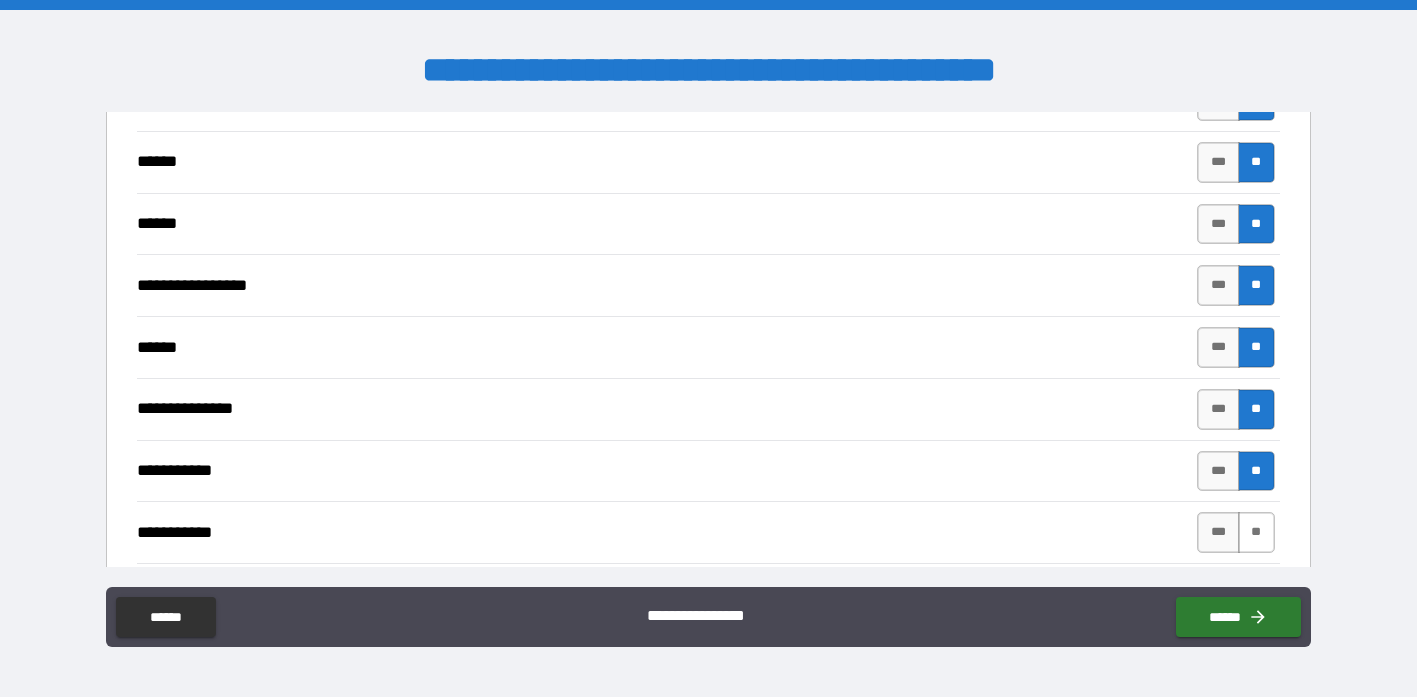 click on "**" at bounding box center [1256, 532] 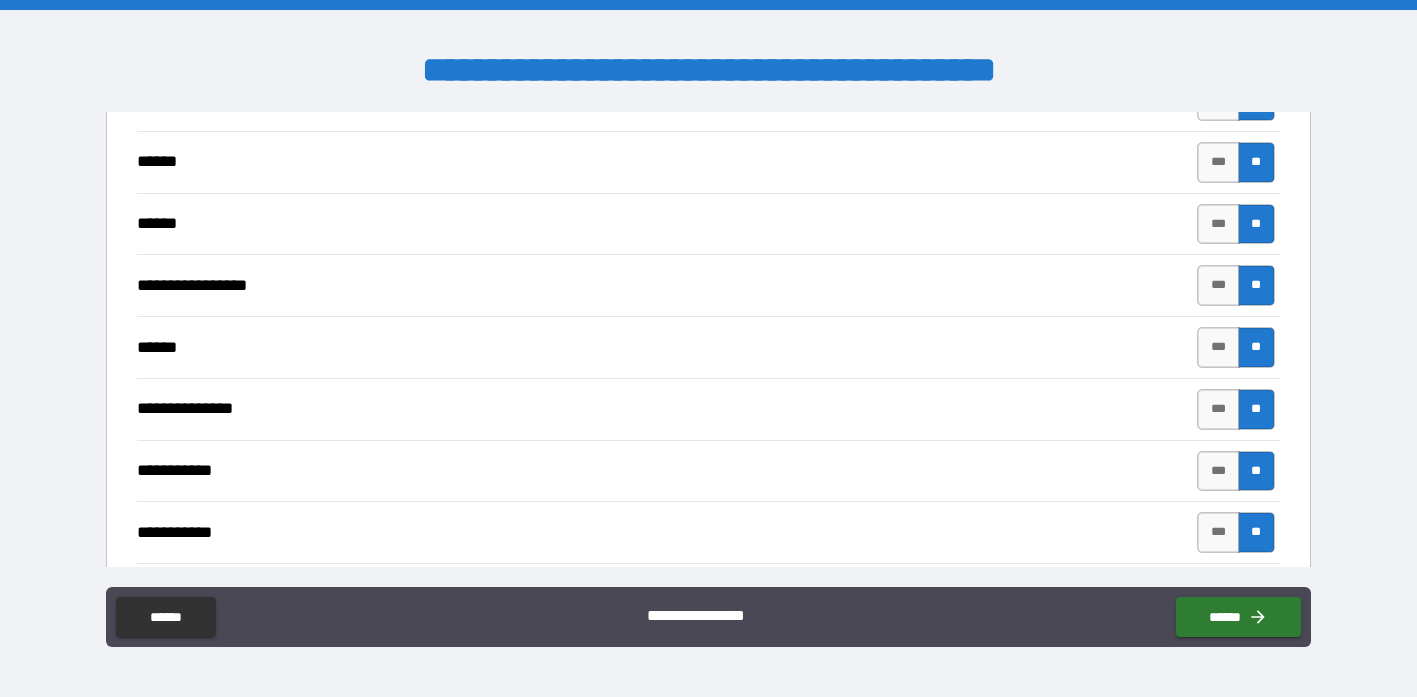 type on "*" 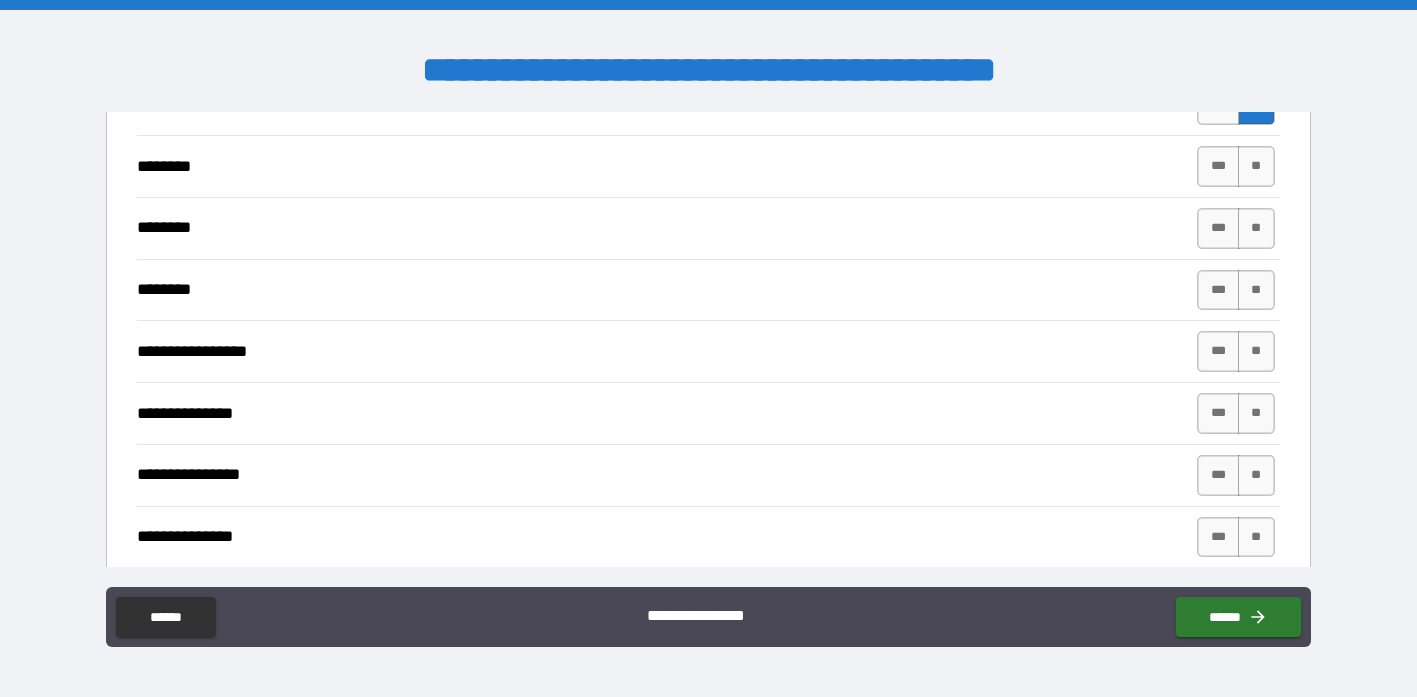 scroll, scrollTop: 2192, scrollLeft: 0, axis: vertical 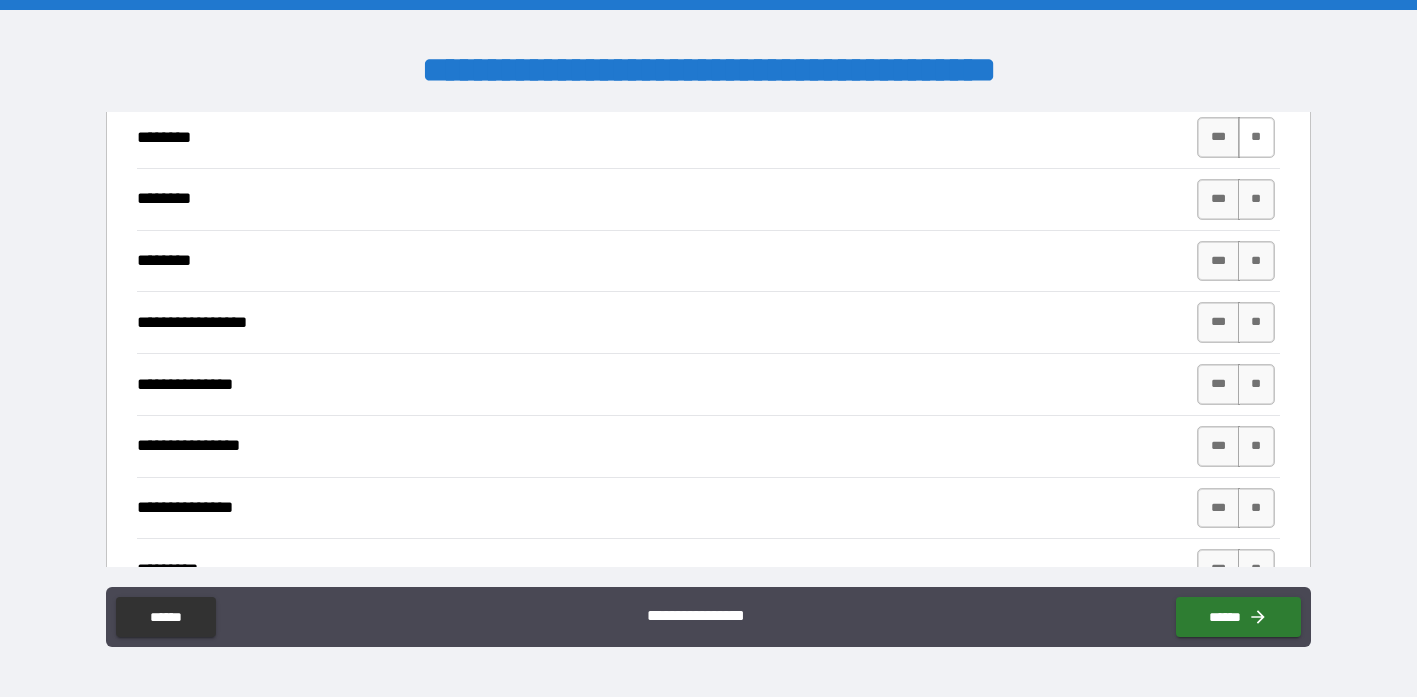click on "**" at bounding box center (1256, 137) 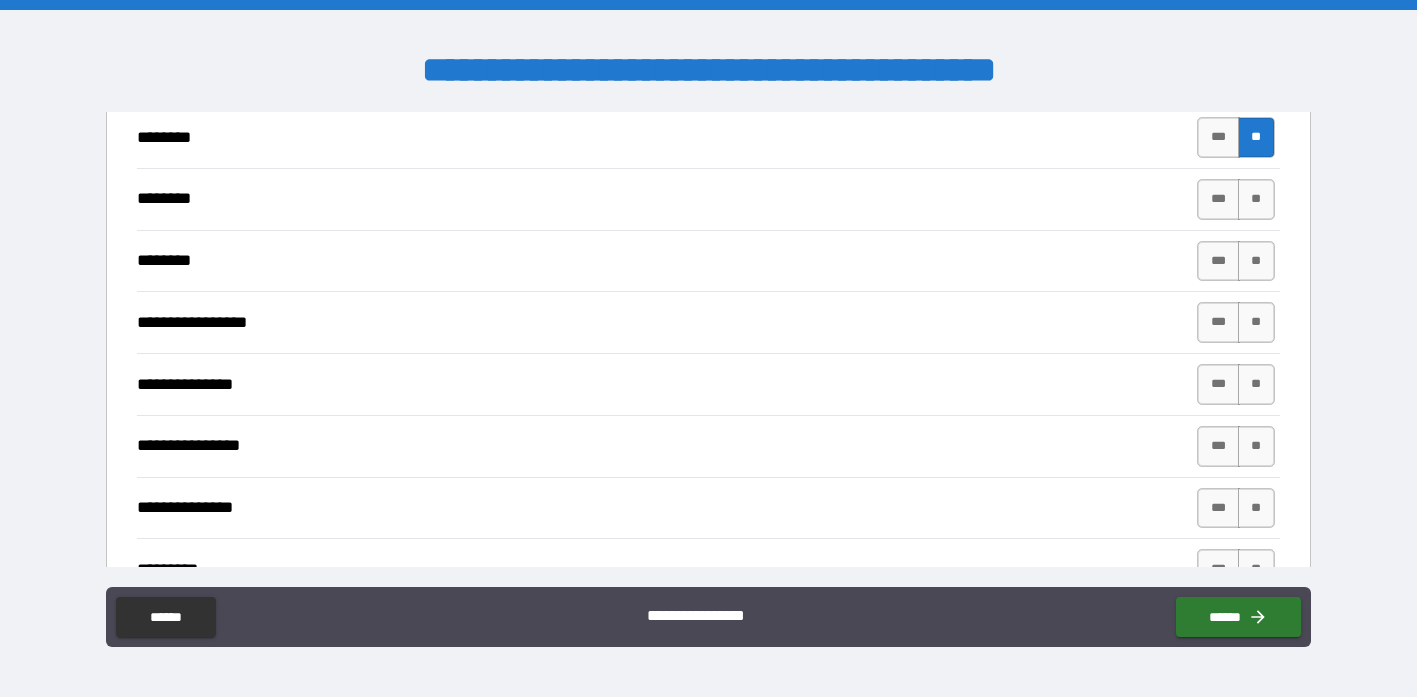 type on "*" 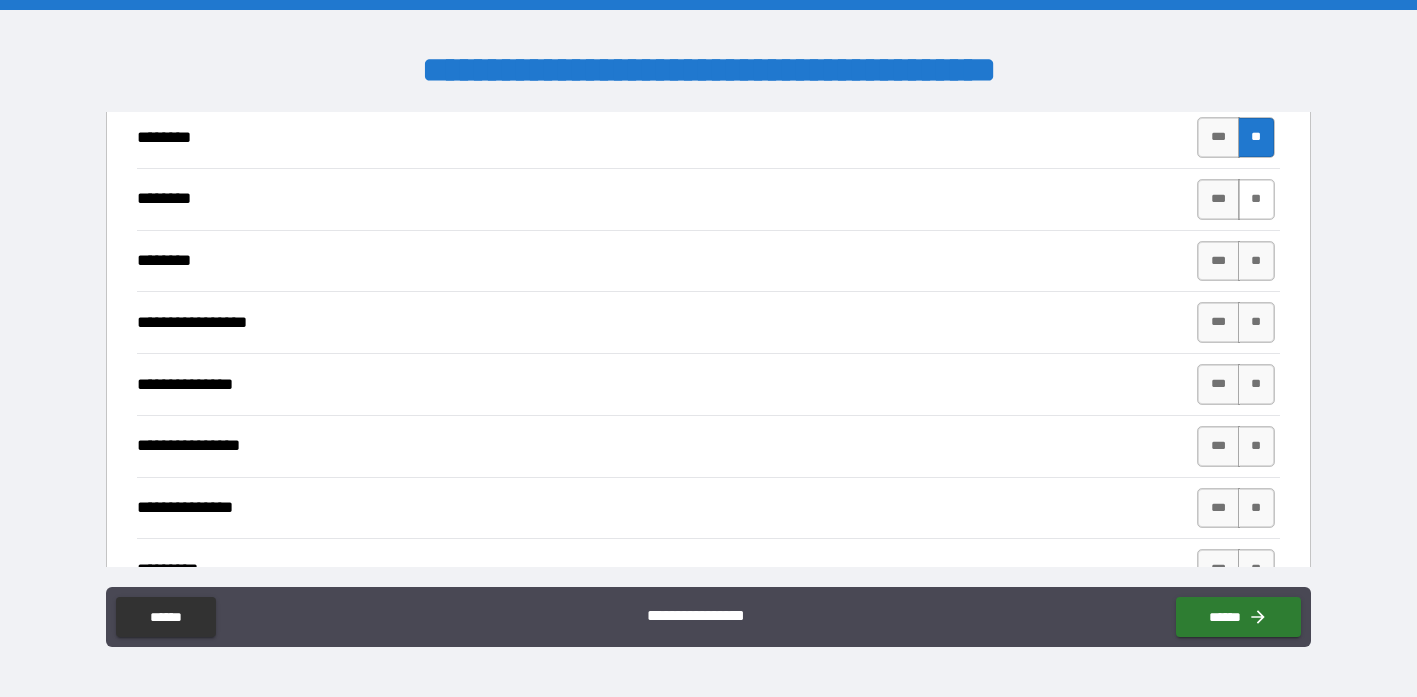 click on "**" at bounding box center (1256, 199) 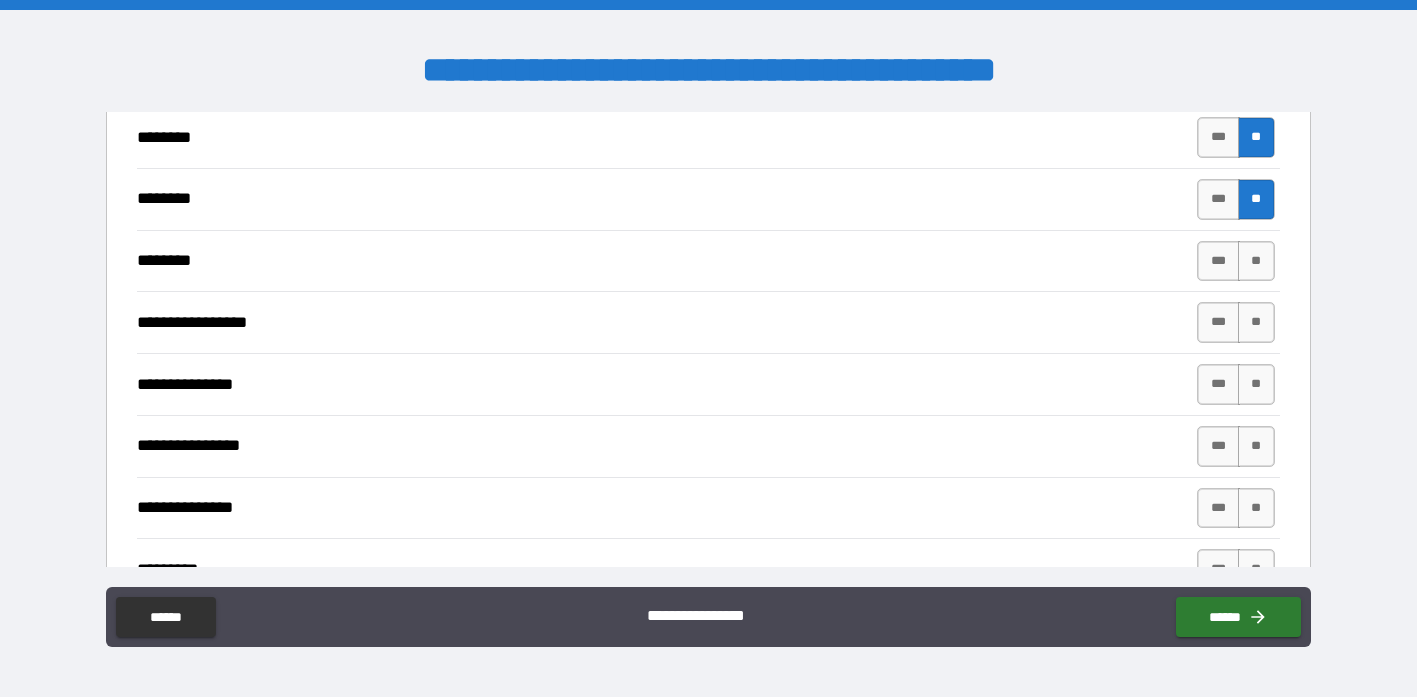 type on "*" 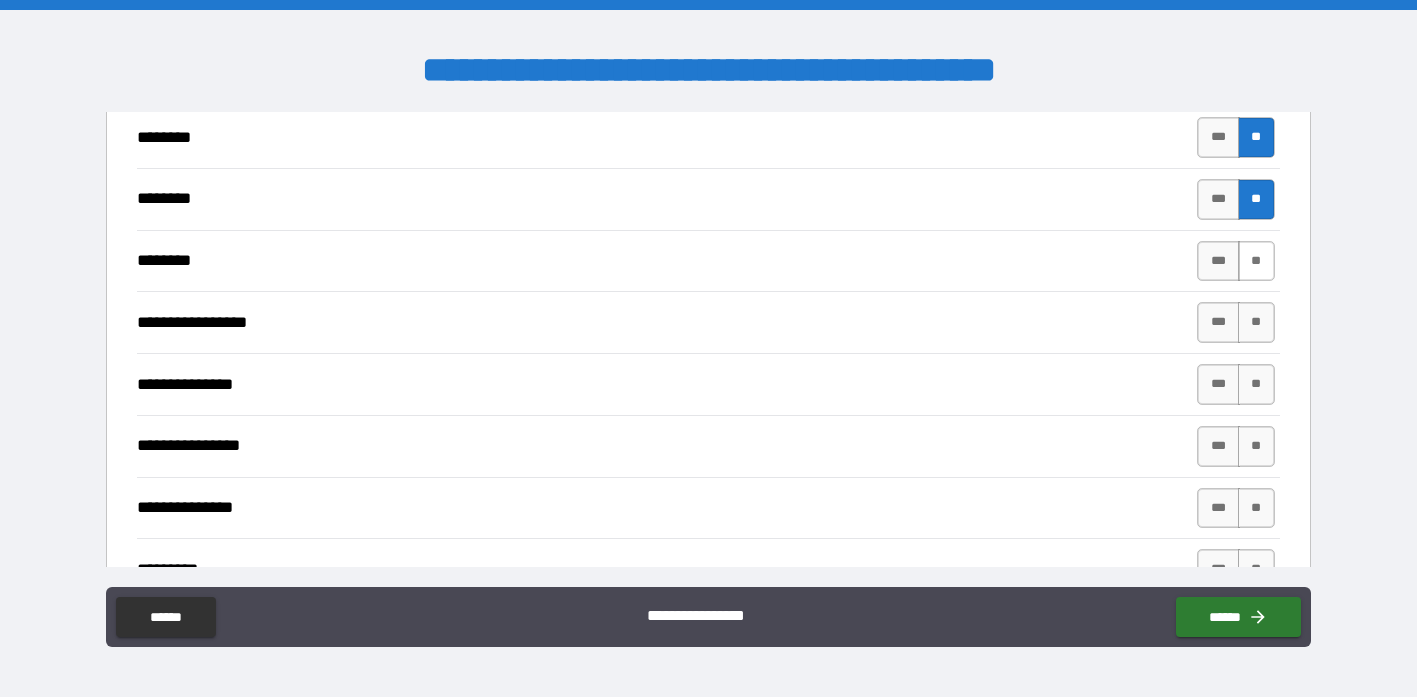 click on "**" at bounding box center (1256, 261) 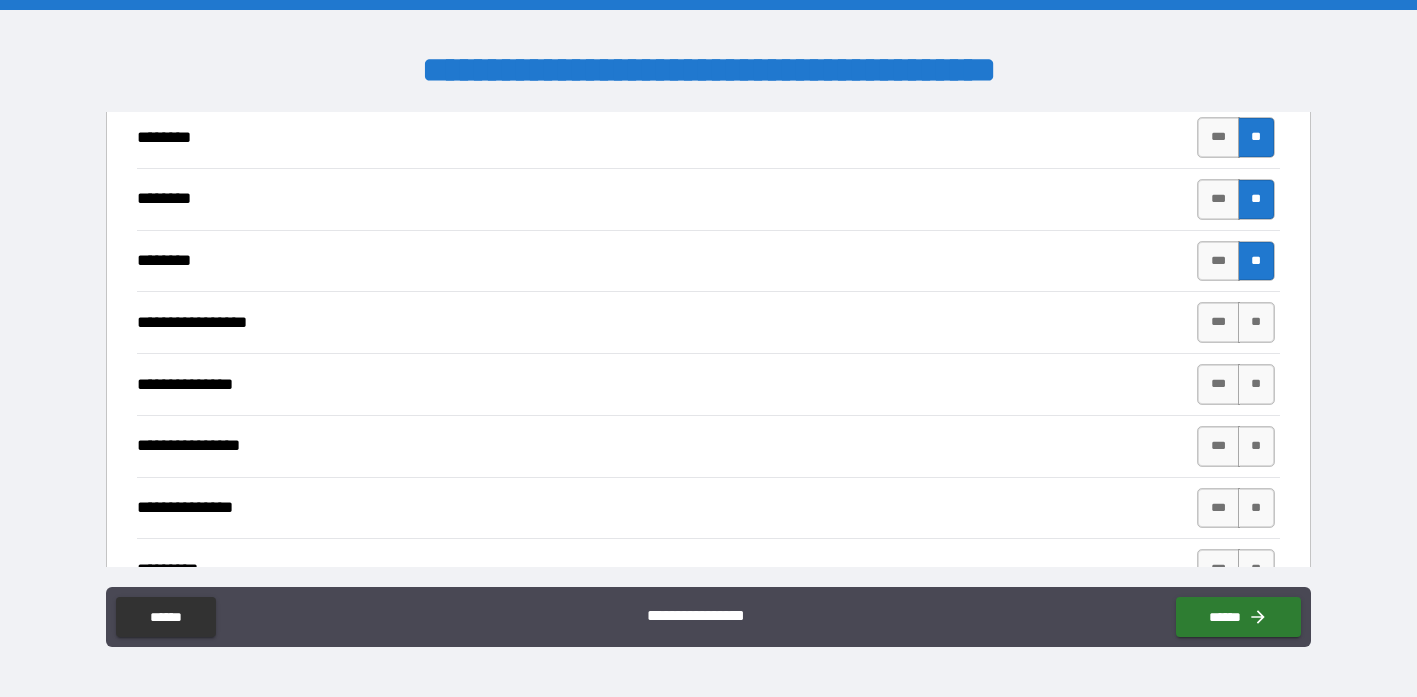 type on "*" 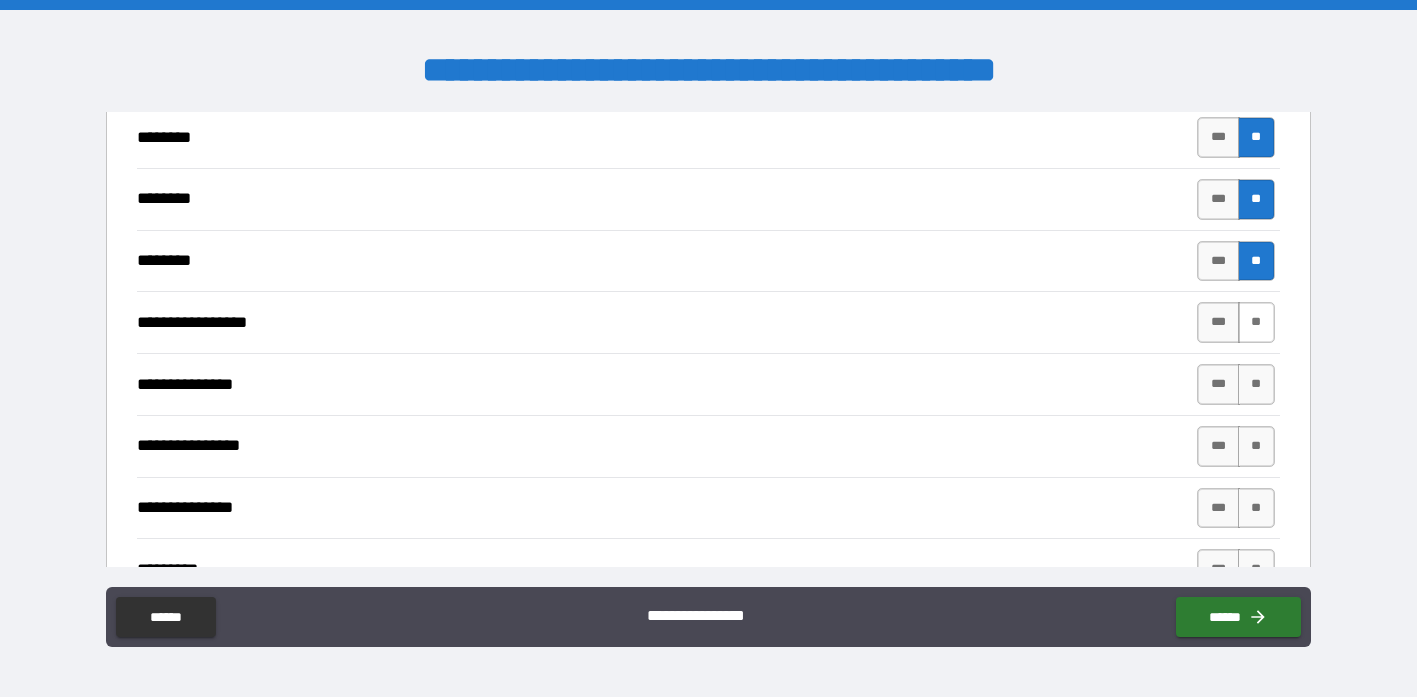 click on "**" at bounding box center (1256, 322) 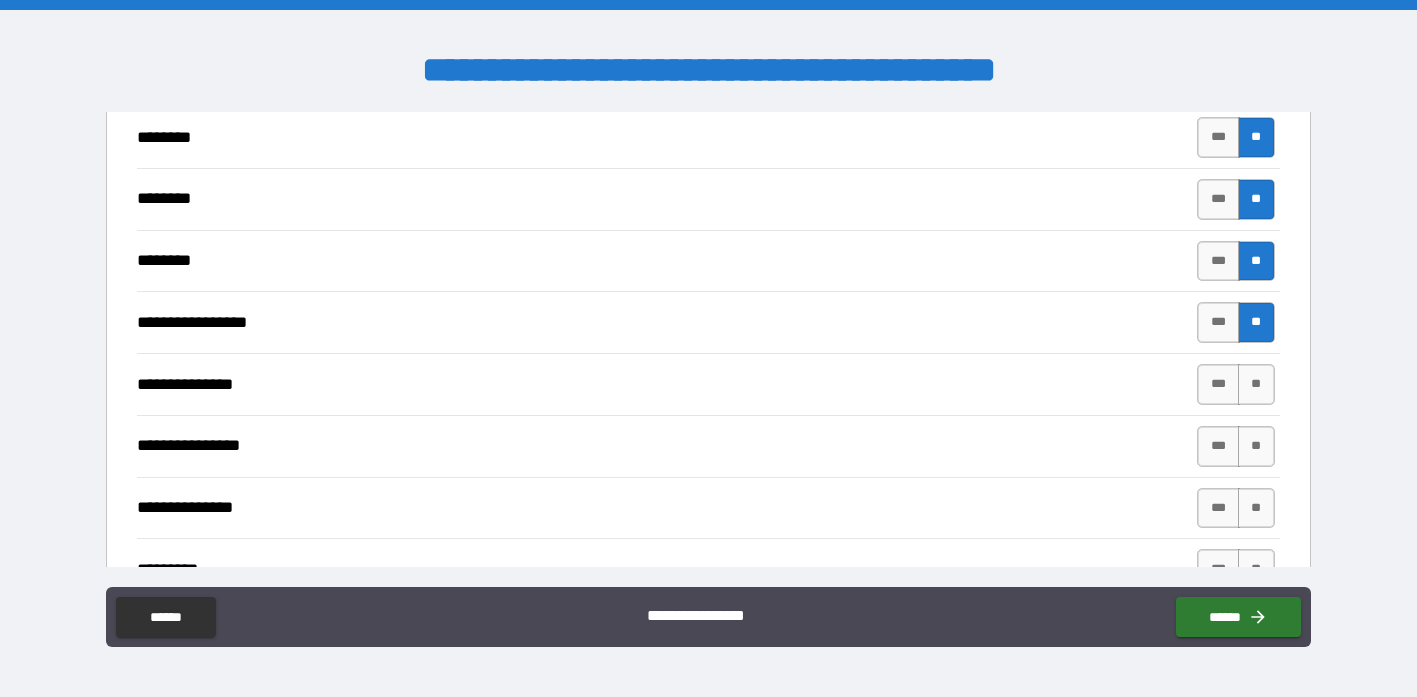 type on "*" 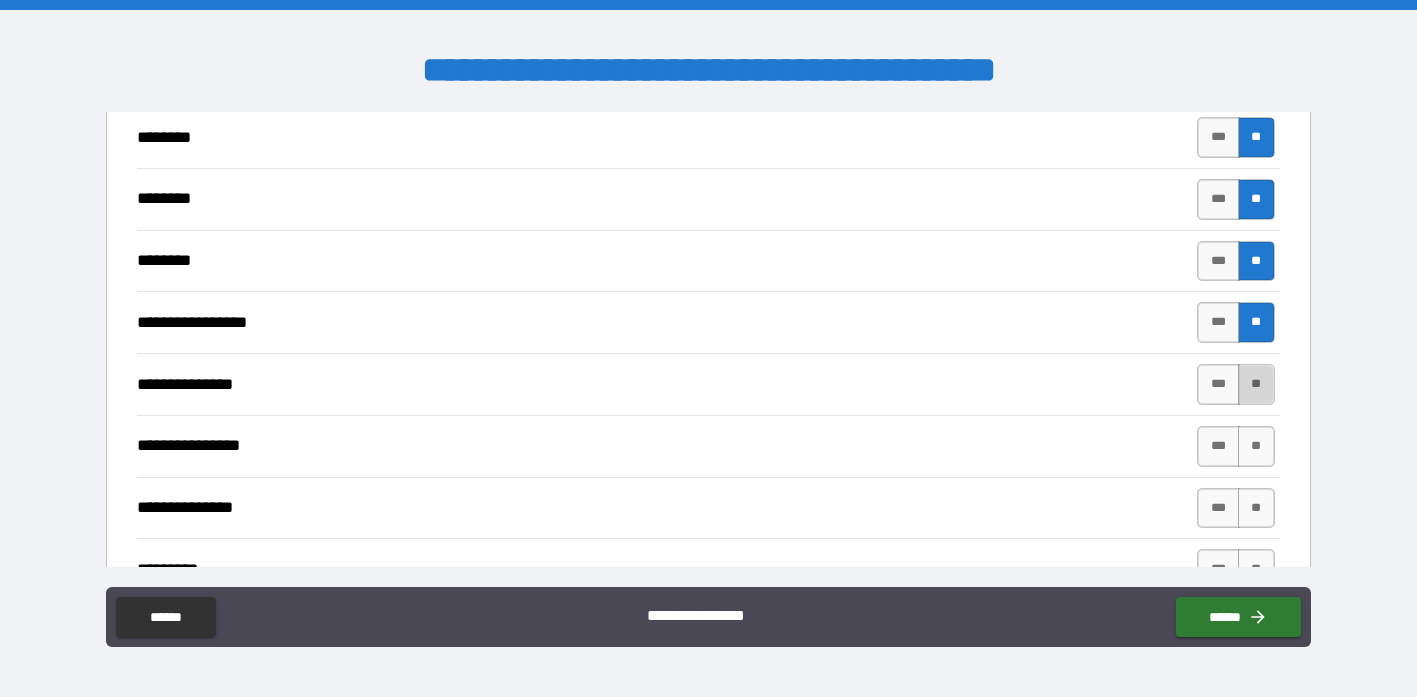 click on "**" at bounding box center (1256, 384) 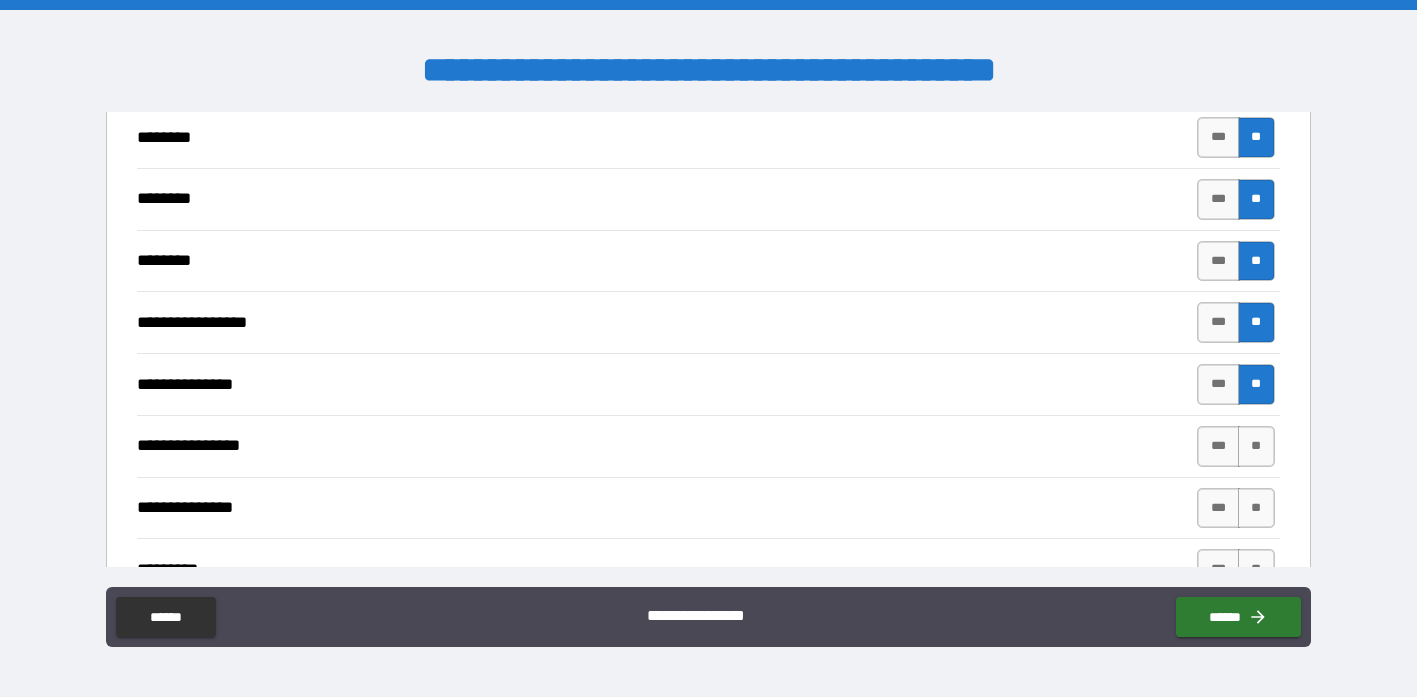 type on "*" 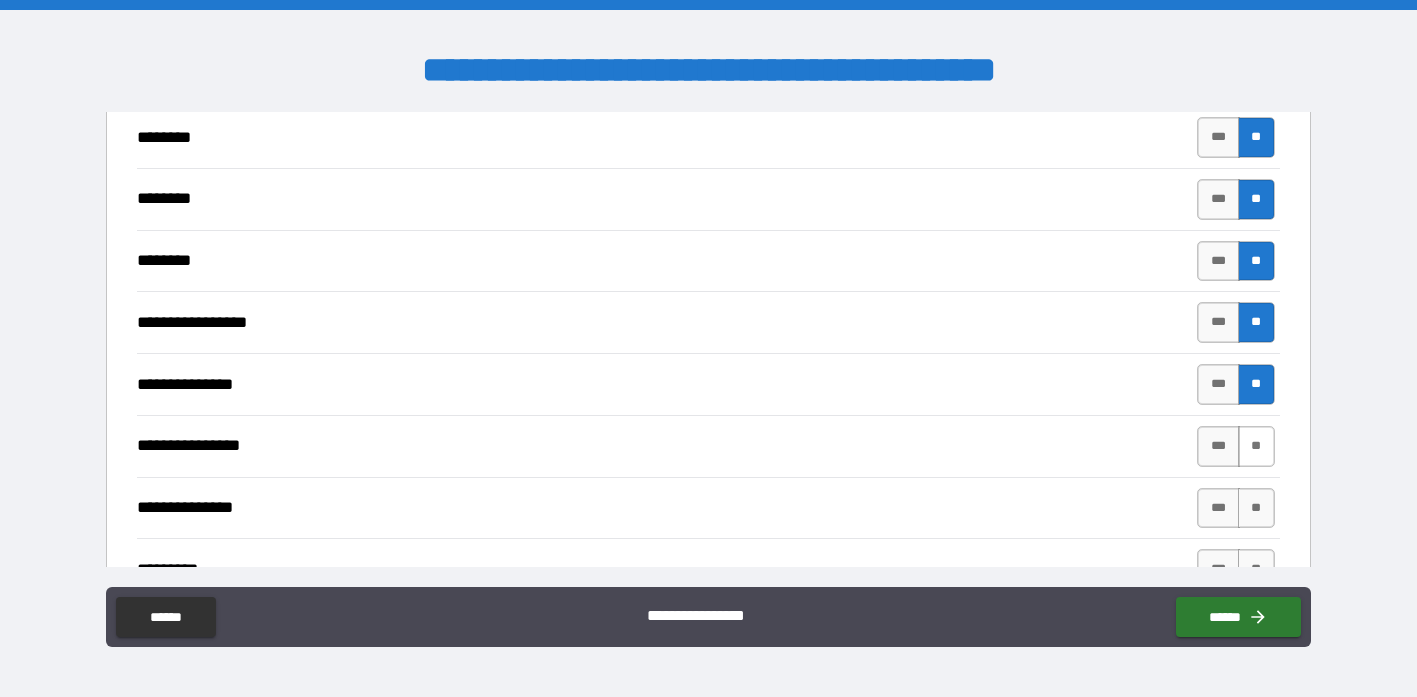 click on "**" at bounding box center [1256, 446] 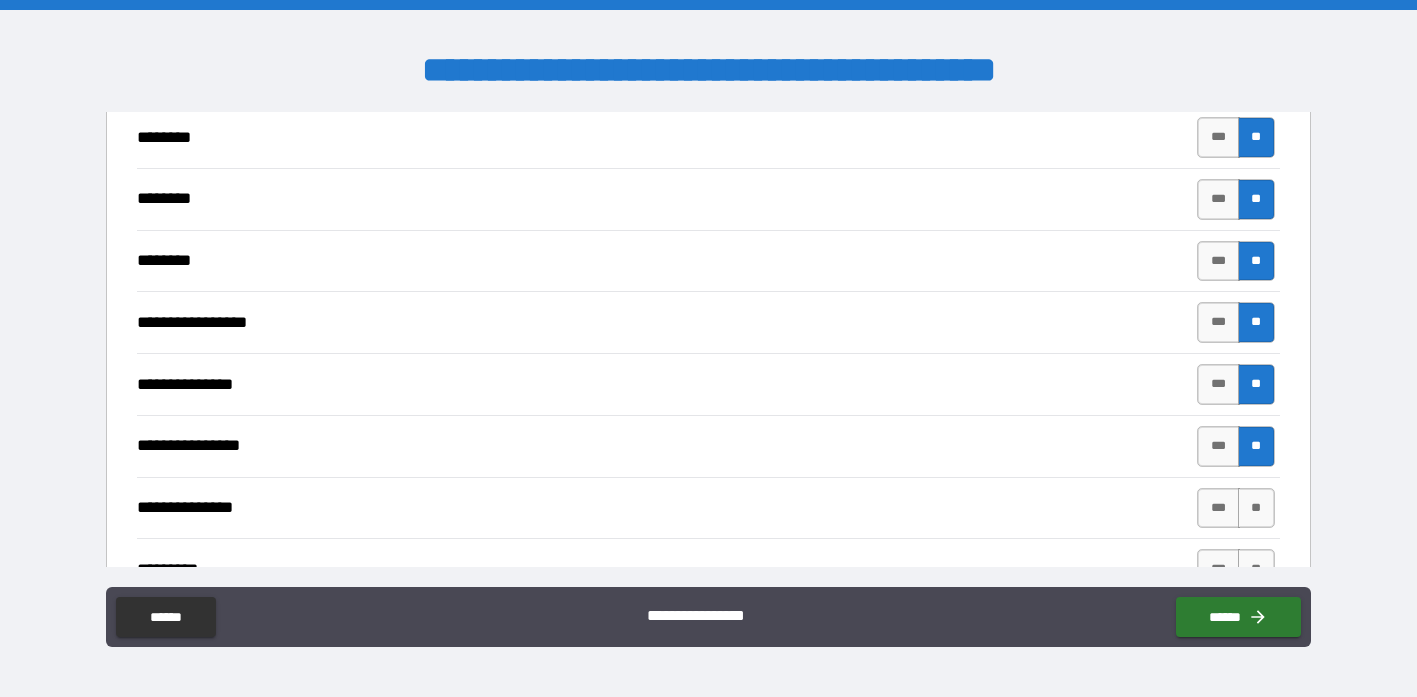 type on "*" 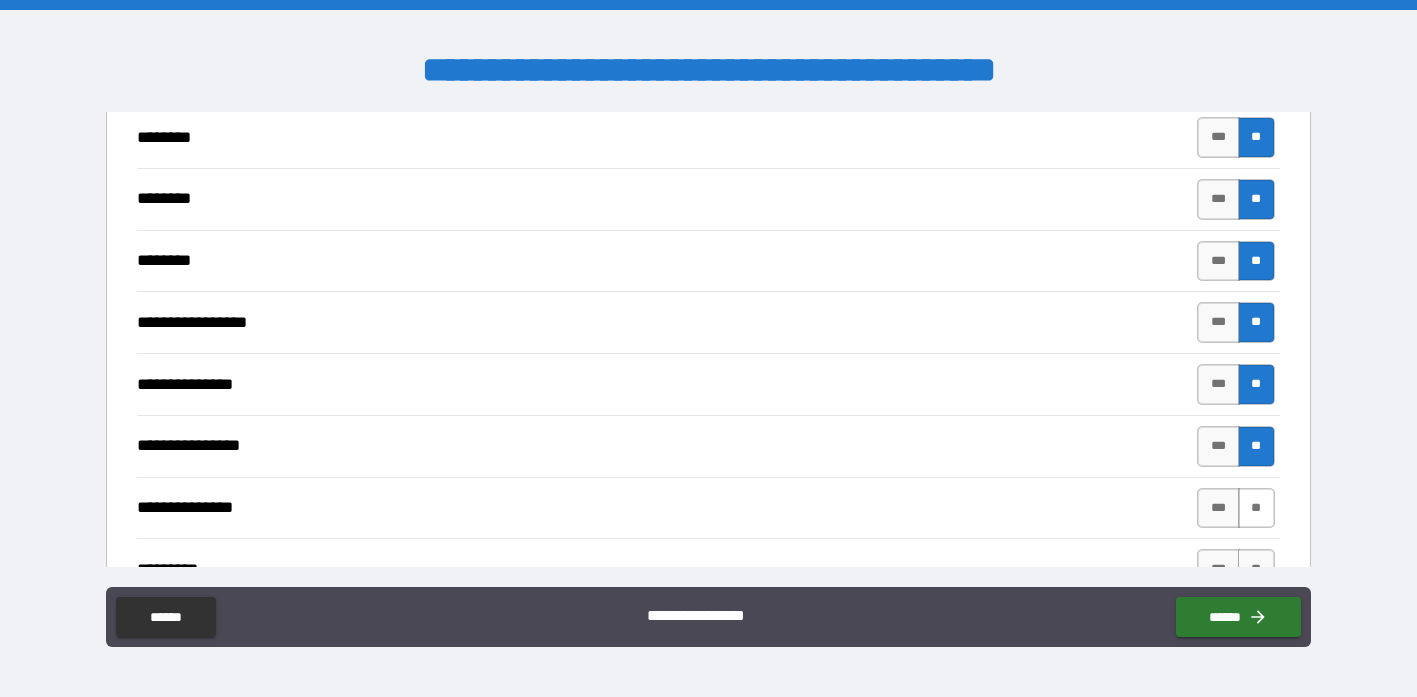 click on "**" at bounding box center [1256, 508] 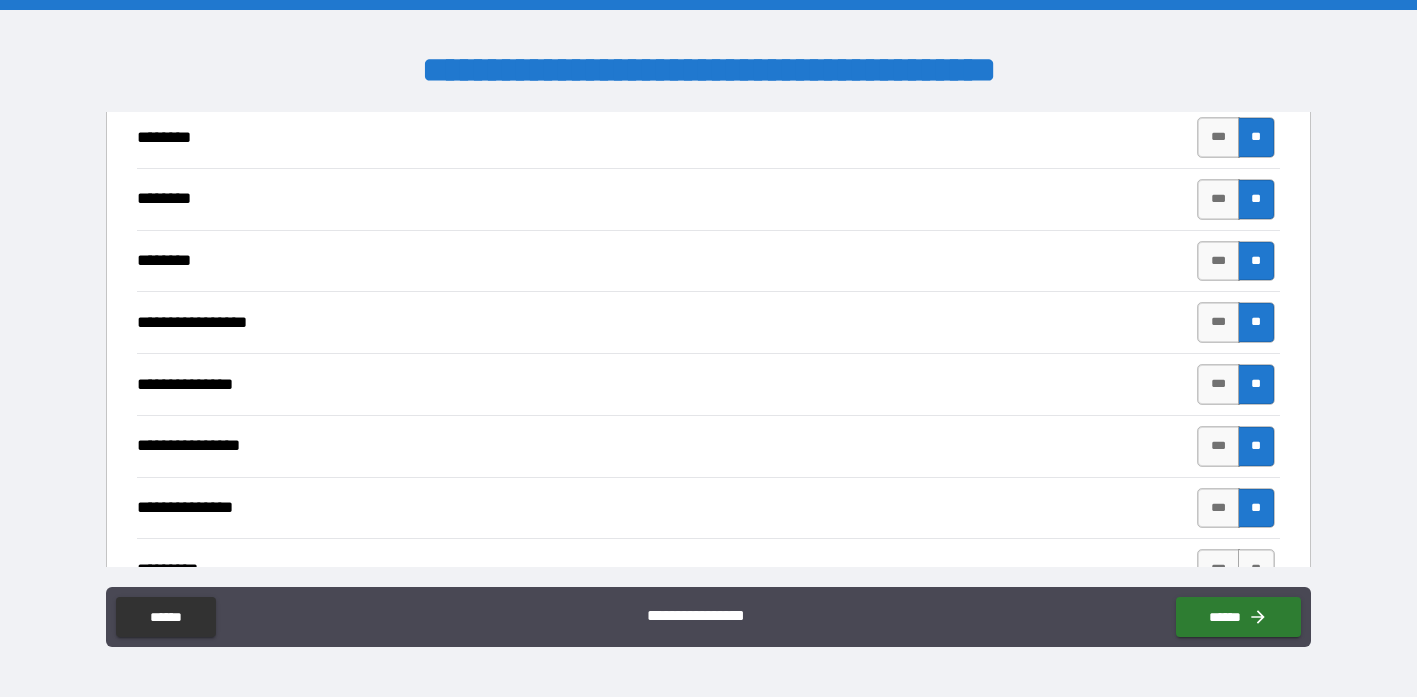 type on "*" 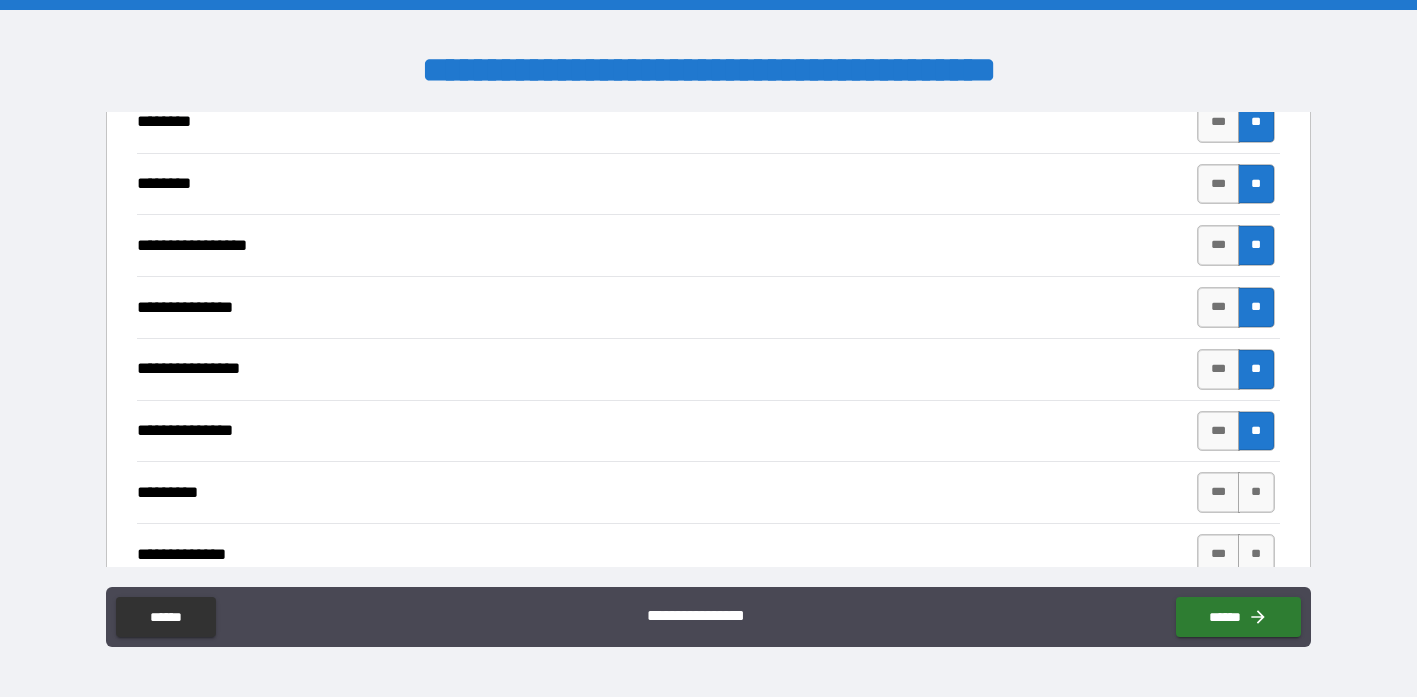 scroll, scrollTop: 2272, scrollLeft: 0, axis: vertical 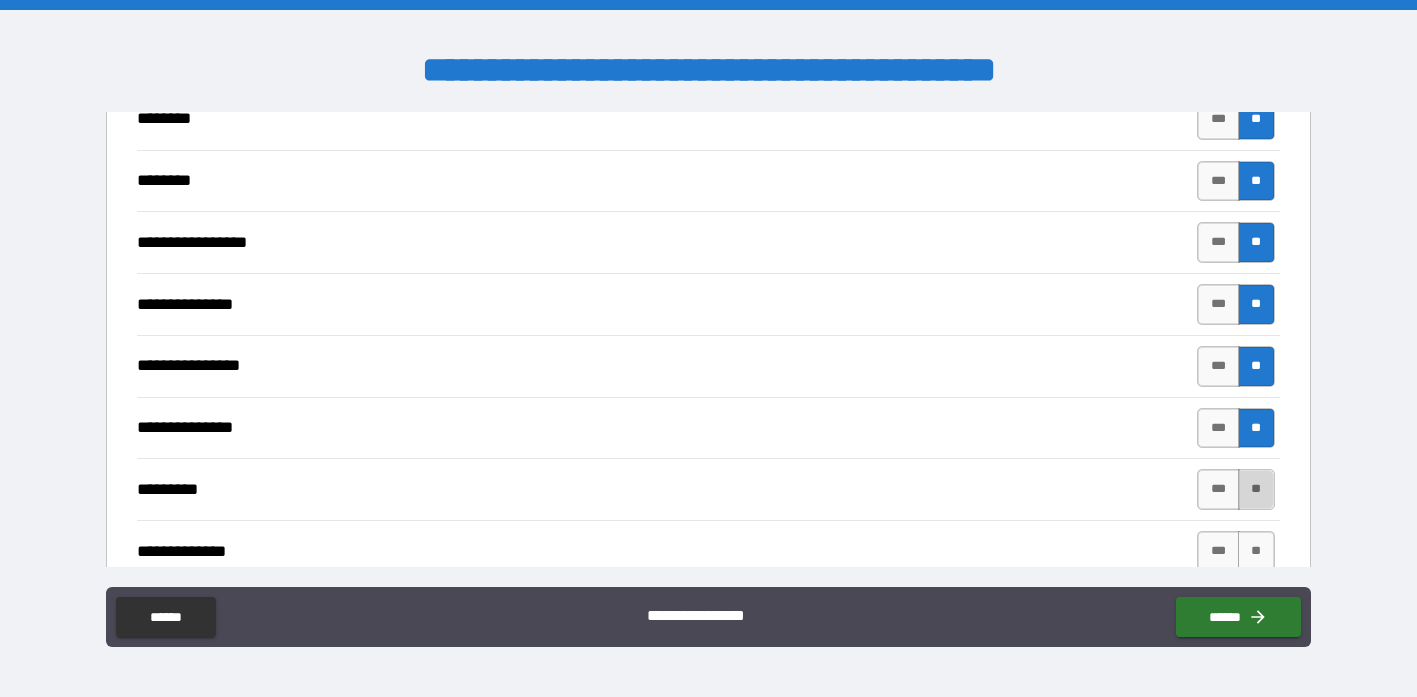 click on "**" at bounding box center [1256, 489] 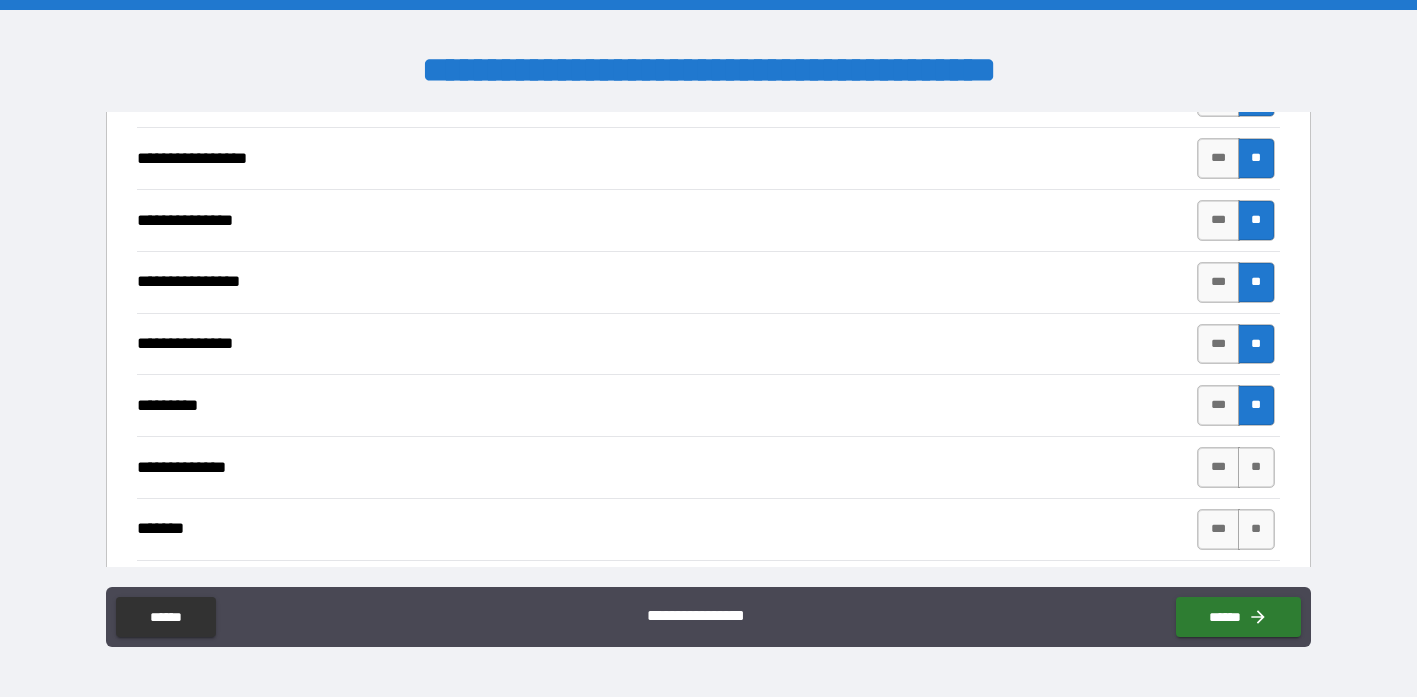 scroll, scrollTop: 2359, scrollLeft: 0, axis: vertical 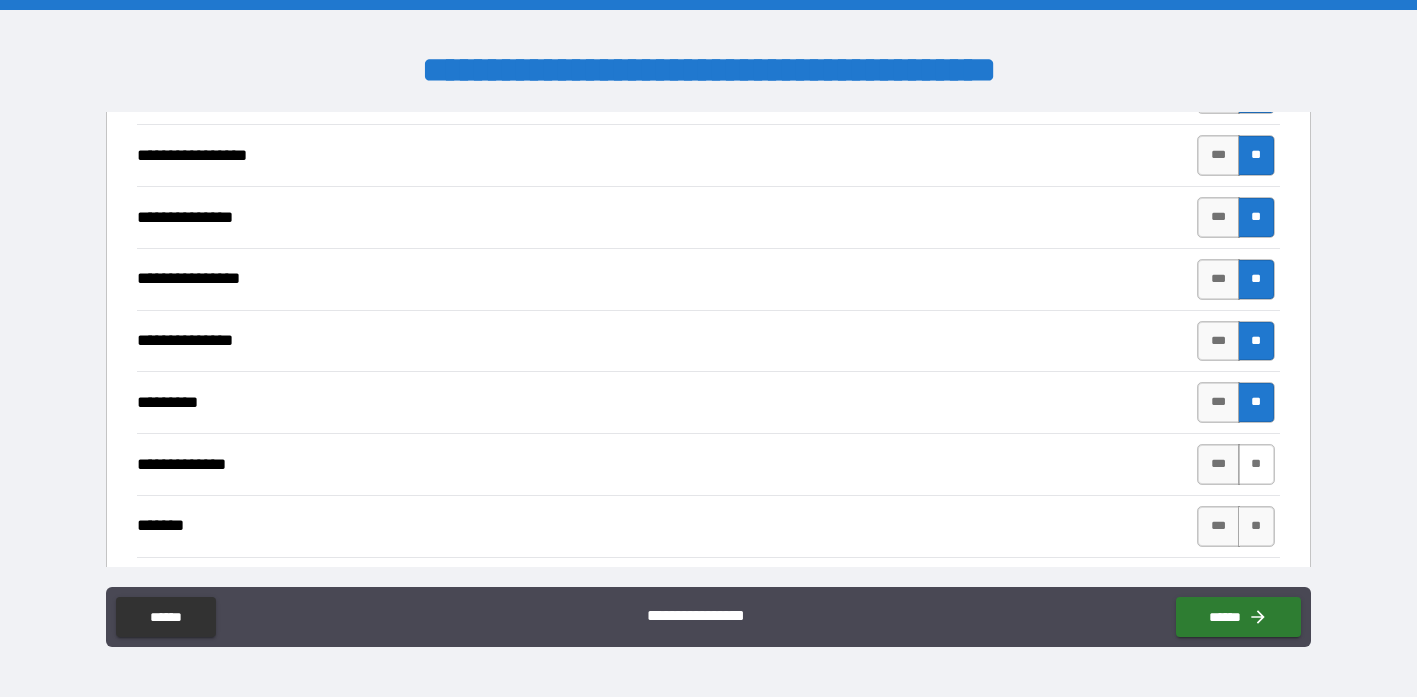 click on "**" at bounding box center [1256, 464] 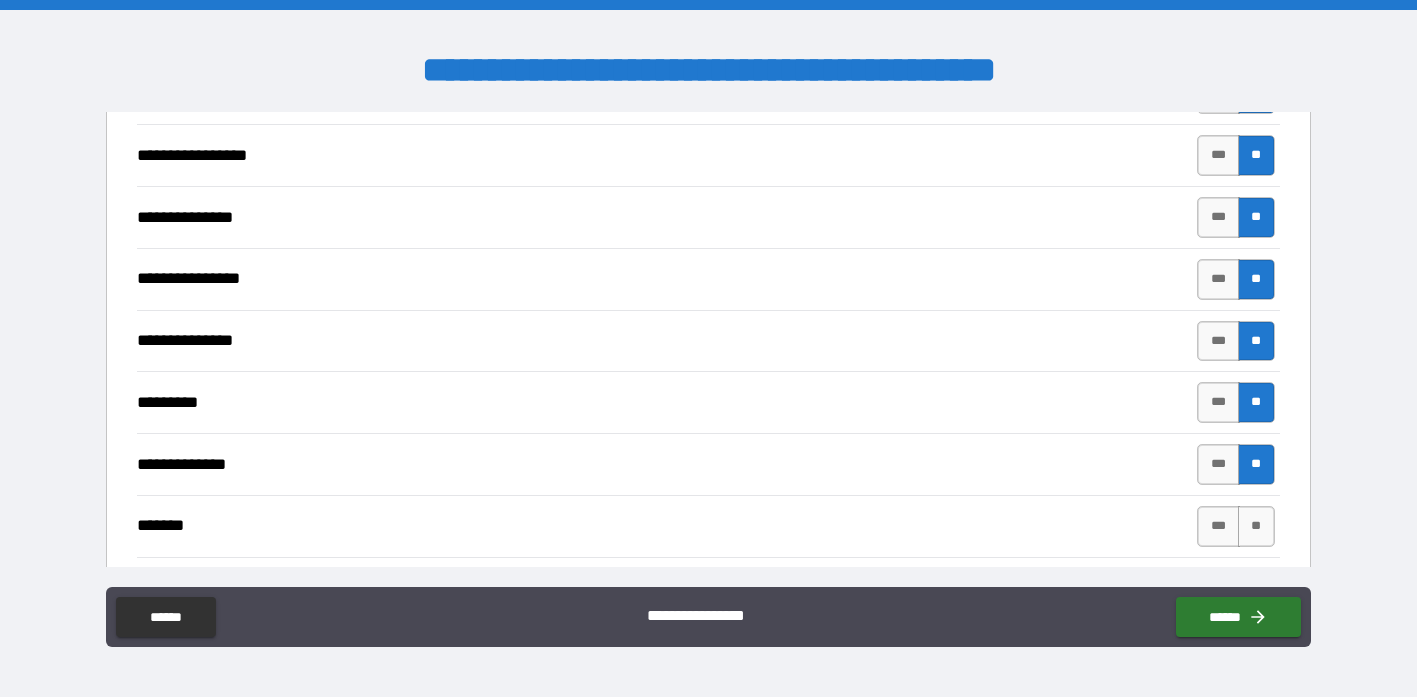 type 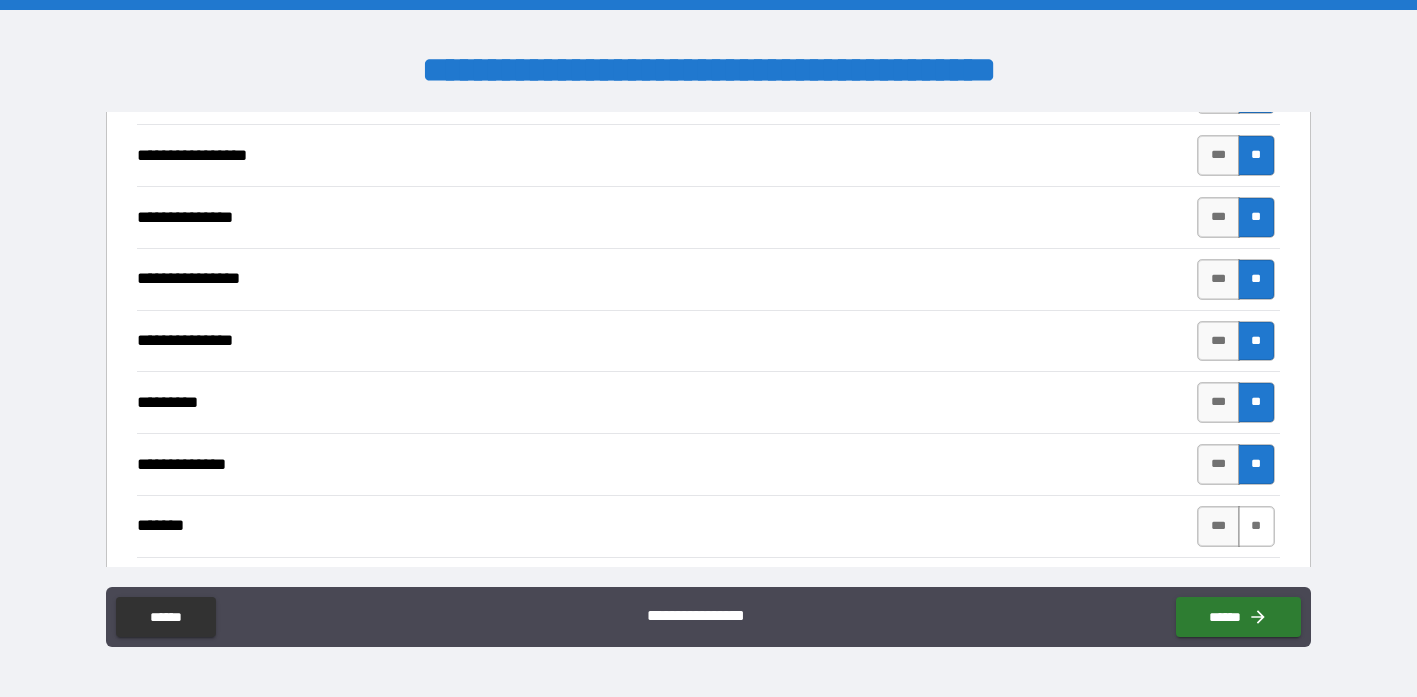 click on "**" at bounding box center [1256, 526] 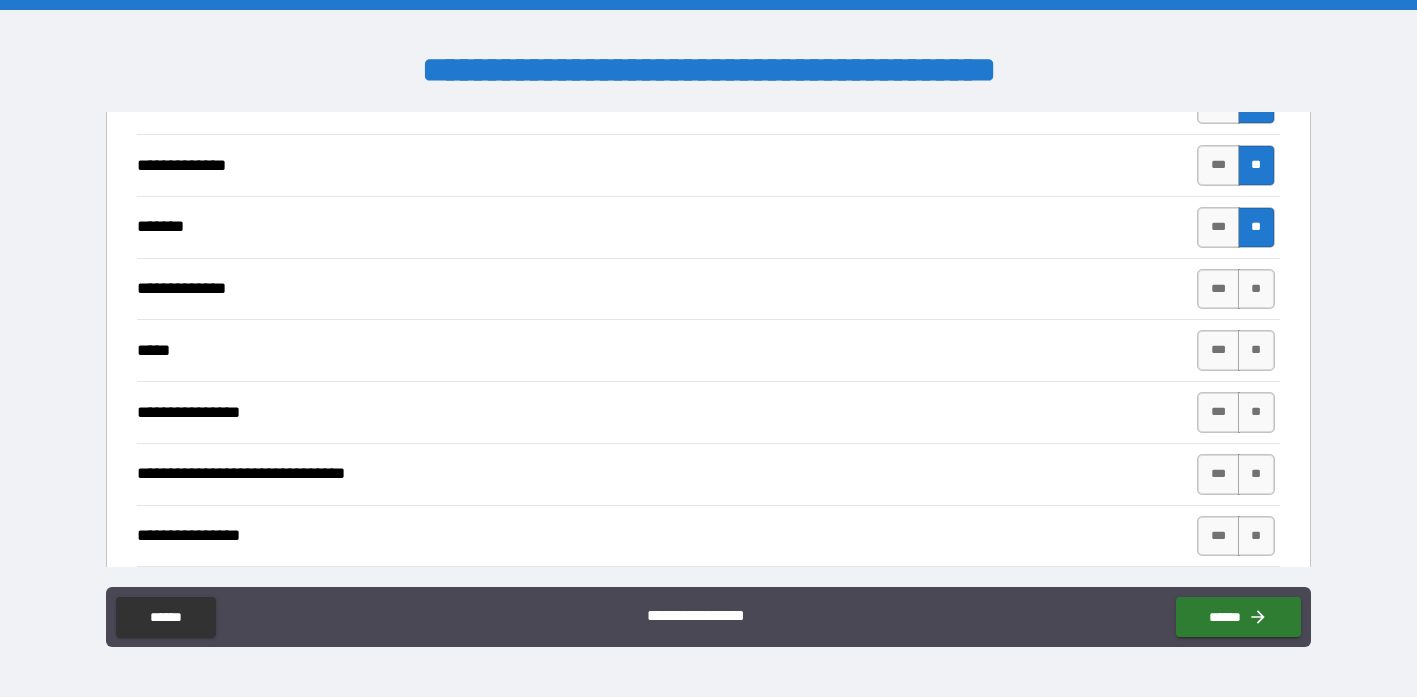 scroll, scrollTop: 2664, scrollLeft: 0, axis: vertical 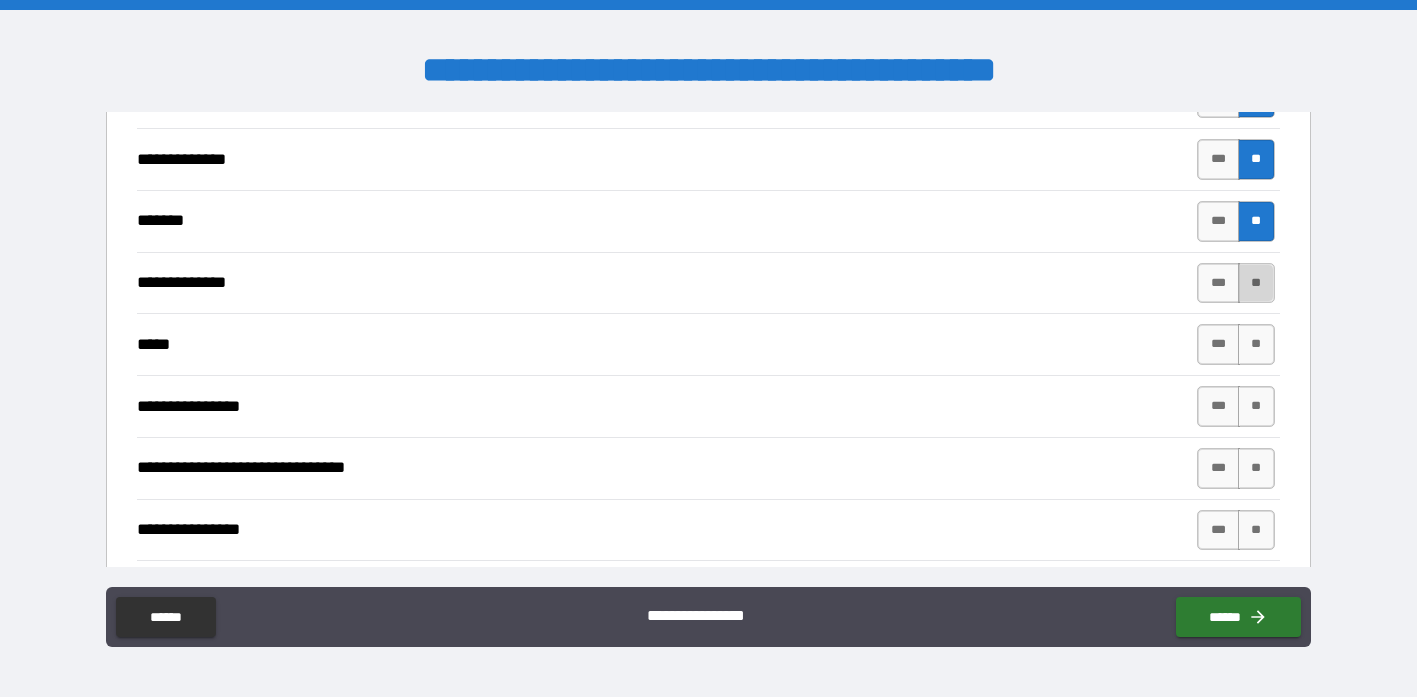 click on "**" at bounding box center (1256, 283) 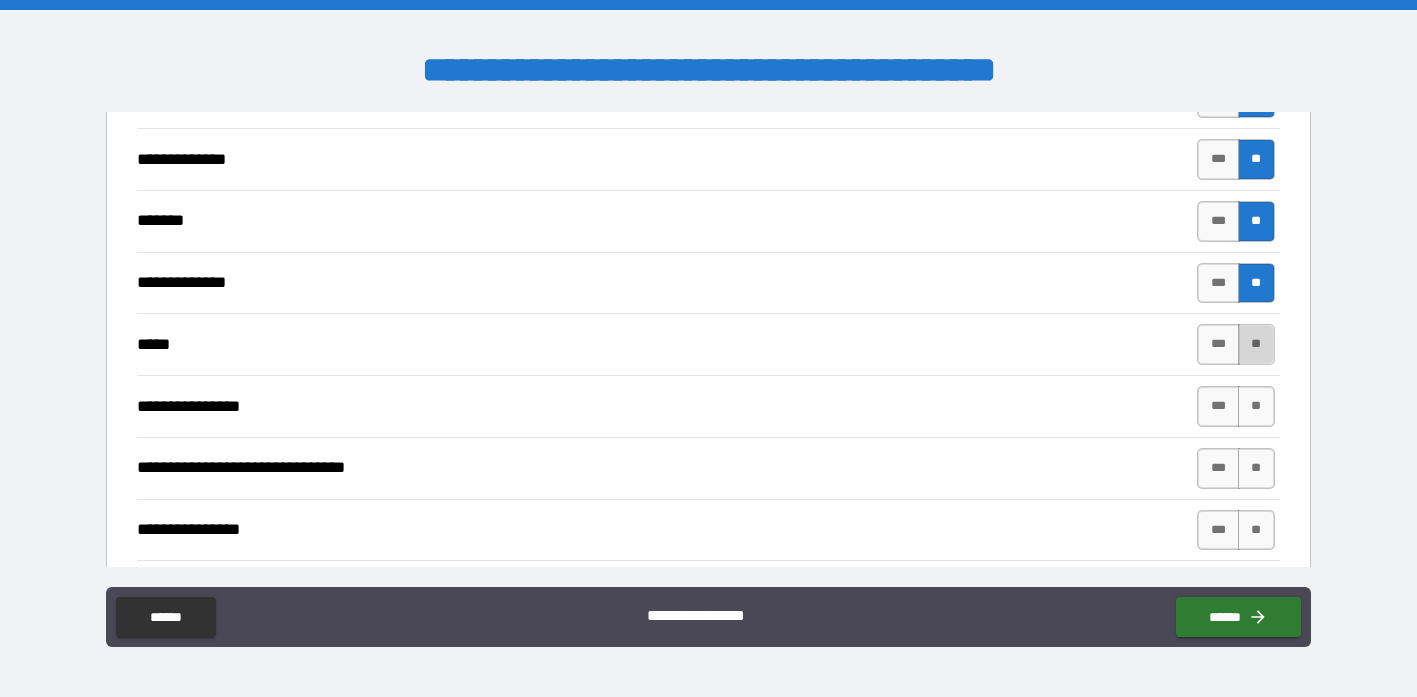 click on "**" at bounding box center [1256, 344] 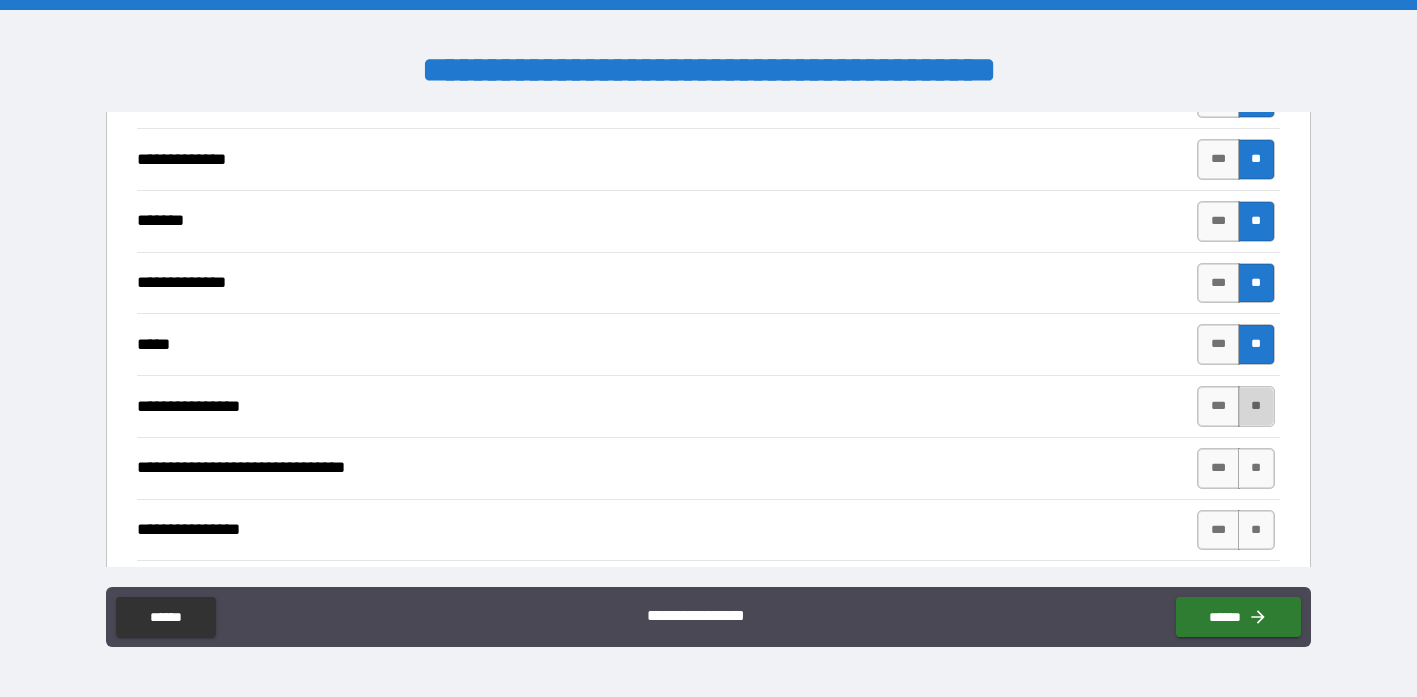 click on "**" at bounding box center [1256, 406] 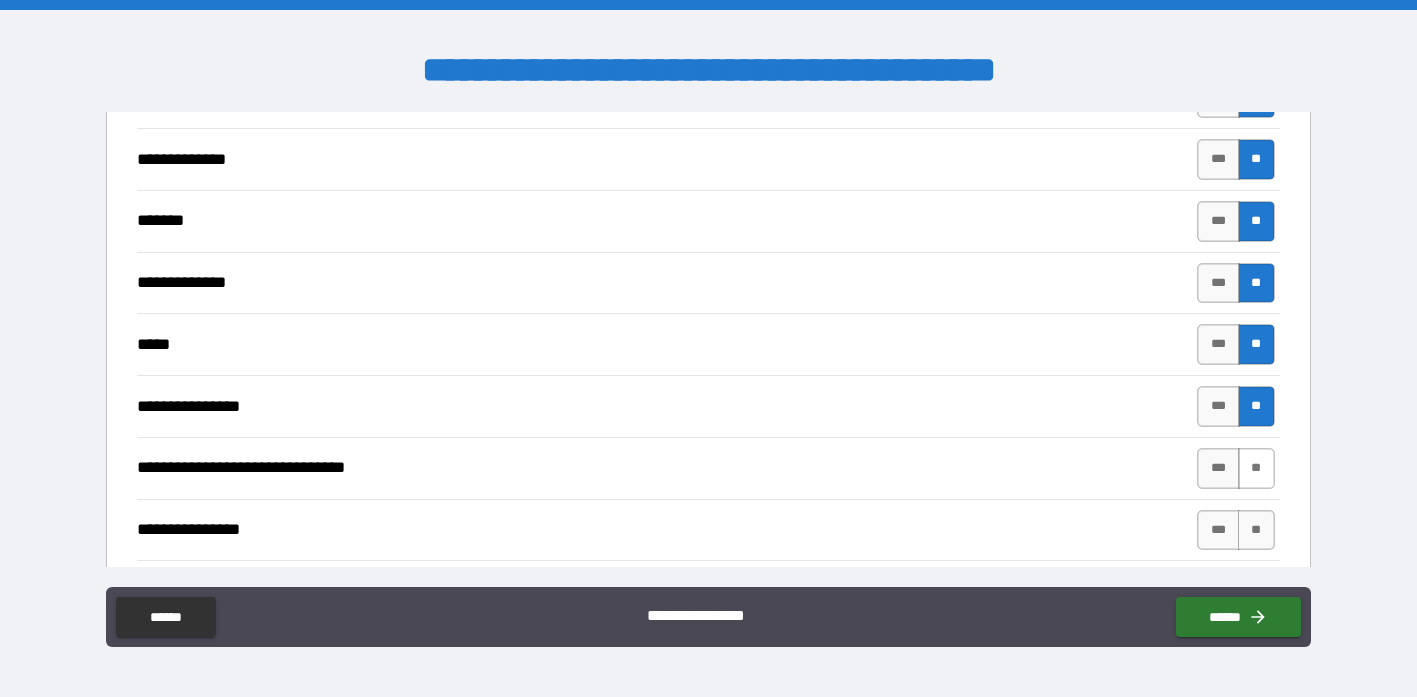 click on "**" at bounding box center (1256, 468) 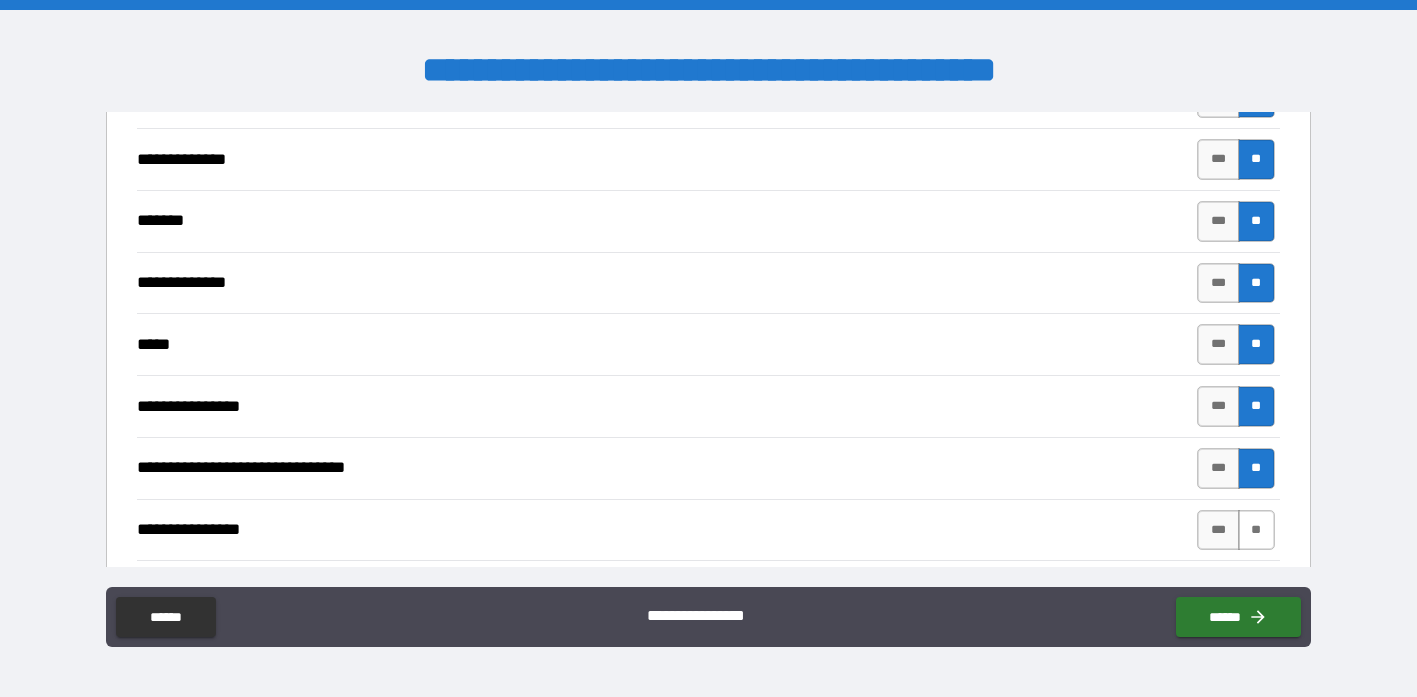 click on "**" at bounding box center (1256, 530) 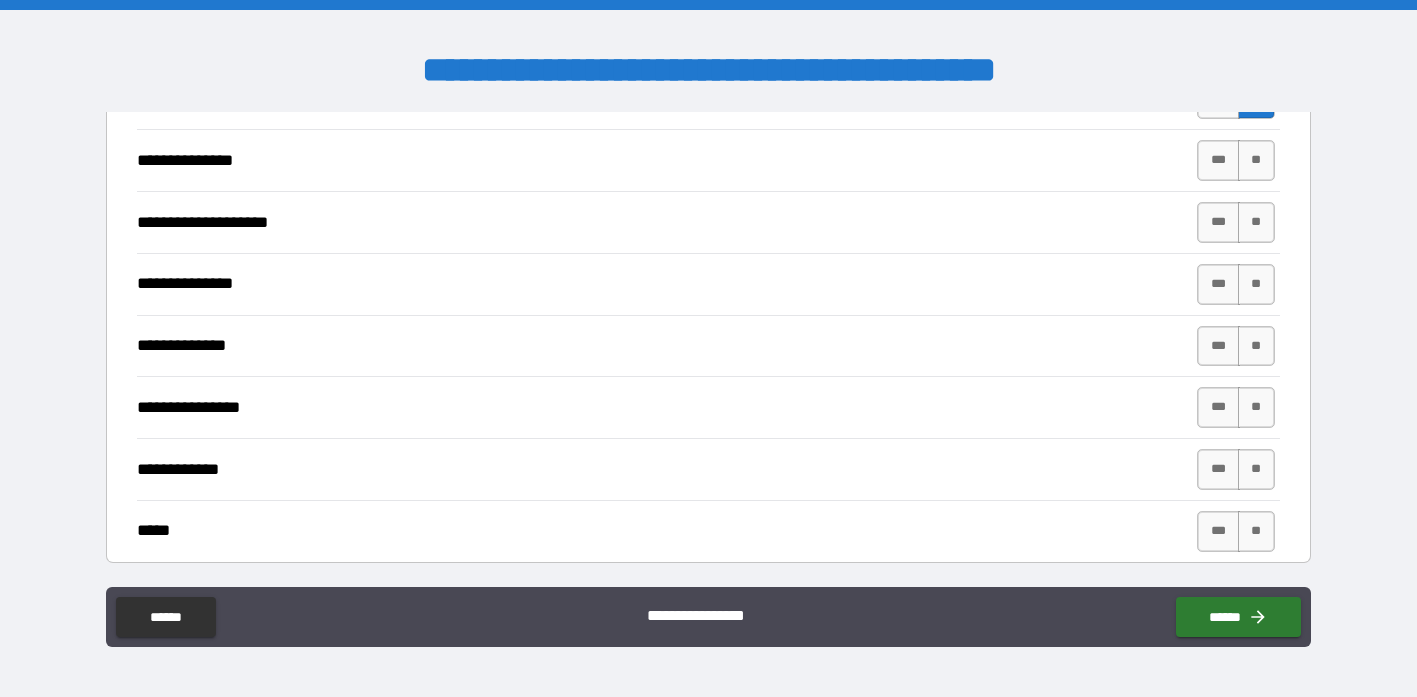 scroll, scrollTop: 3104, scrollLeft: 0, axis: vertical 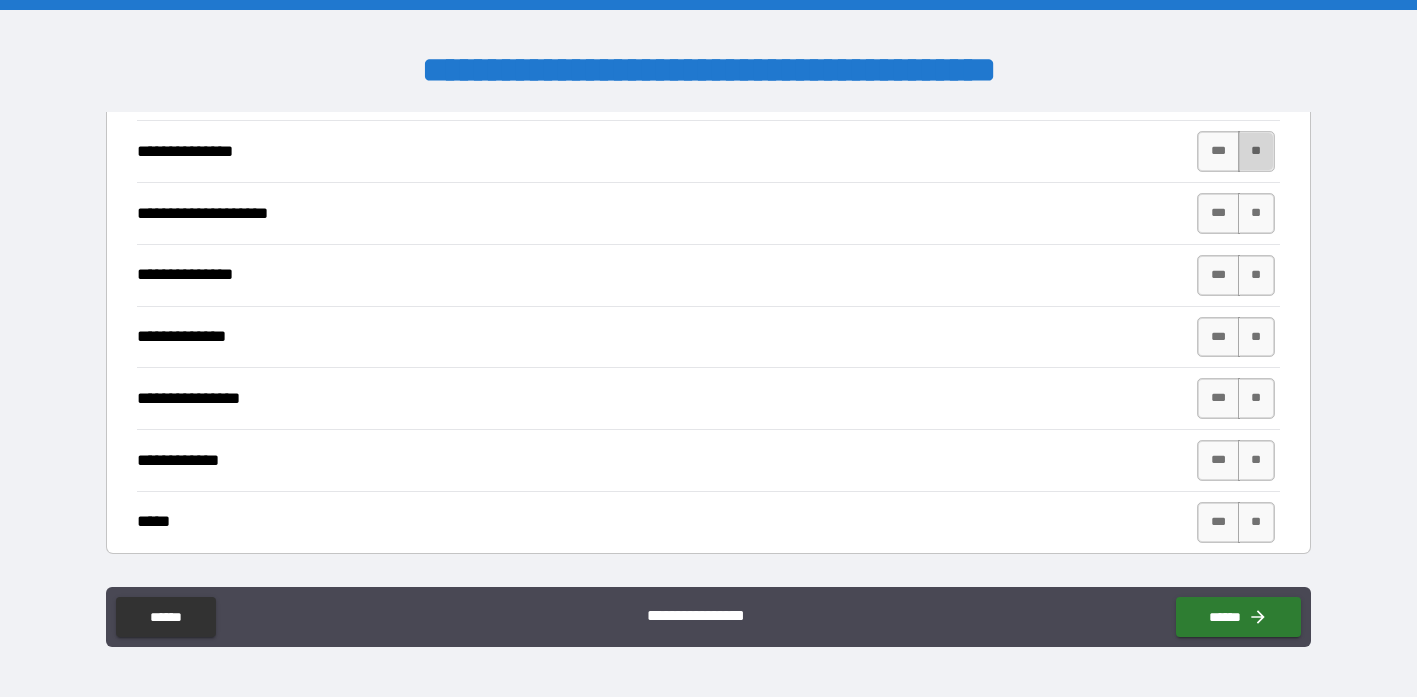 click on "**" at bounding box center (1256, 151) 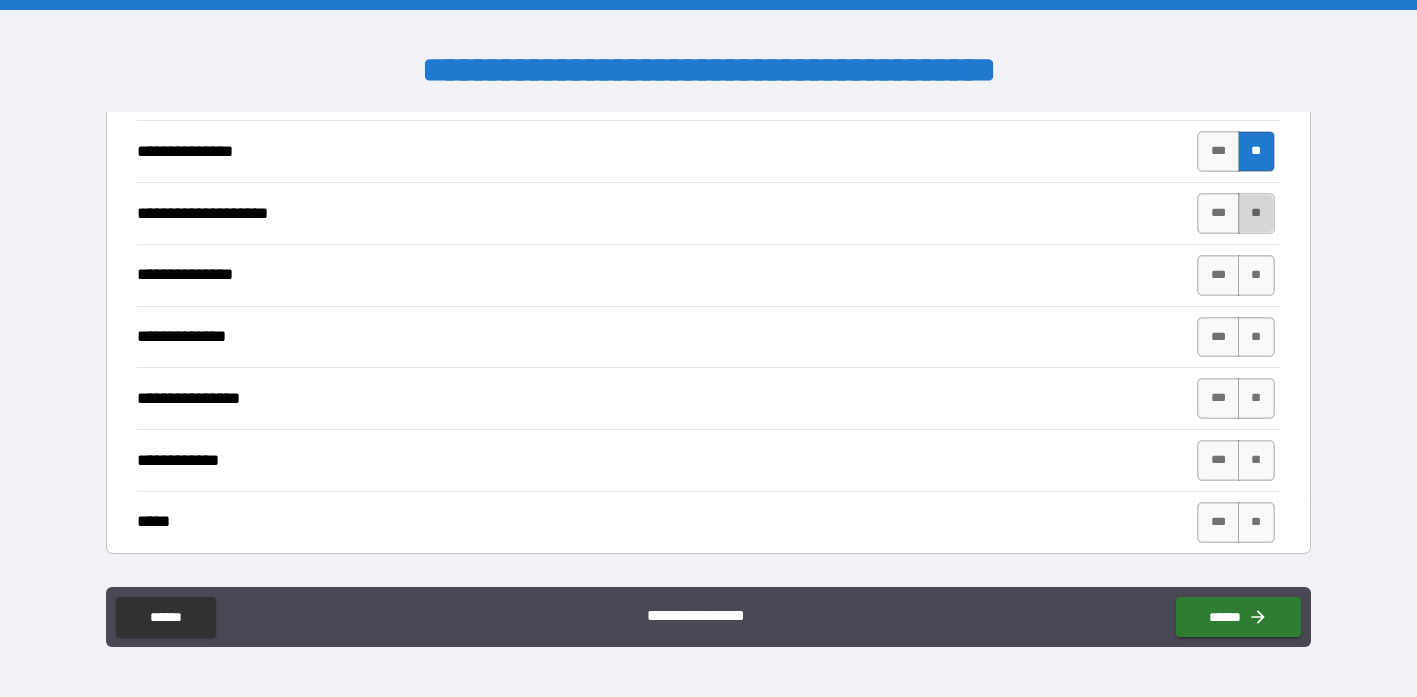 click on "**" at bounding box center [1256, 213] 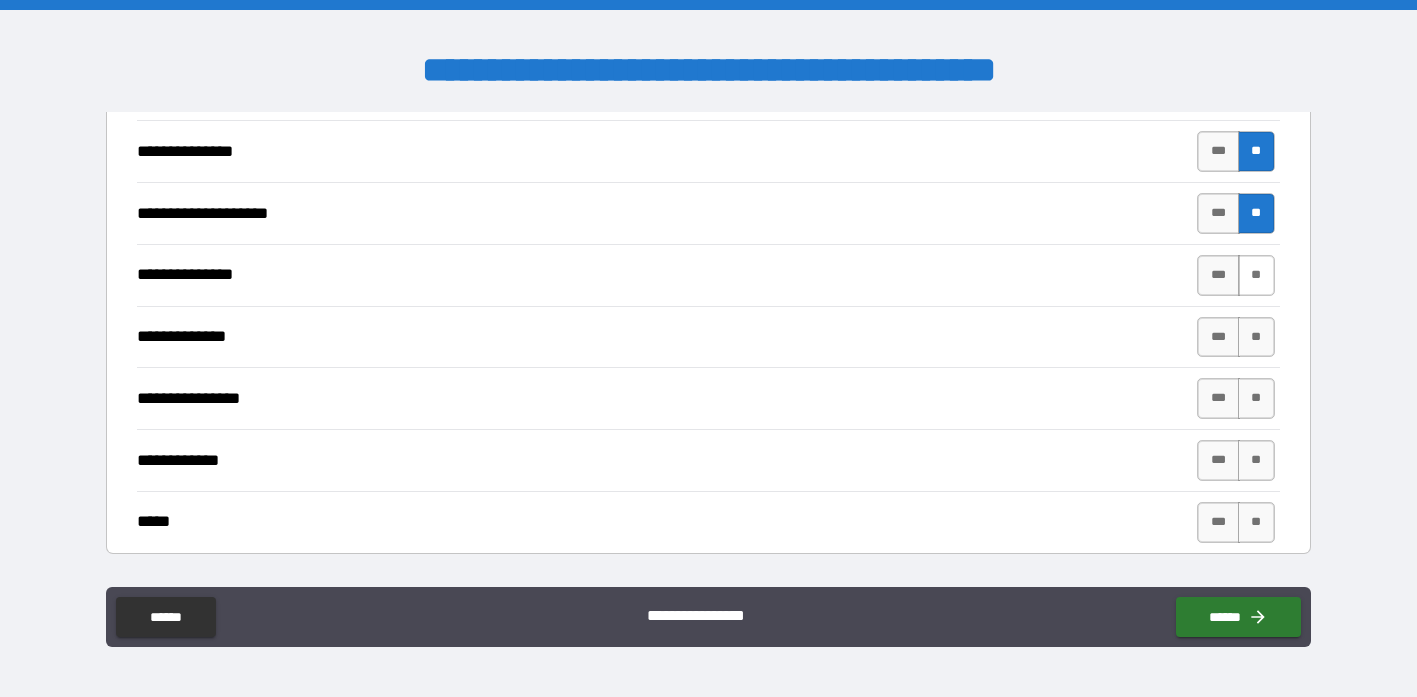 click on "**" at bounding box center [1256, 275] 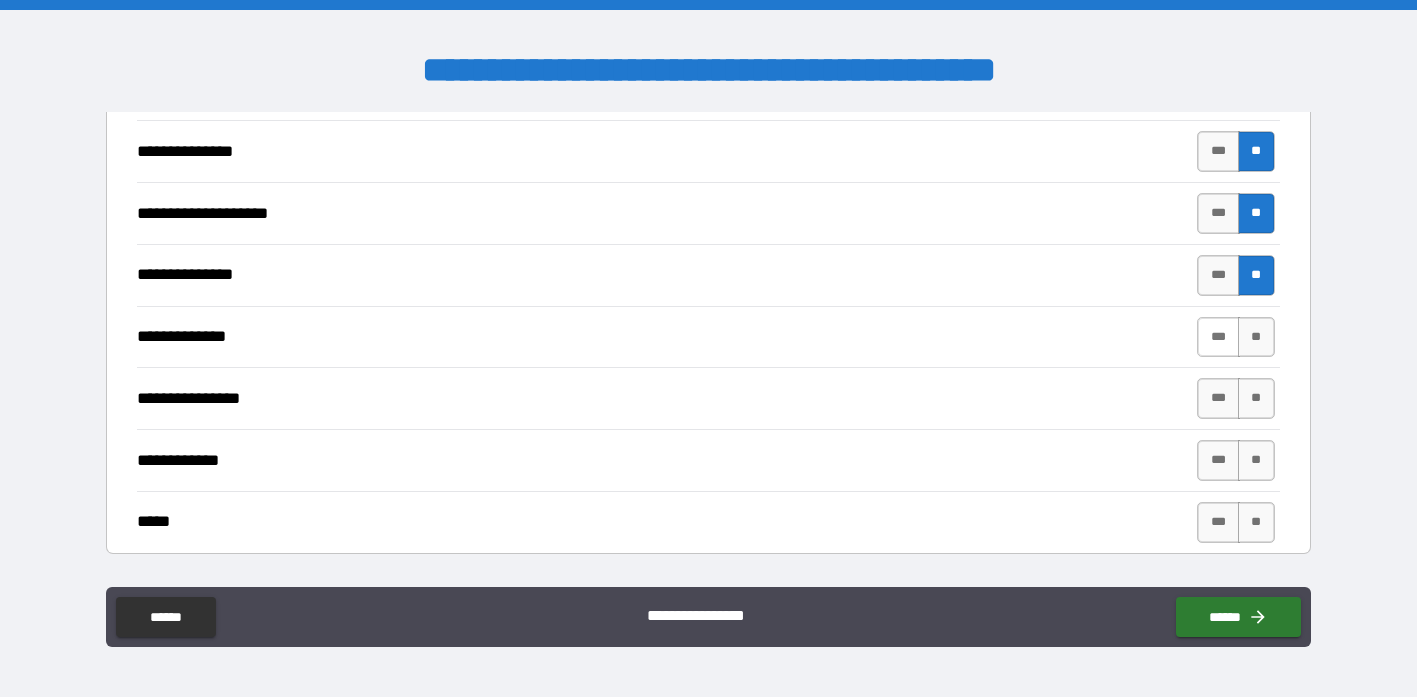 click on "***" at bounding box center (1218, 337) 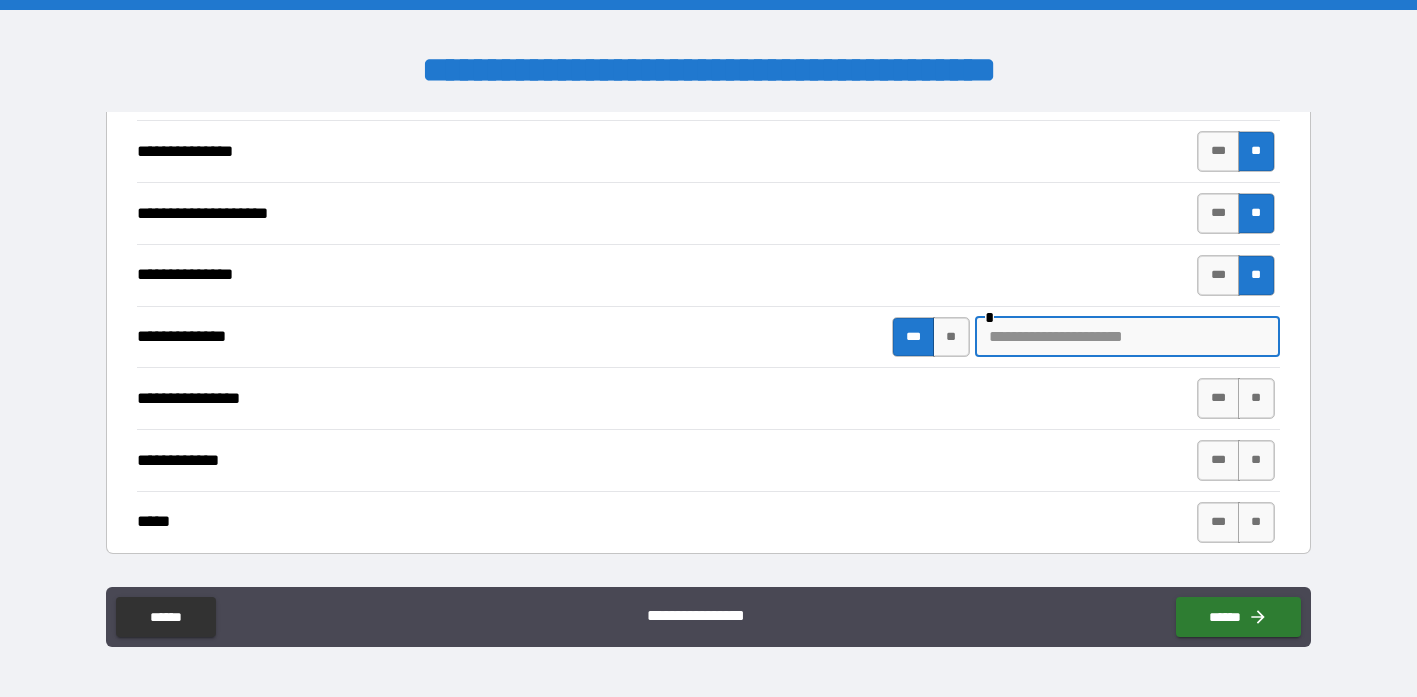 click at bounding box center (1127, 337) 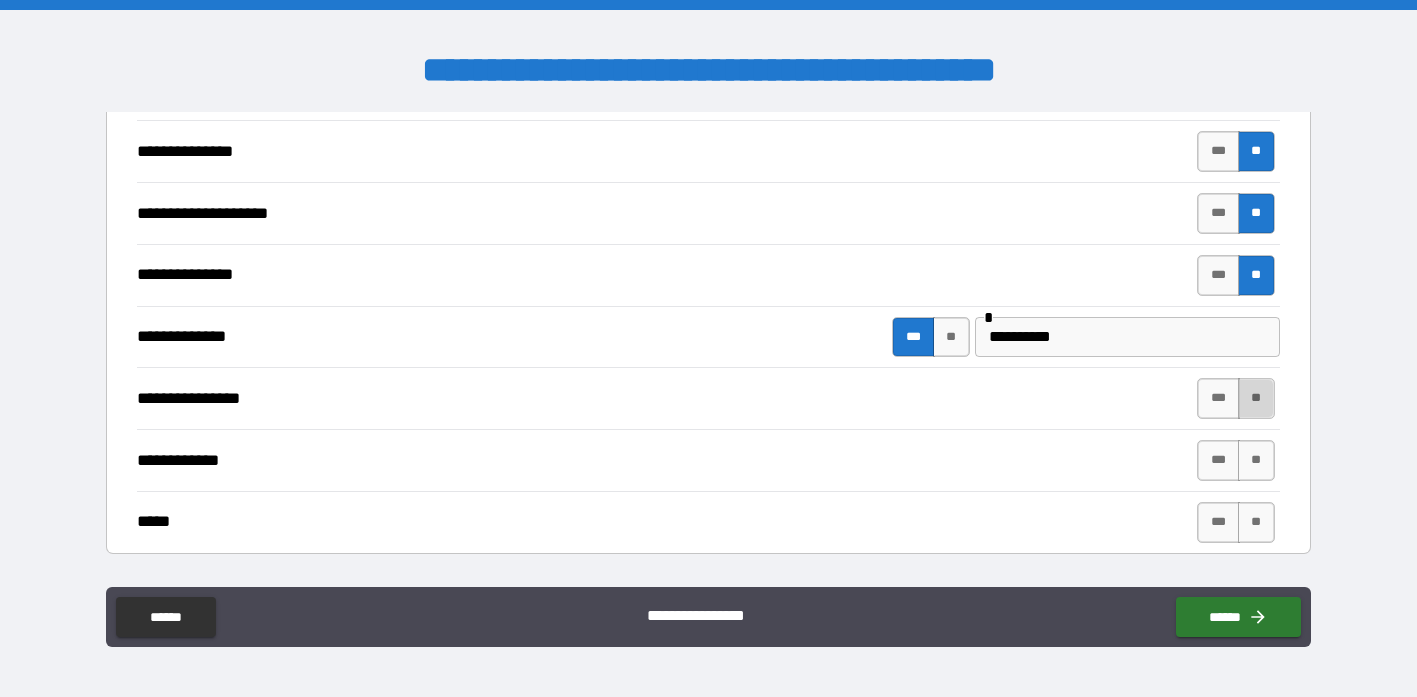 click on "**" at bounding box center [1256, 398] 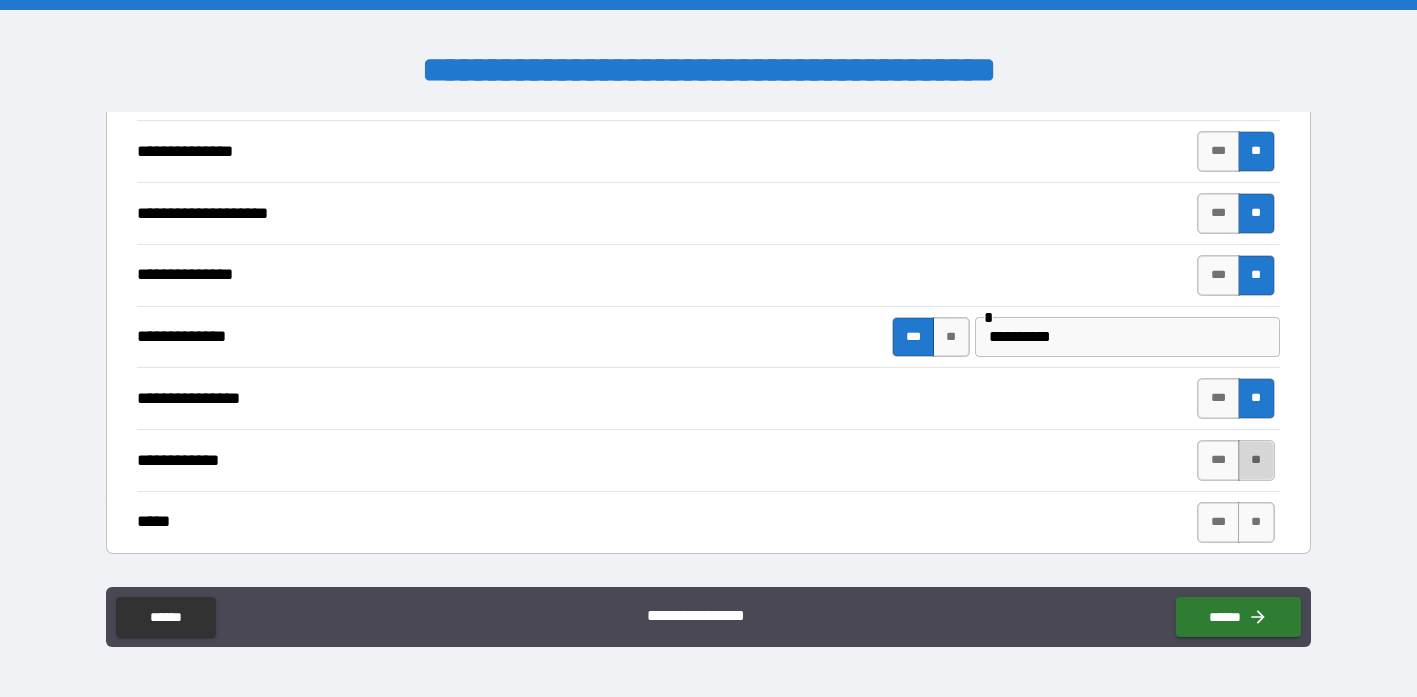 click on "**" at bounding box center (1256, 460) 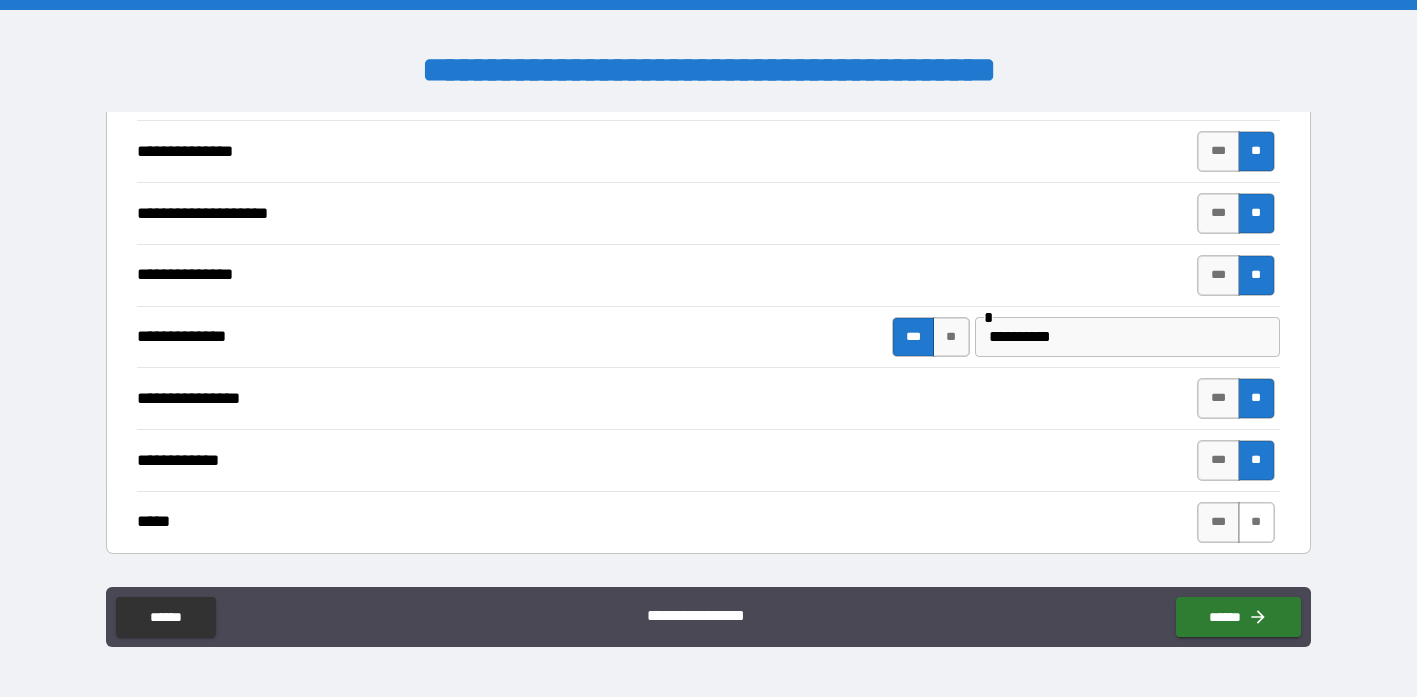 click on "**" at bounding box center (1256, 522) 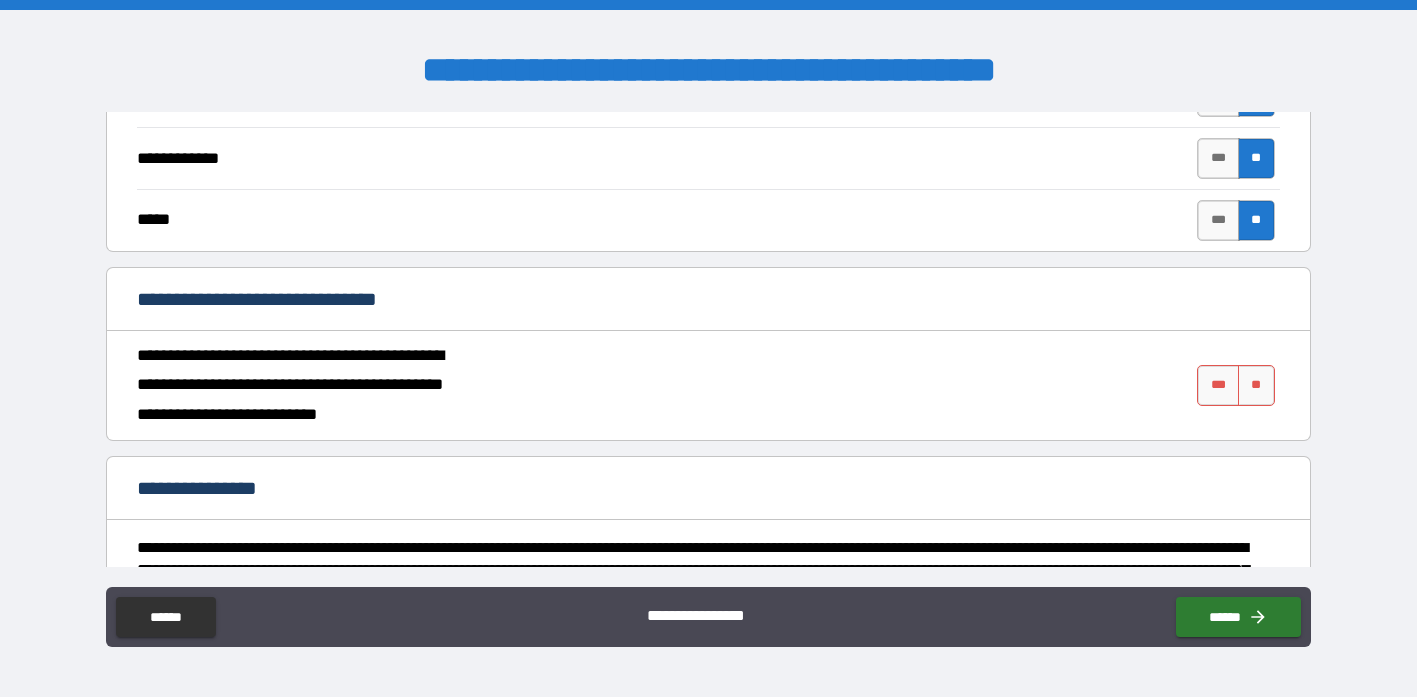scroll, scrollTop: 3407, scrollLeft: 0, axis: vertical 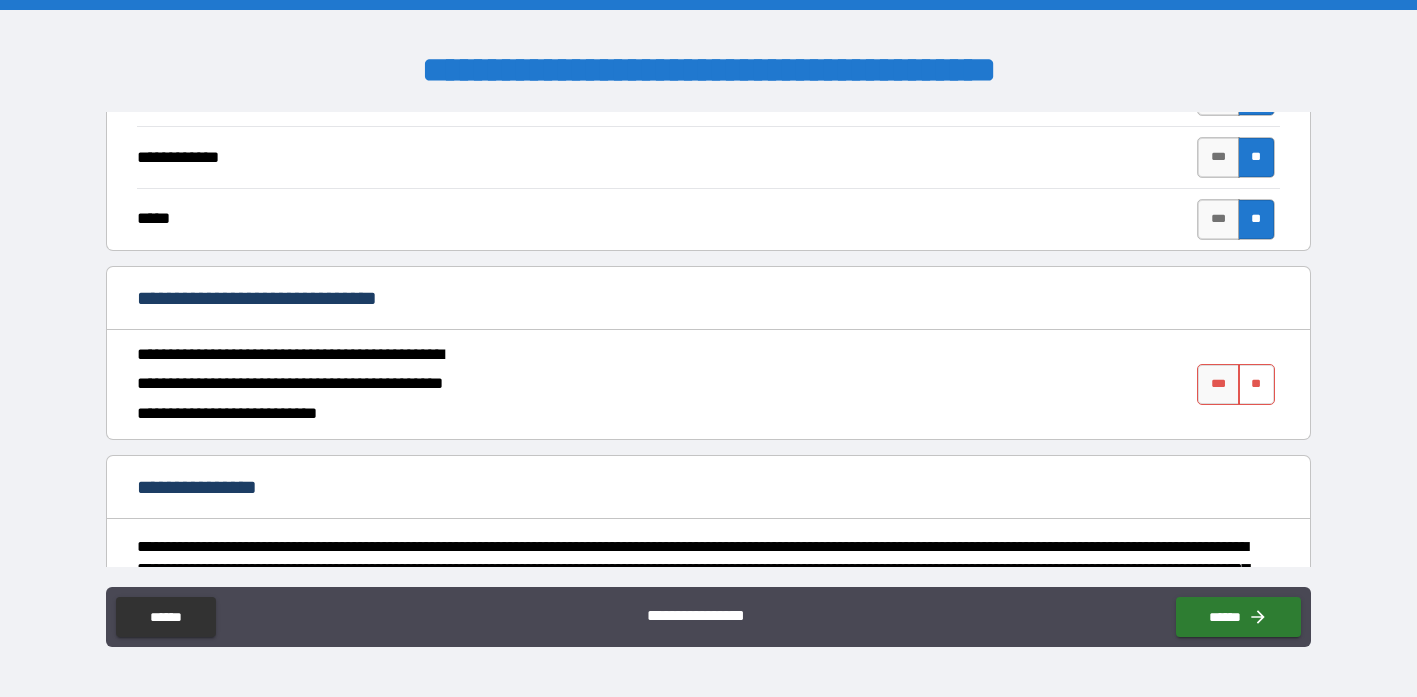 click on "**" at bounding box center [1256, 384] 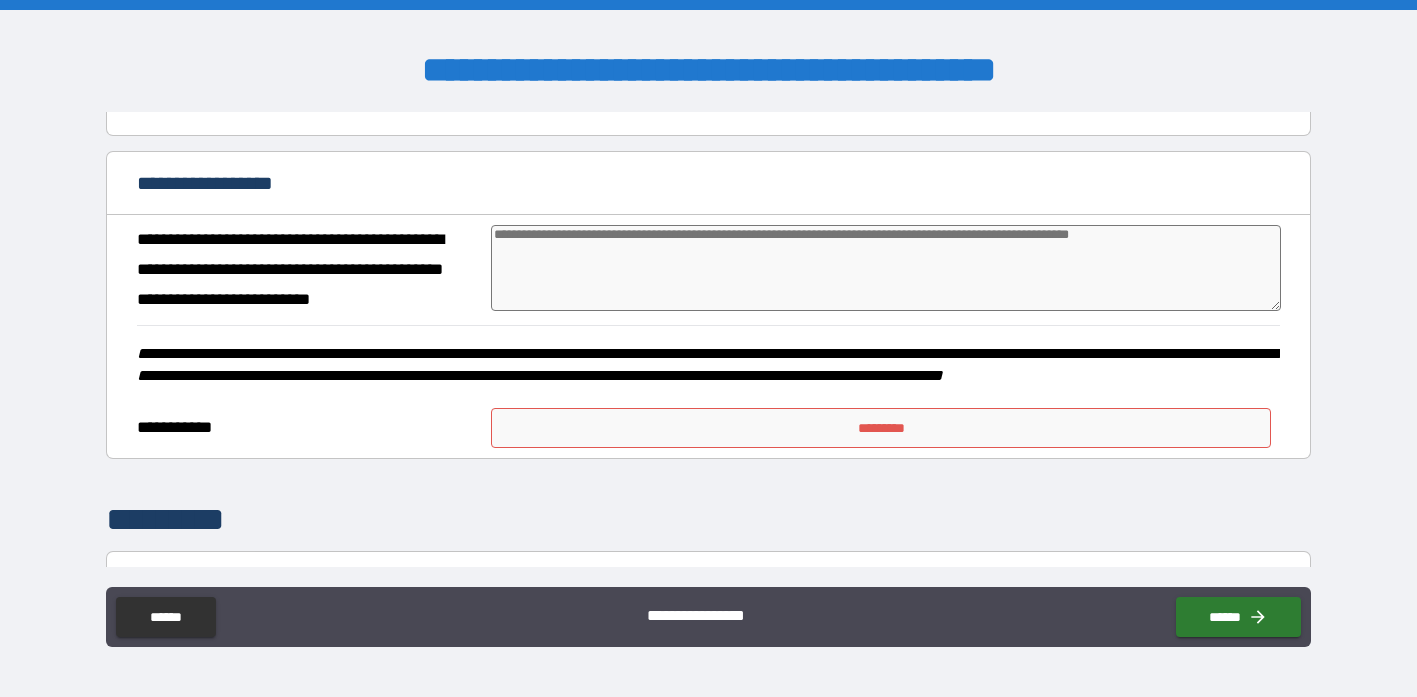scroll, scrollTop: 4070, scrollLeft: 0, axis: vertical 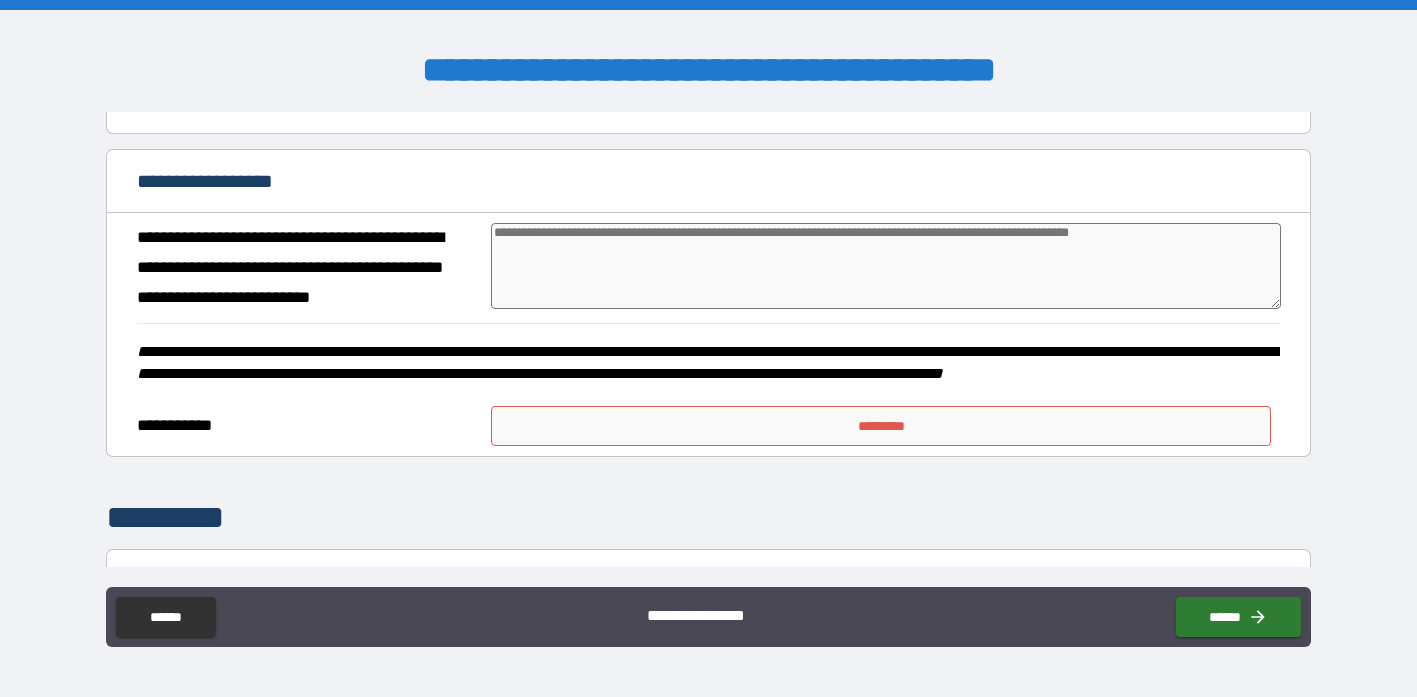 click on "*********" at bounding box center (881, 426) 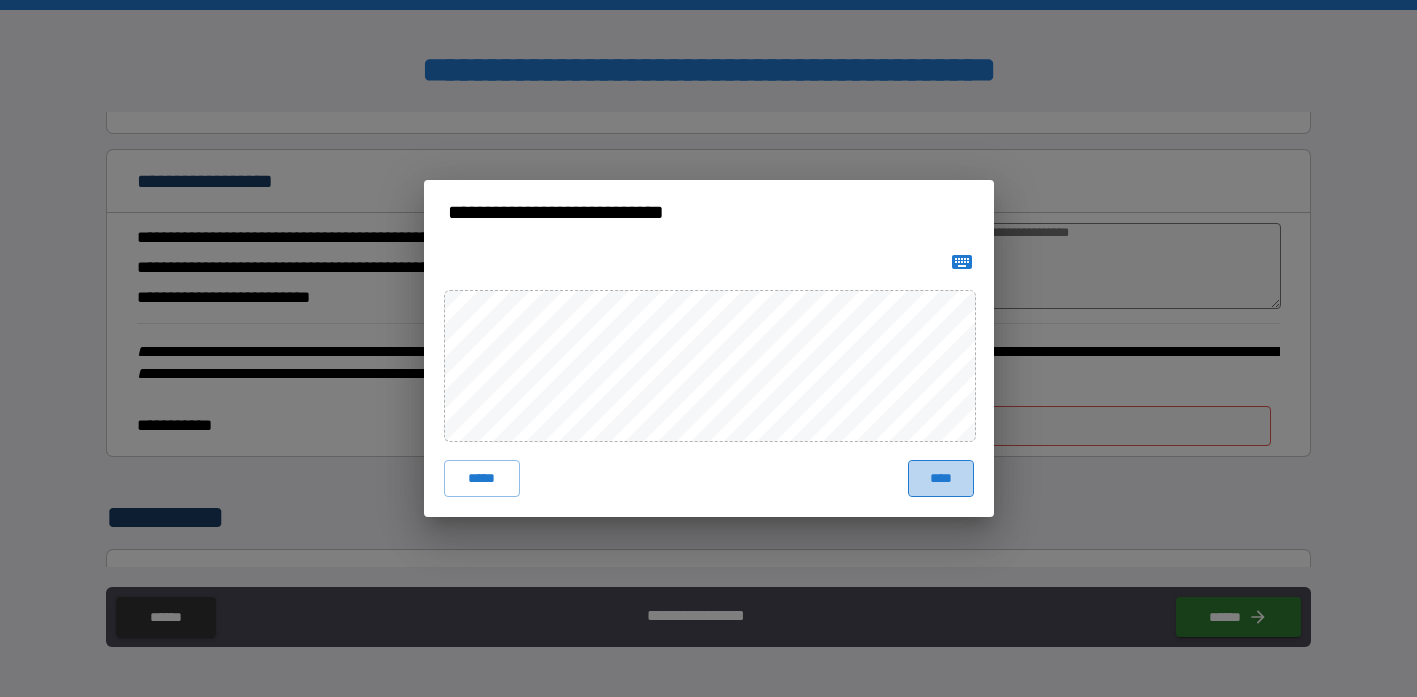 click on "****" at bounding box center (941, 478) 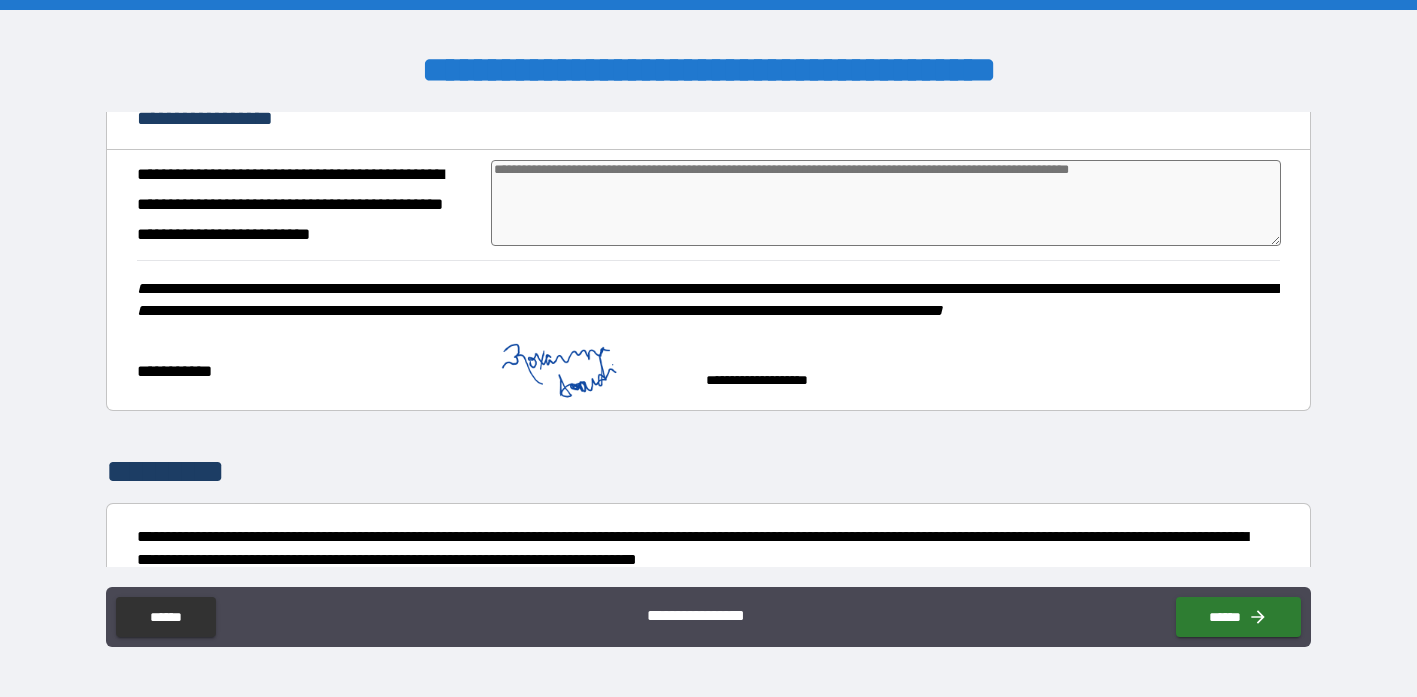 scroll, scrollTop: 4355, scrollLeft: 0, axis: vertical 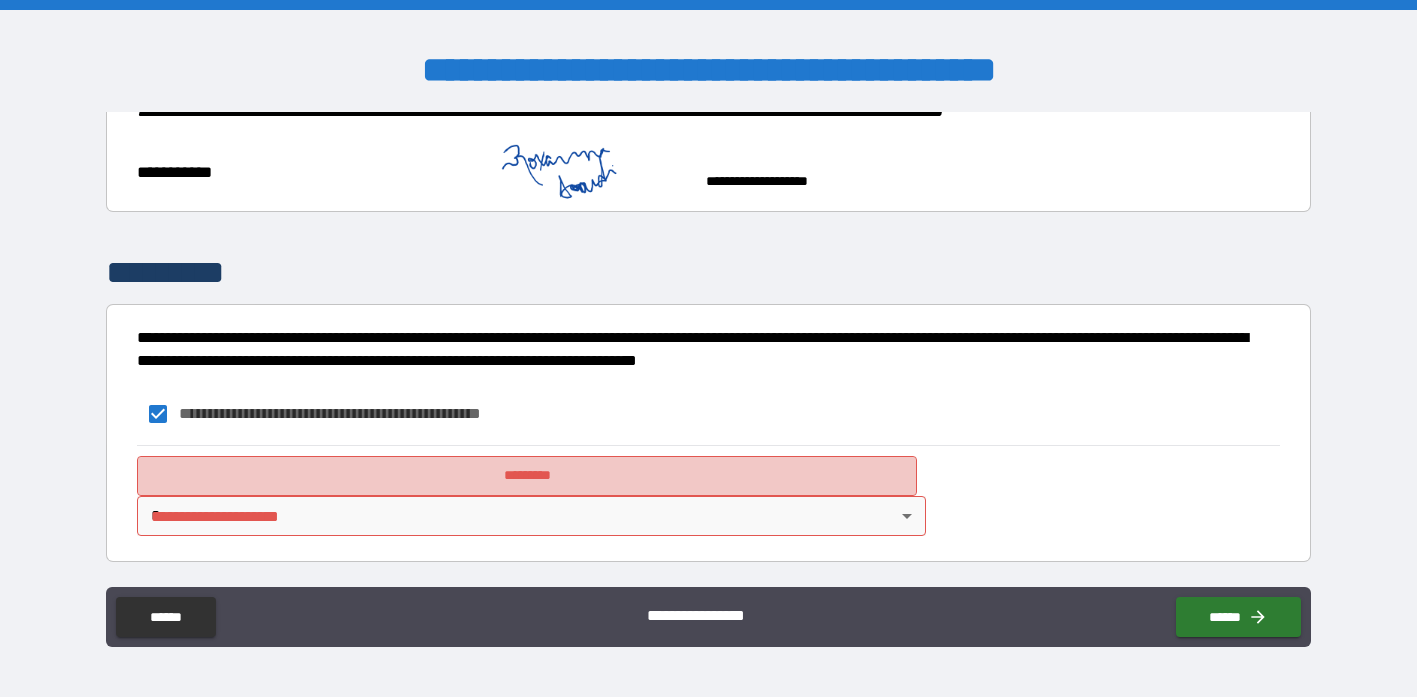 click on "*********" at bounding box center (527, 476) 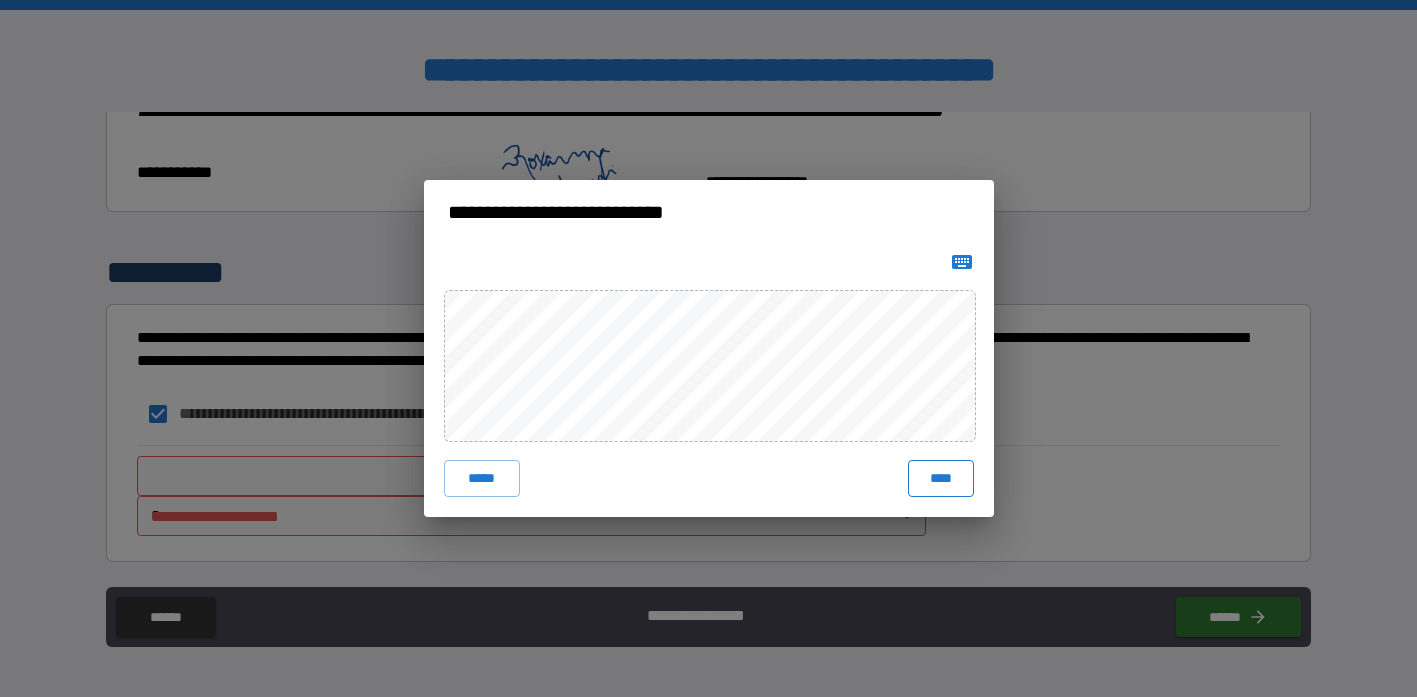 click on "****" at bounding box center [941, 478] 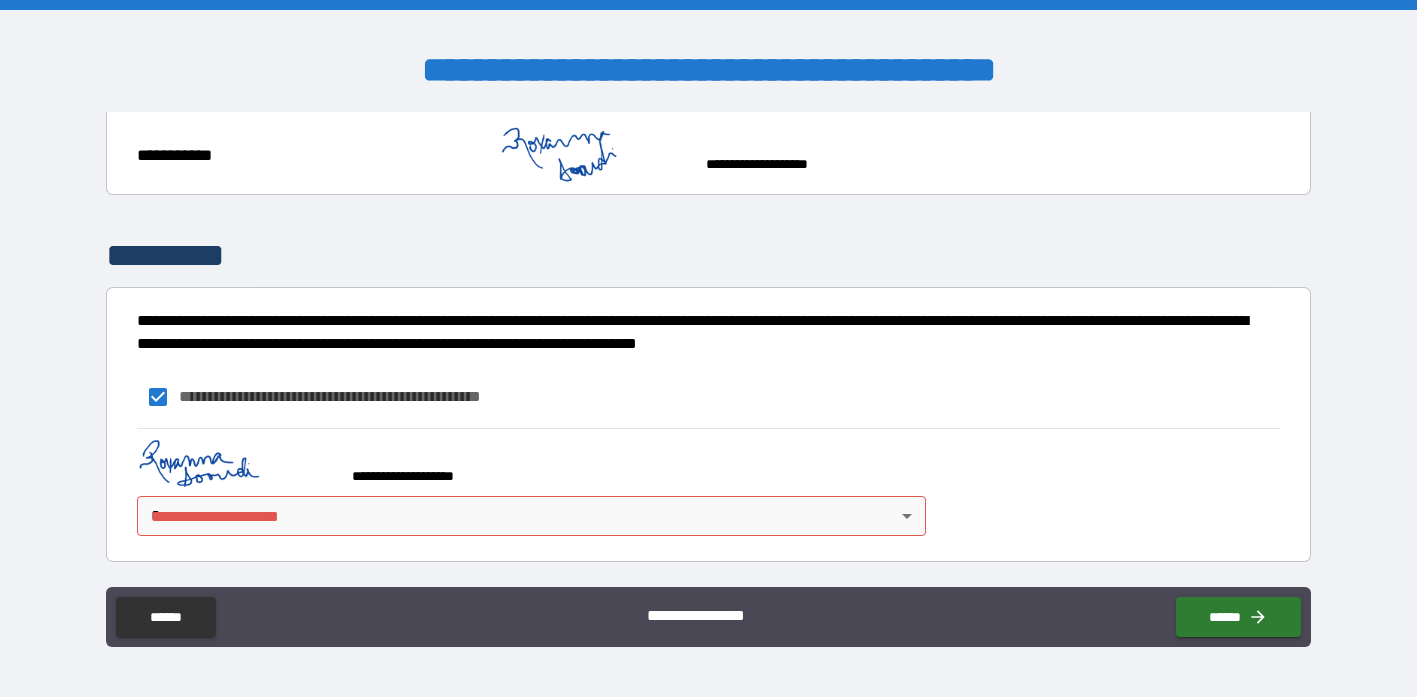 scroll, scrollTop: 4372, scrollLeft: 0, axis: vertical 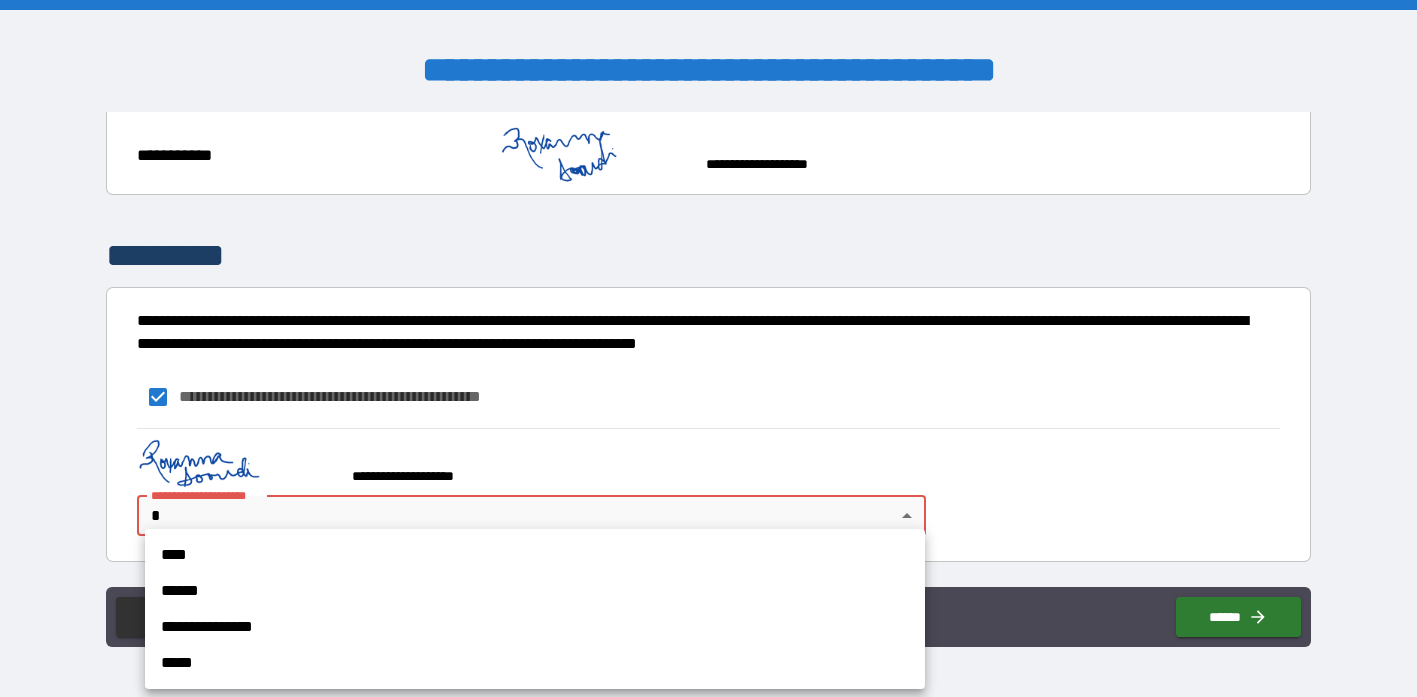 click on "**********" at bounding box center (708, 348) 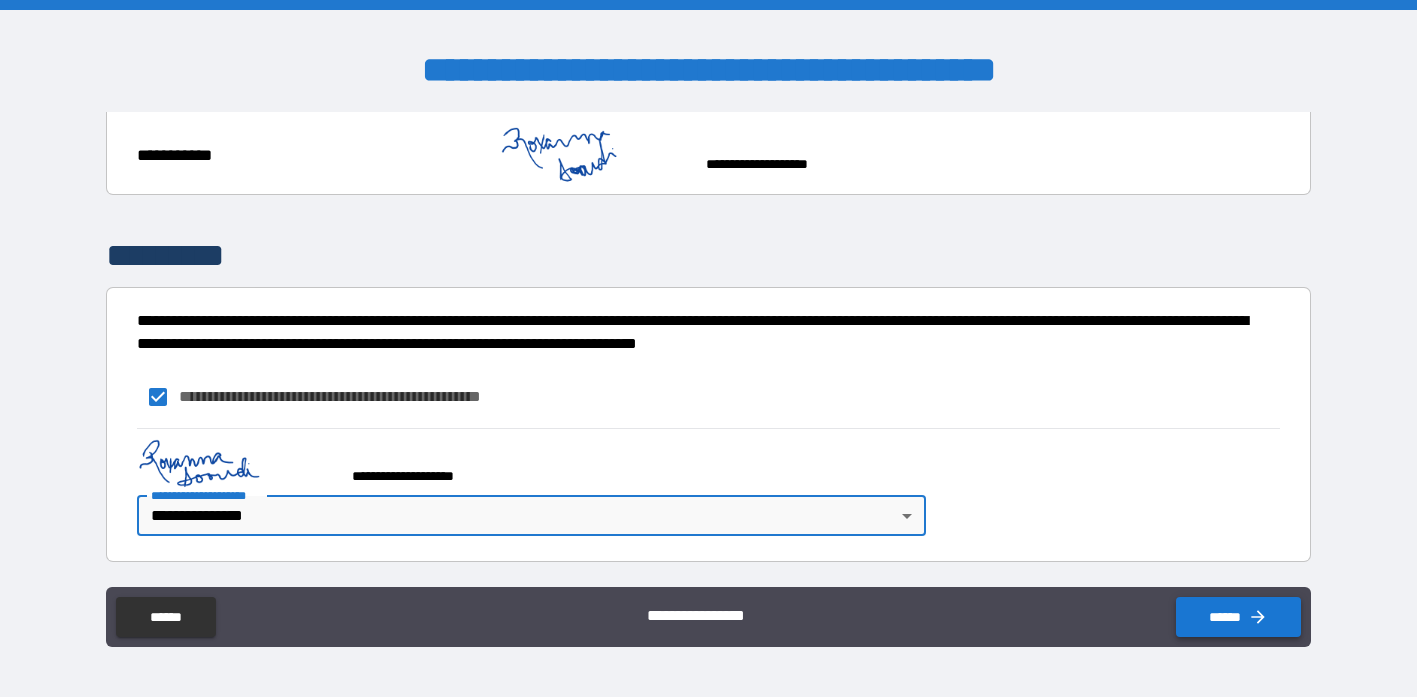 click on "******" at bounding box center (1238, 617) 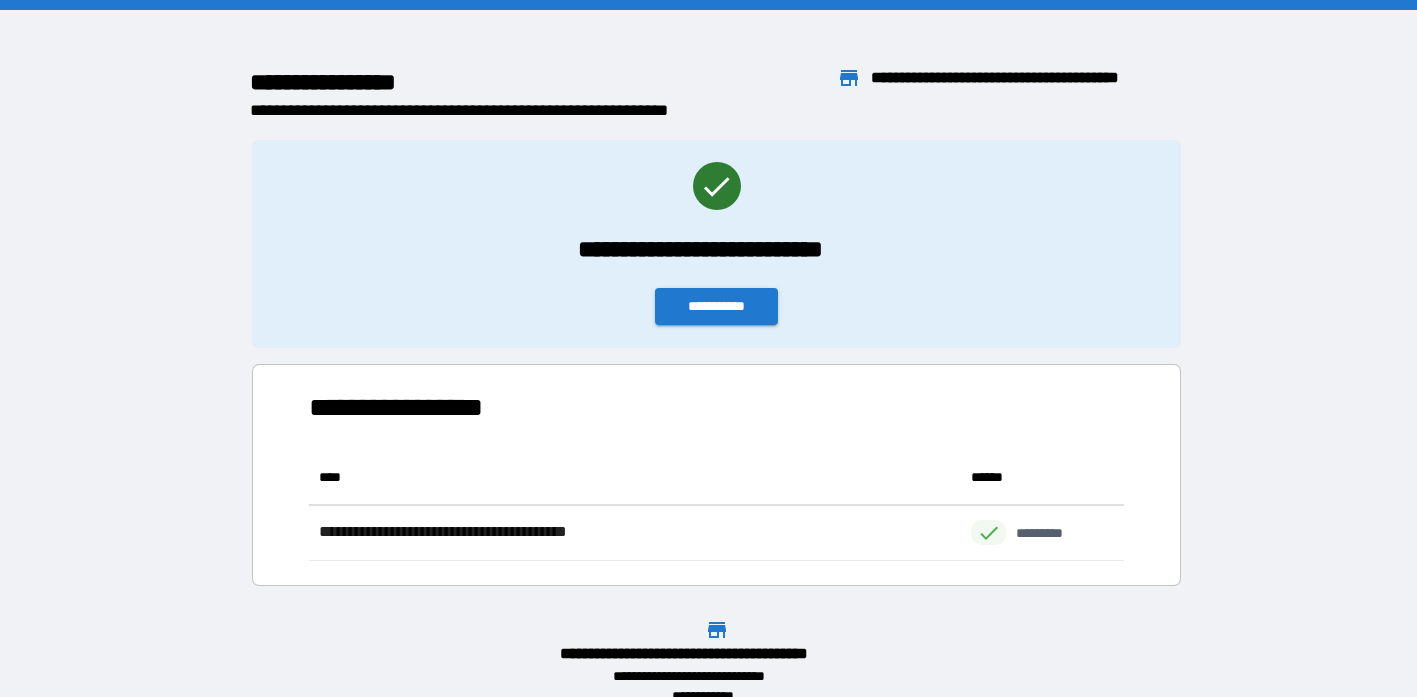 scroll, scrollTop: 1, scrollLeft: 1, axis: both 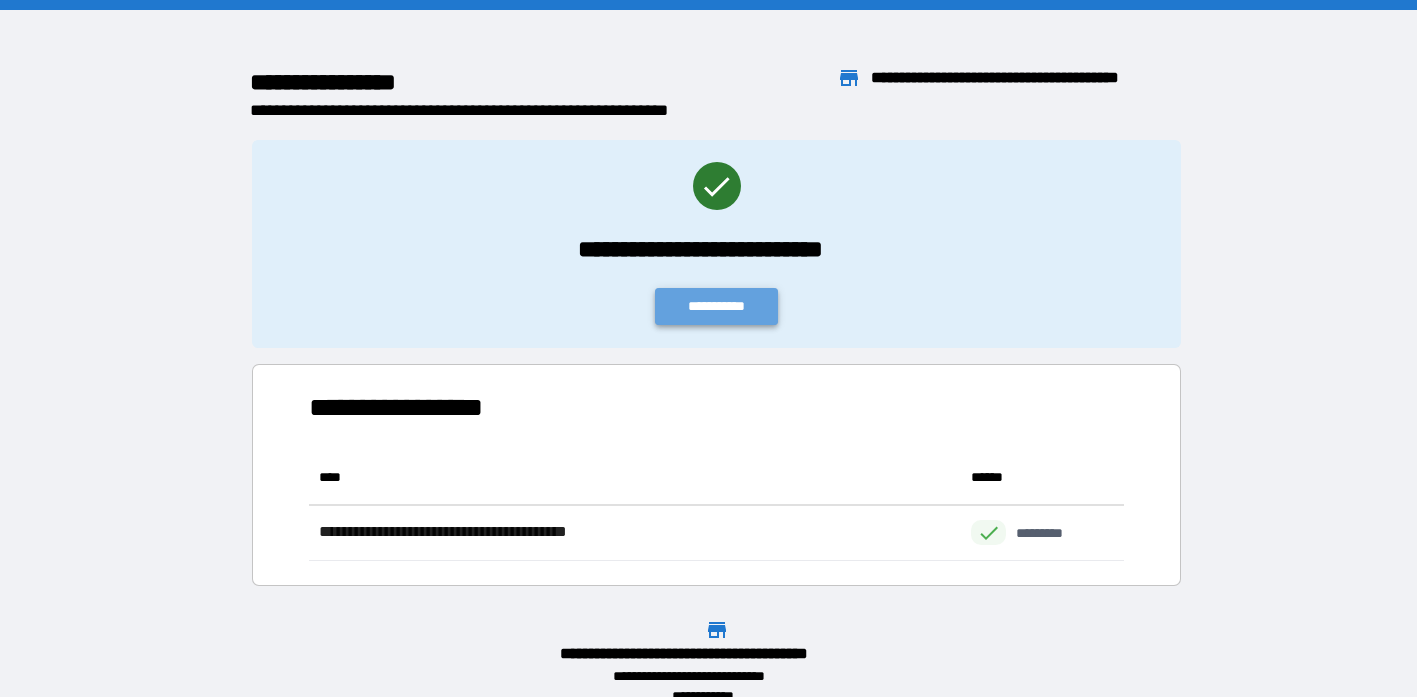 click on "**********" at bounding box center (717, 306) 